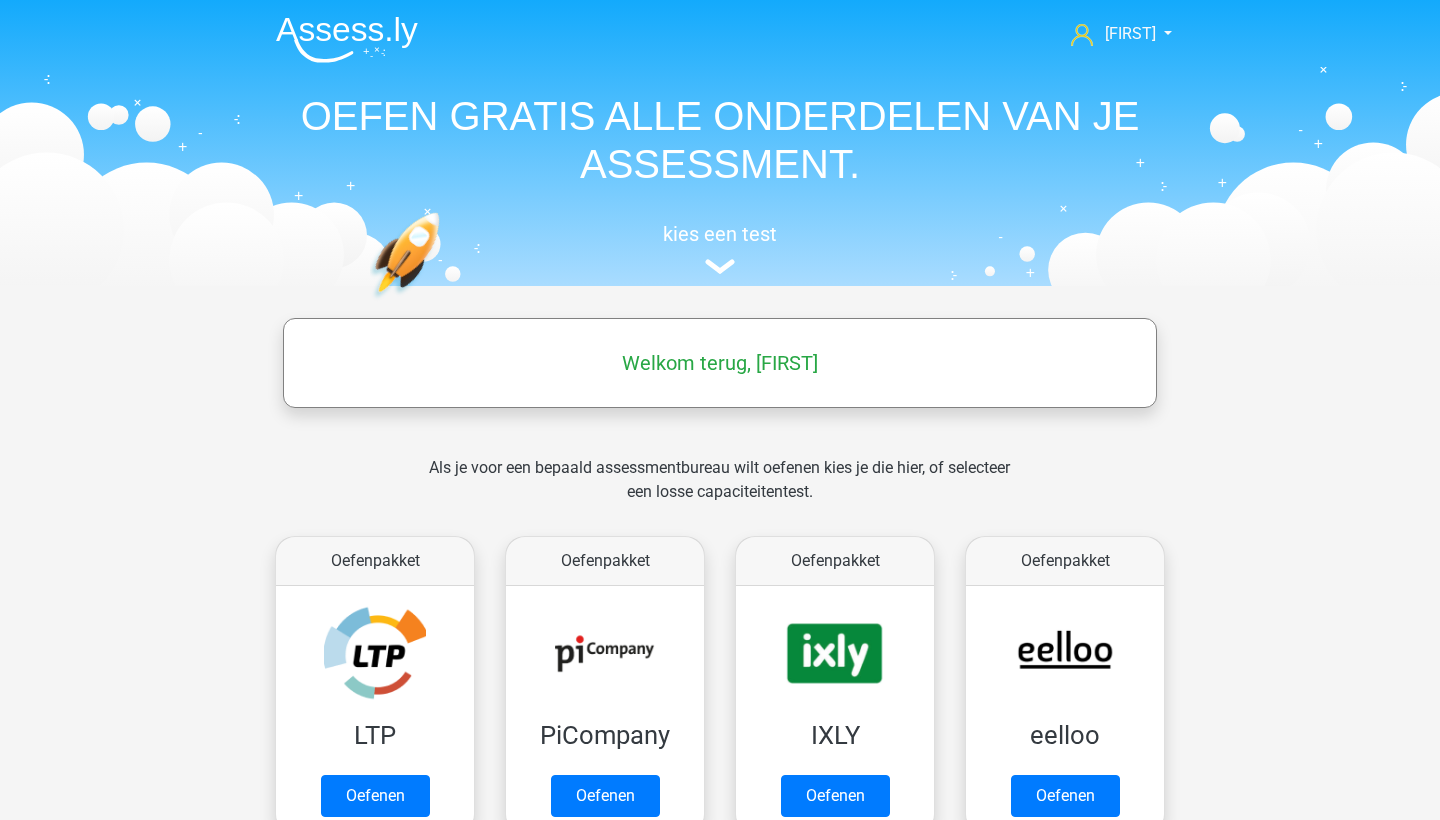 scroll, scrollTop: 0, scrollLeft: 0, axis: both 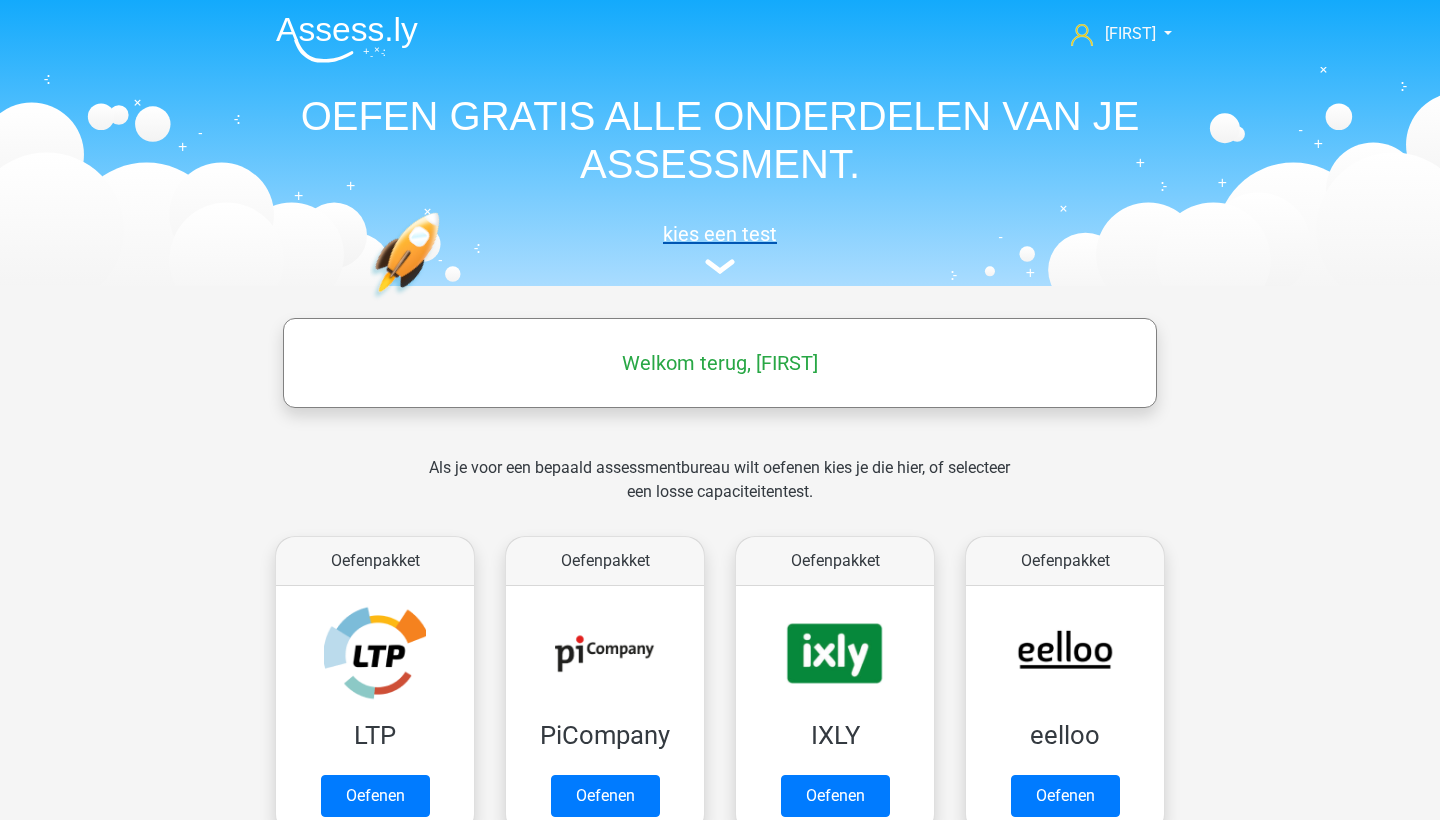 click at bounding box center (720, 266) 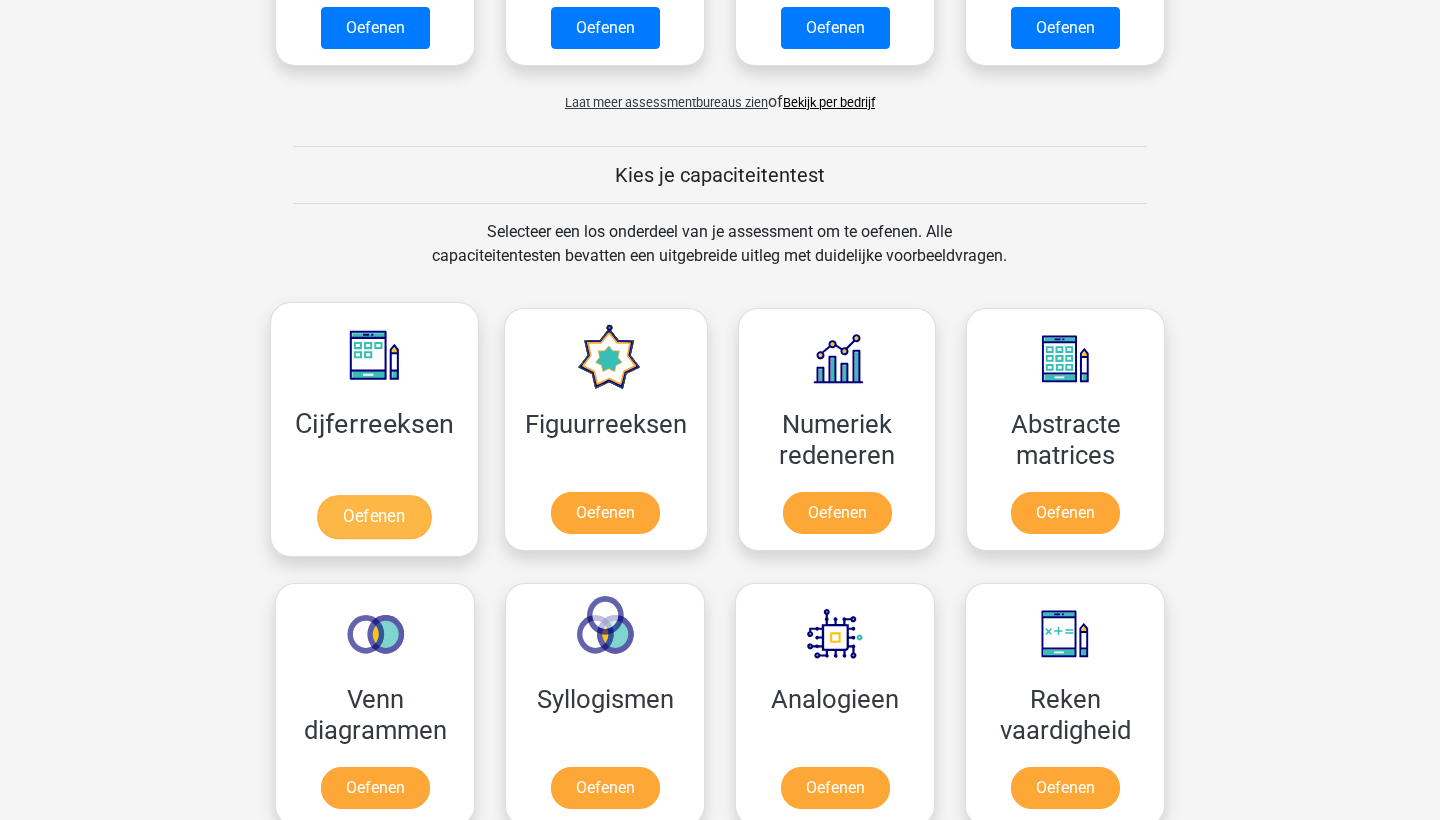 scroll, scrollTop: 767, scrollLeft: 0, axis: vertical 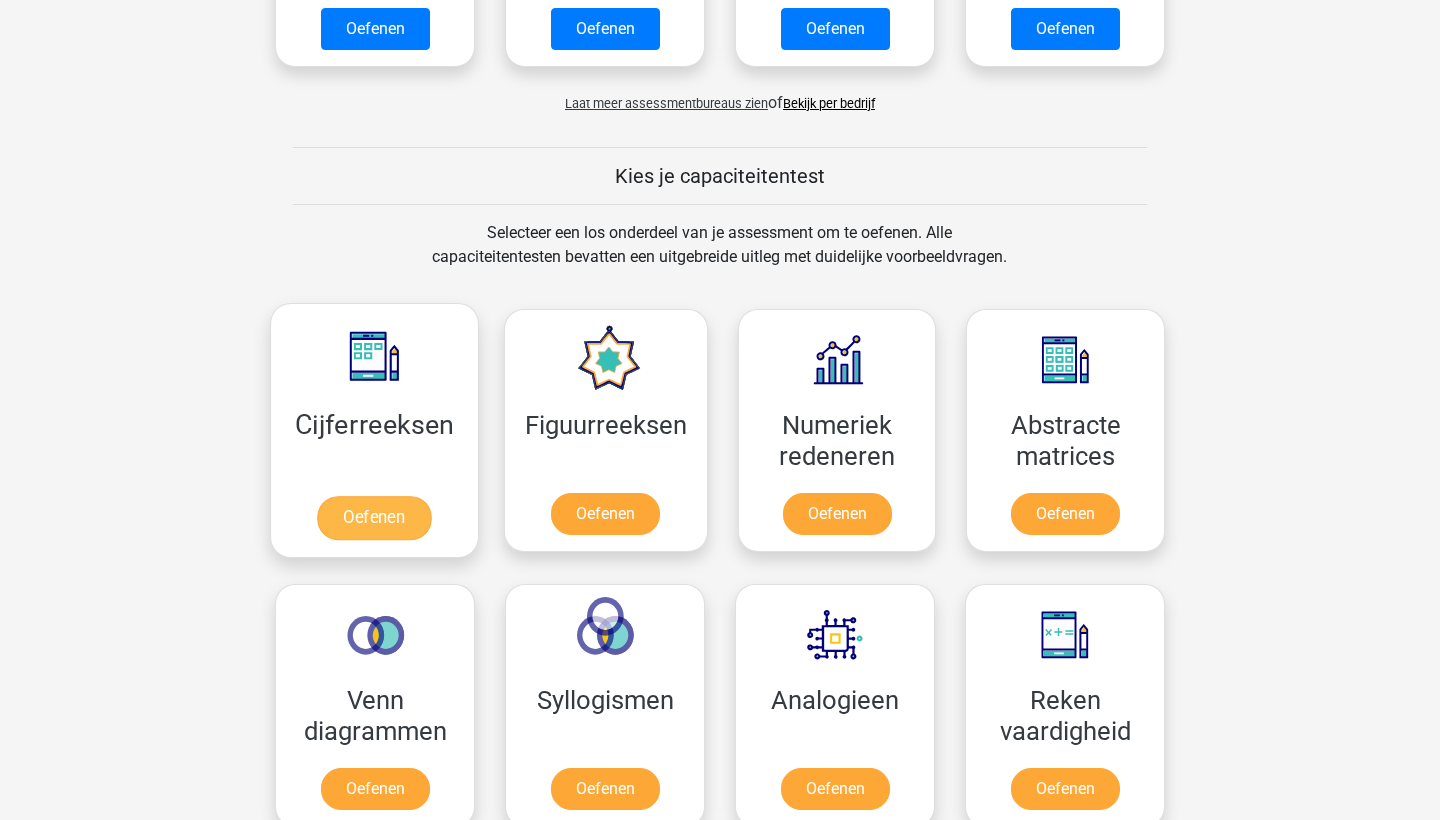 click on "Oefenen" at bounding box center [374, 518] 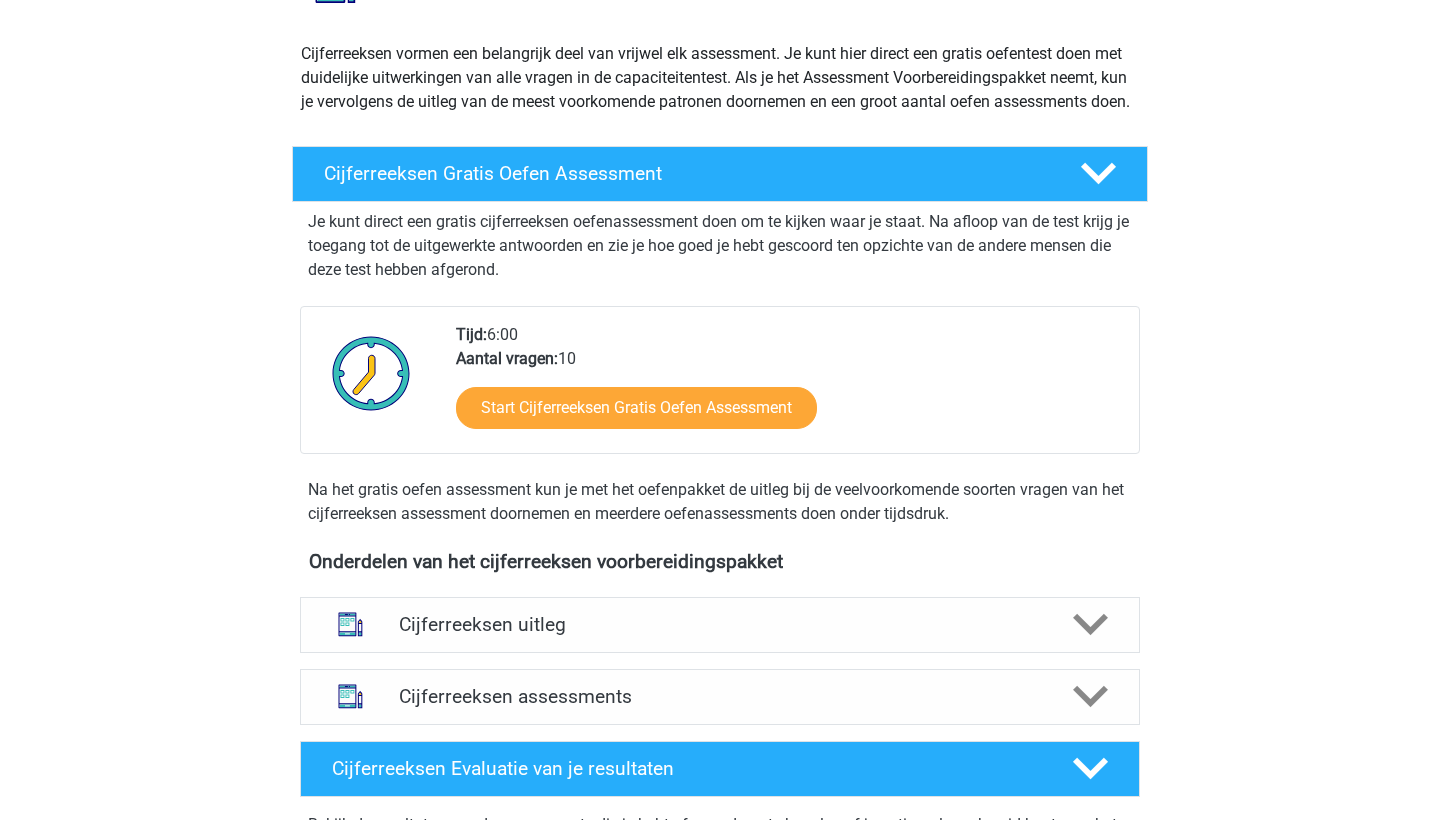 scroll, scrollTop: 211, scrollLeft: 0, axis: vertical 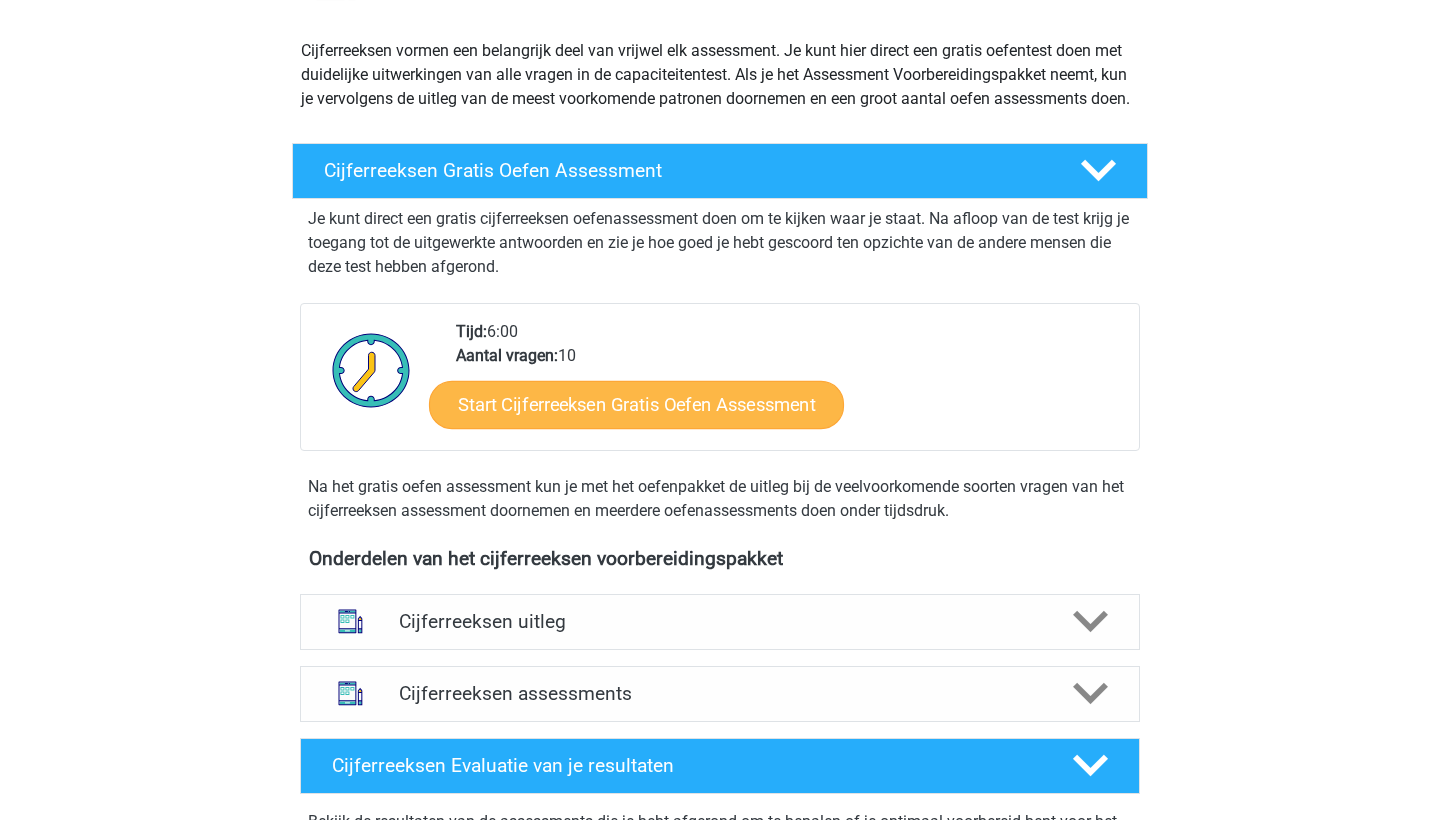 click on "Start Cijferreeksen
Gratis Oefen Assessment" at bounding box center (636, 404) 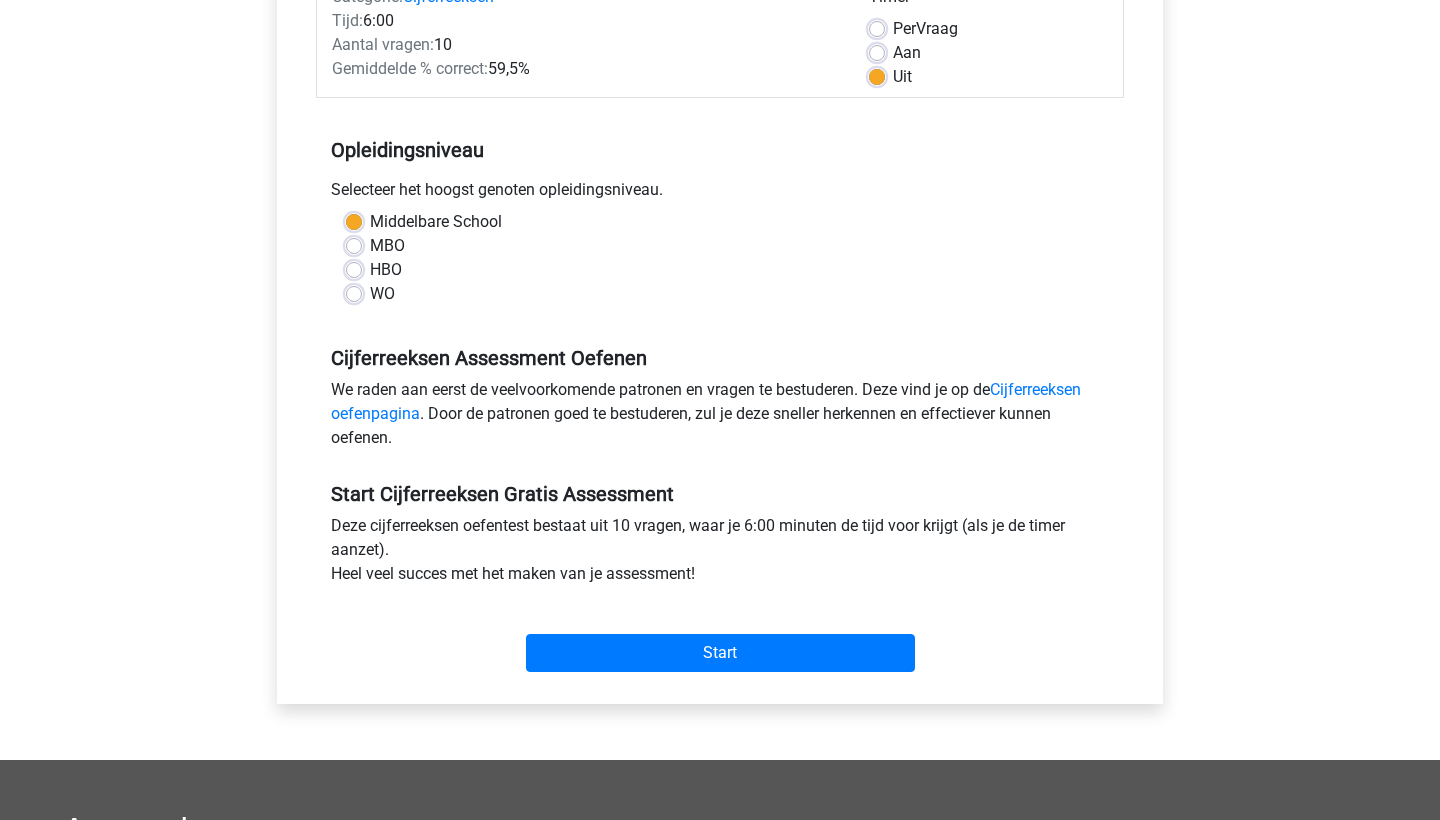 scroll, scrollTop: 296, scrollLeft: 0, axis: vertical 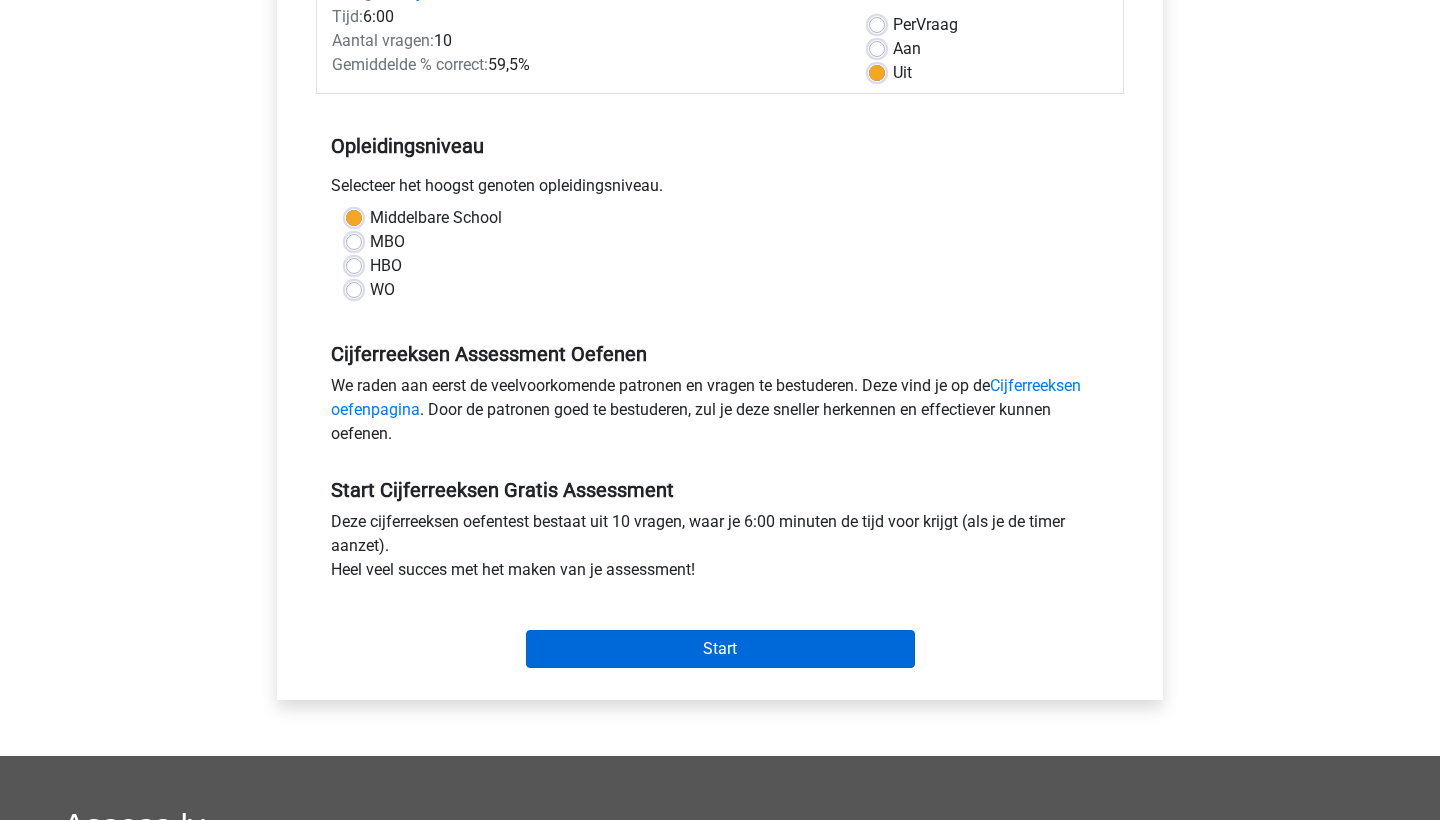 click on "Start" at bounding box center (720, 649) 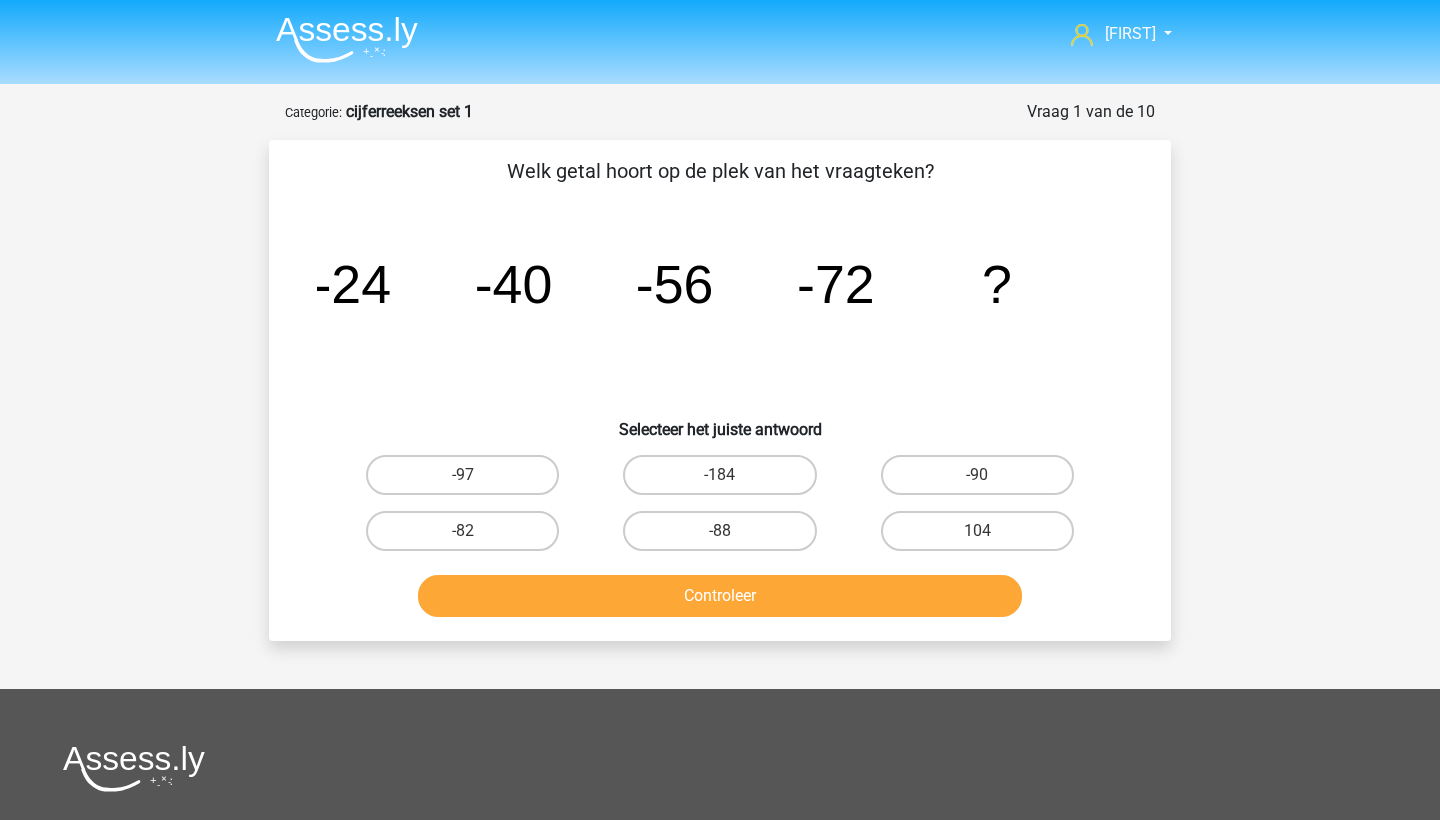 scroll, scrollTop: 0, scrollLeft: 0, axis: both 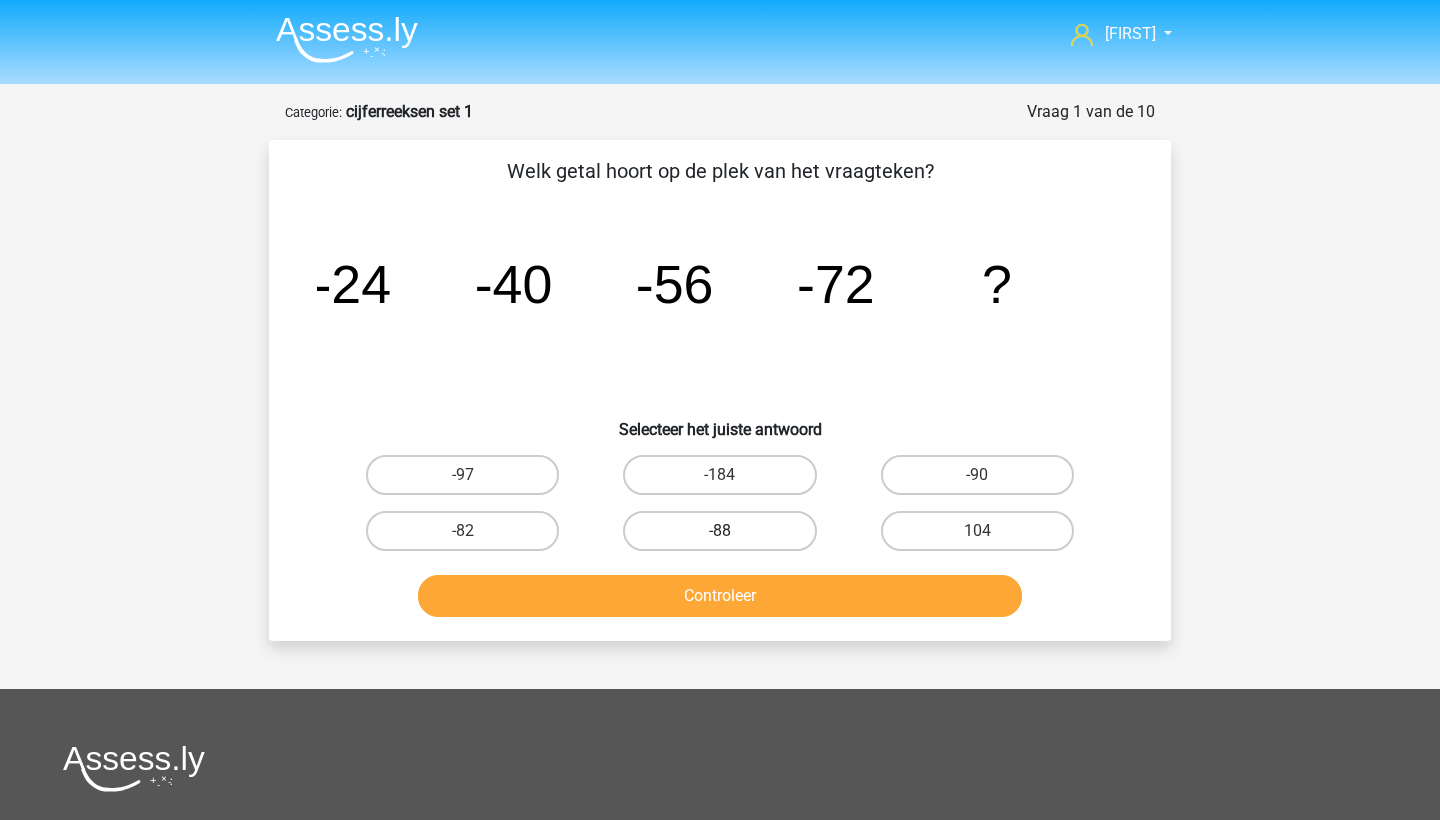 click on "-88" at bounding box center [719, 531] 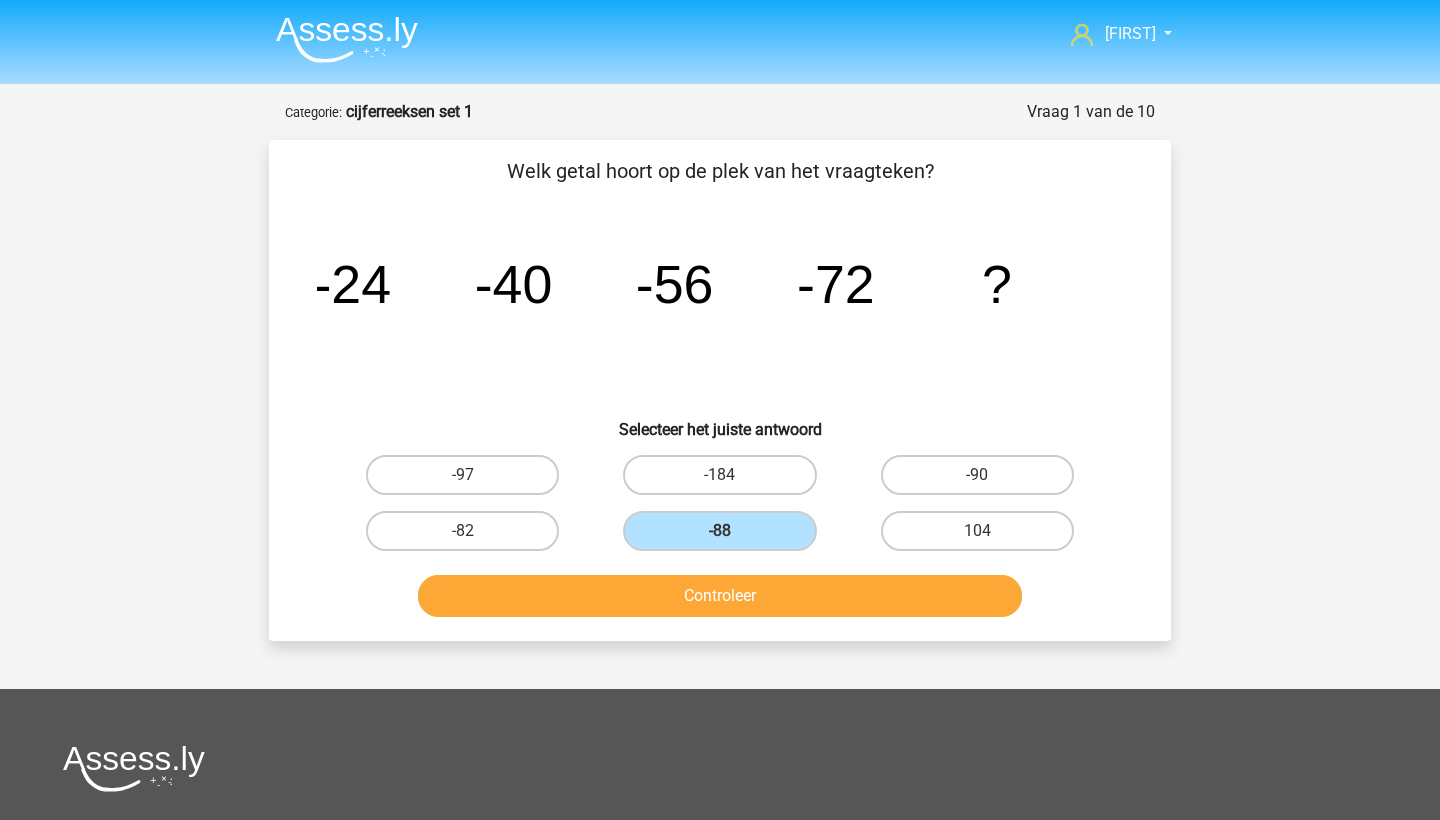 click on "Controleer" at bounding box center (720, 596) 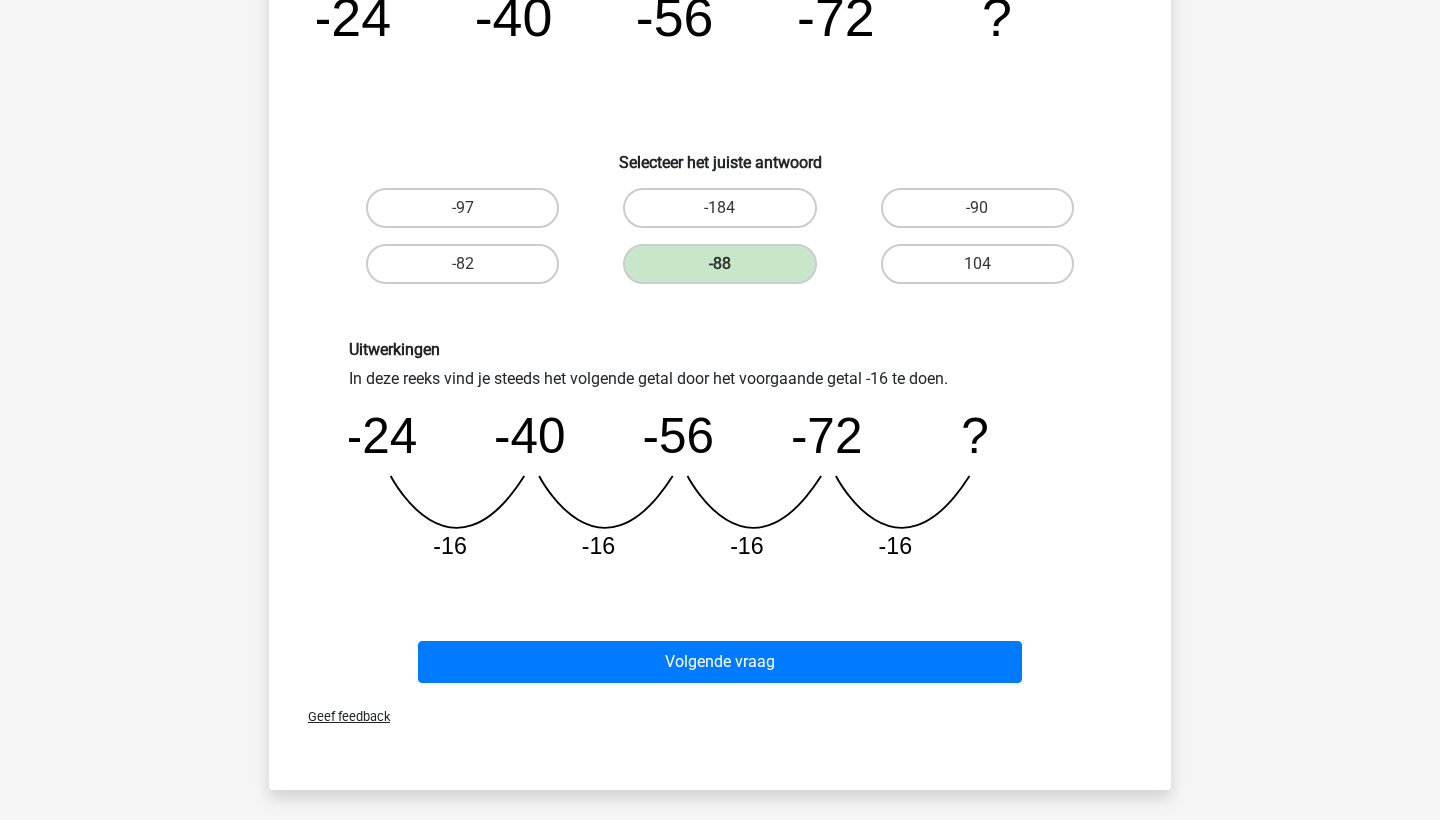 scroll, scrollTop: 293, scrollLeft: 0, axis: vertical 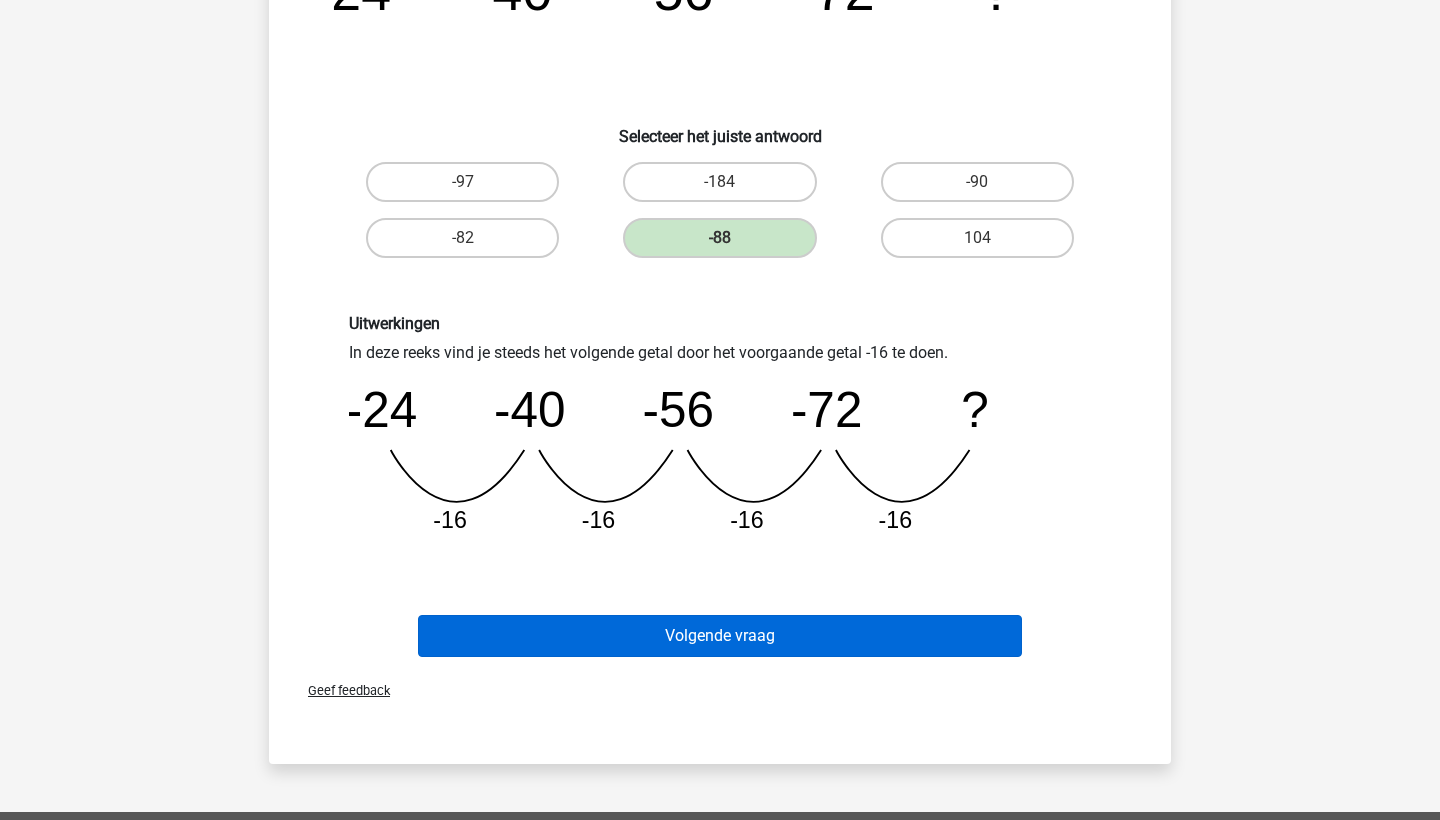 click on "Volgende vraag" at bounding box center (720, 636) 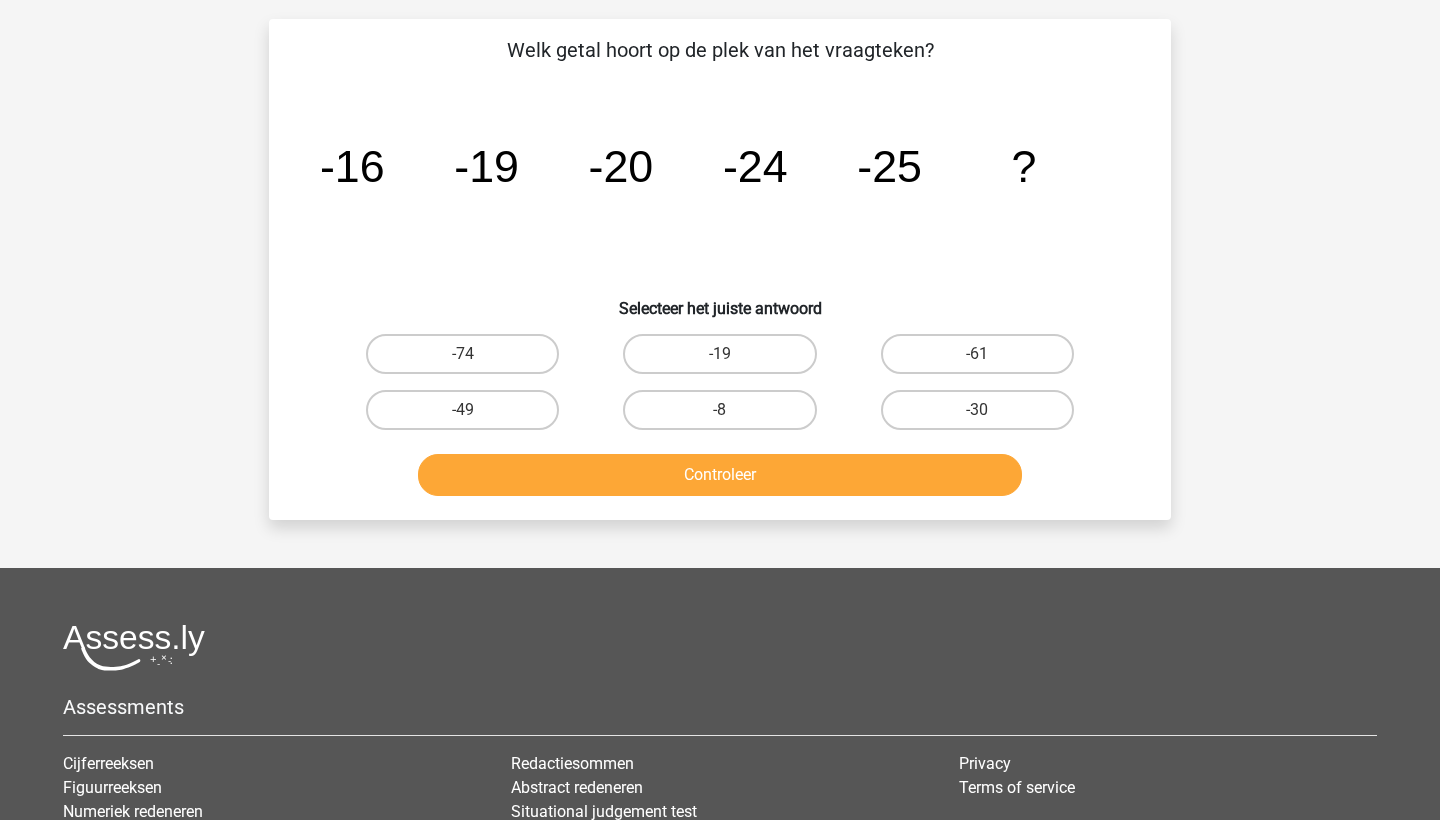 scroll, scrollTop: 100, scrollLeft: 0, axis: vertical 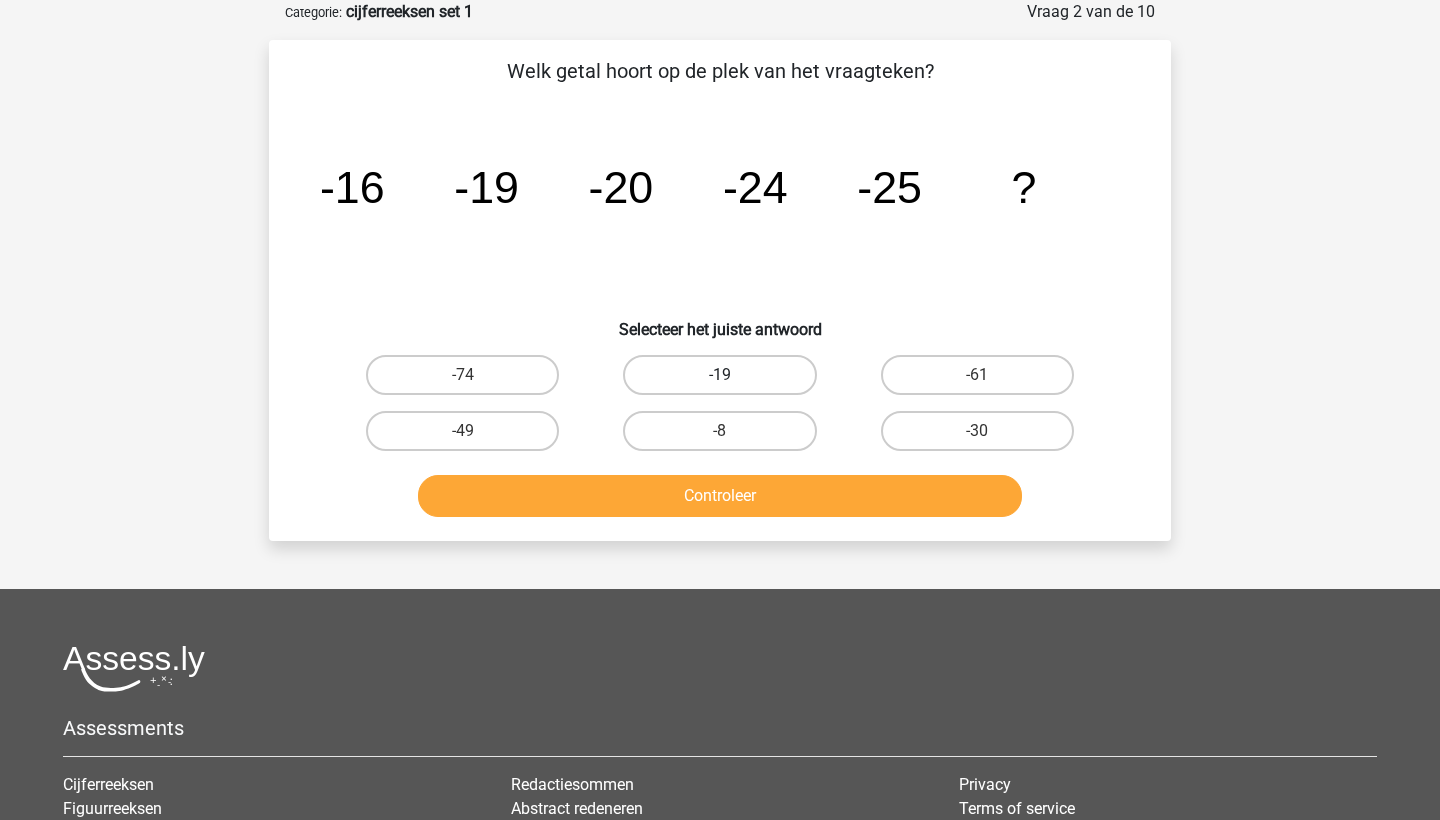 click on "-19" at bounding box center [719, 375] 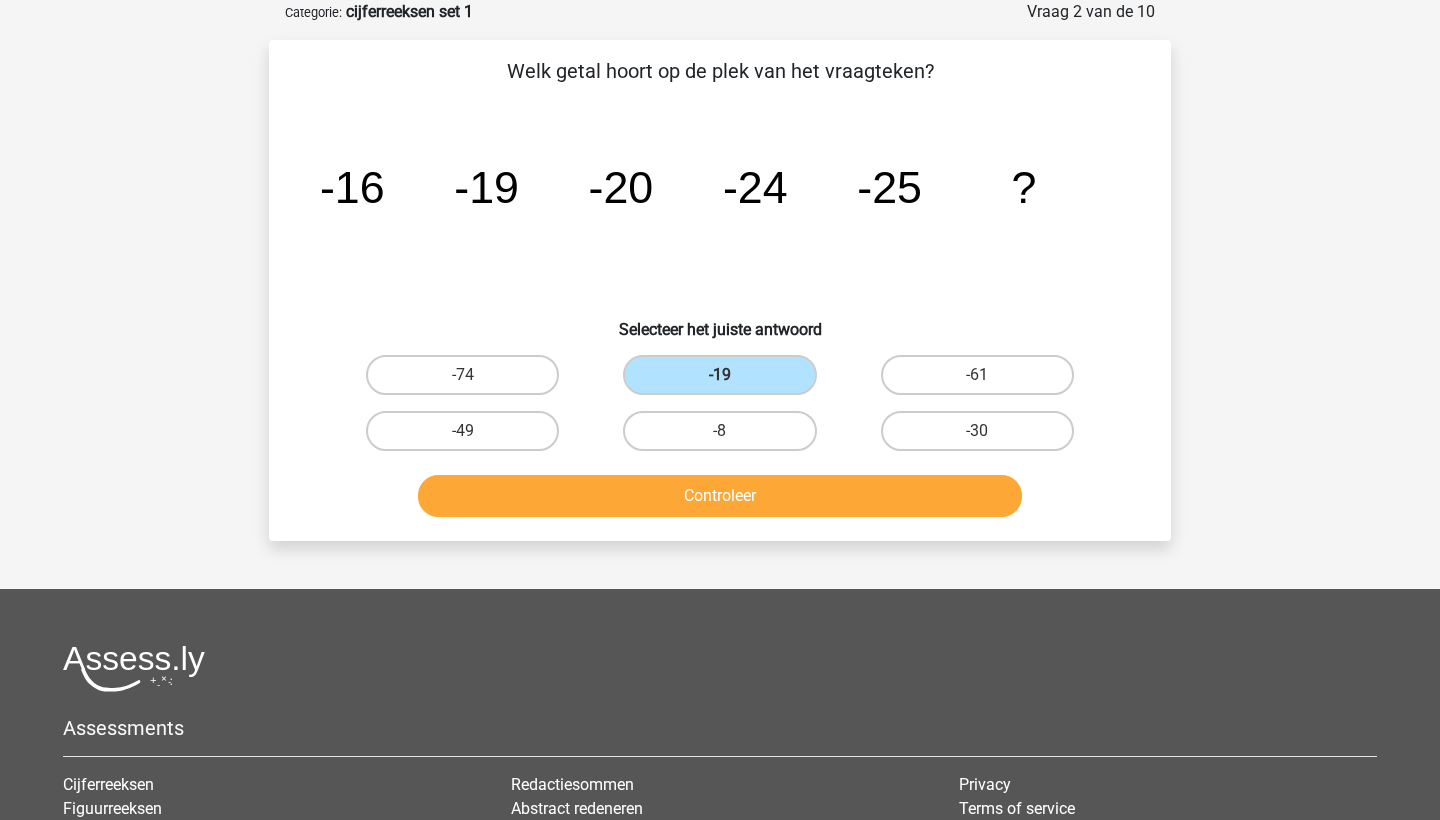 click on "Controleer" at bounding box center [720, 496] 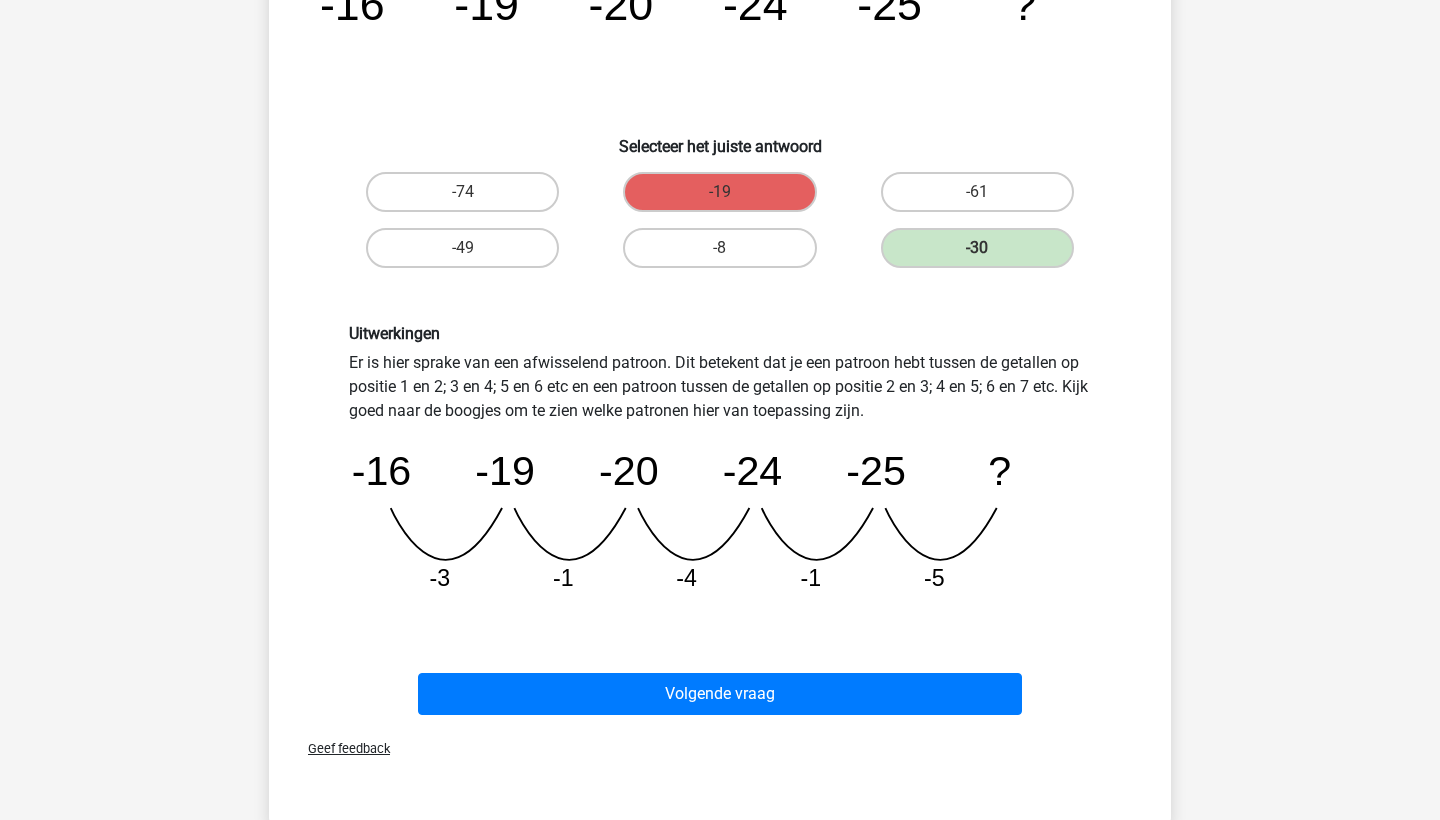 scroll, scrollTop: 286, scrollLeft: 0, axis: vertical 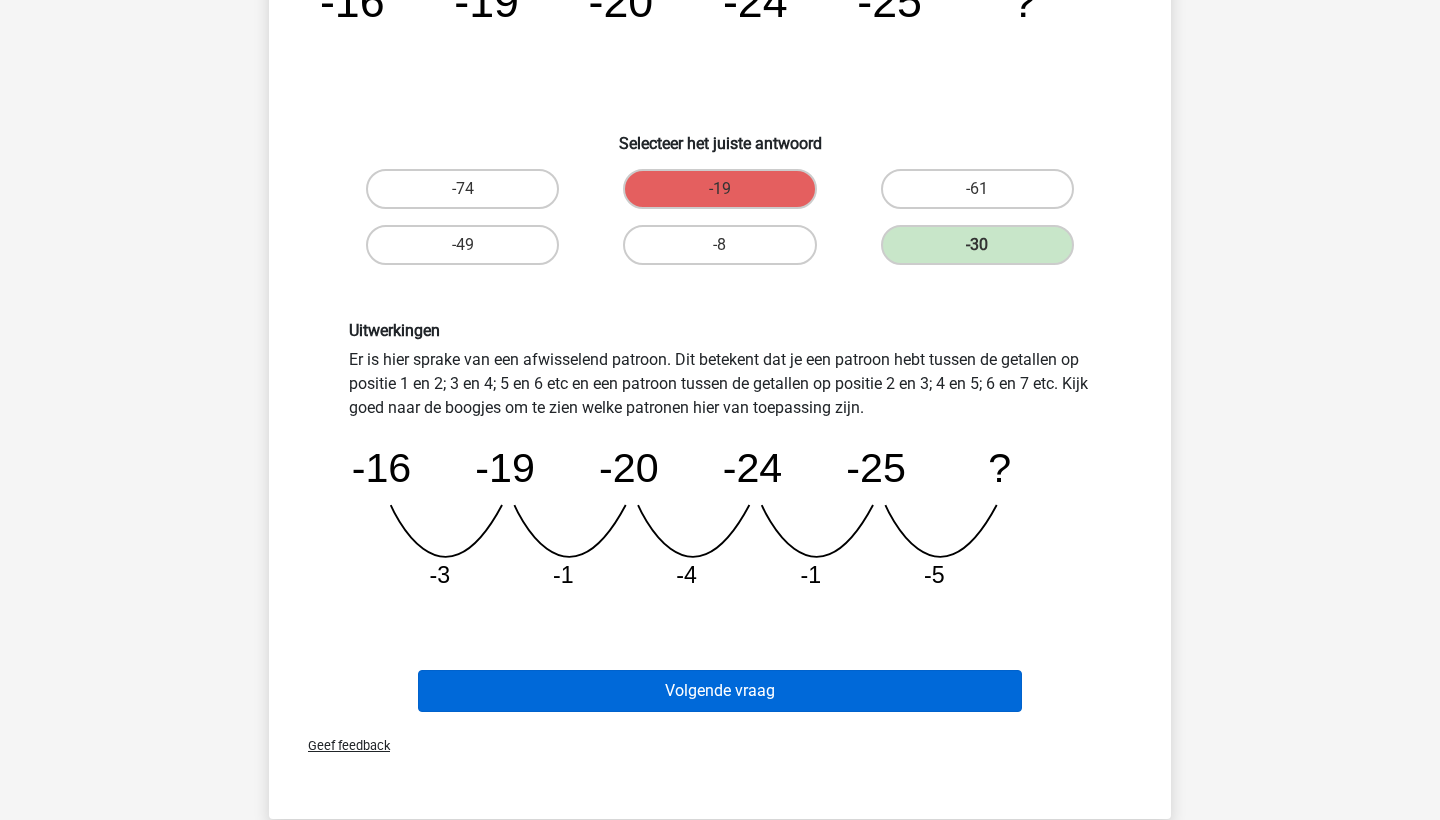 click on "Volgende vraag" at bounding box center (720, 691) 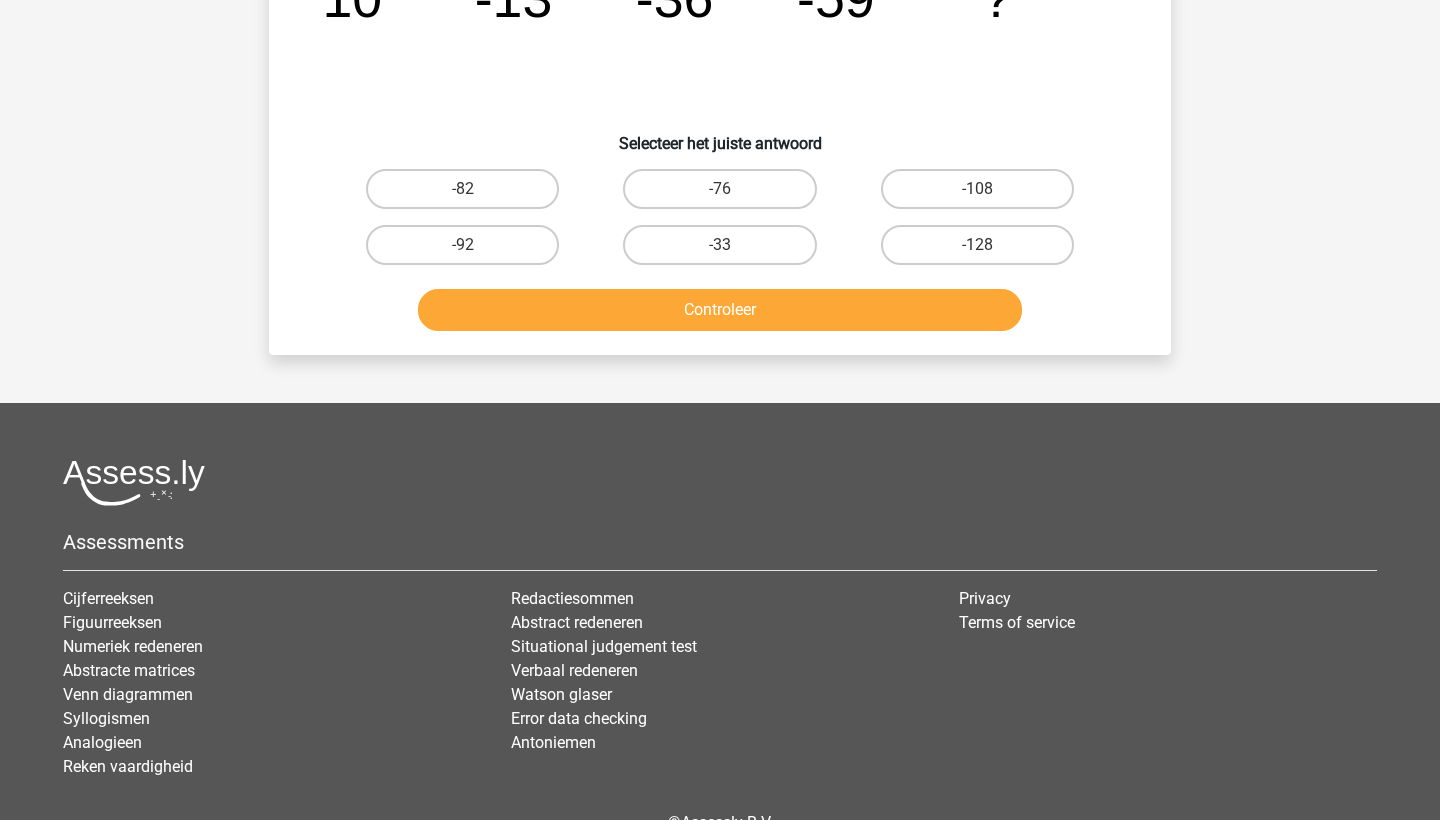 scroll, scrollTop: 100, scrollLeft: 0, axis: vertical 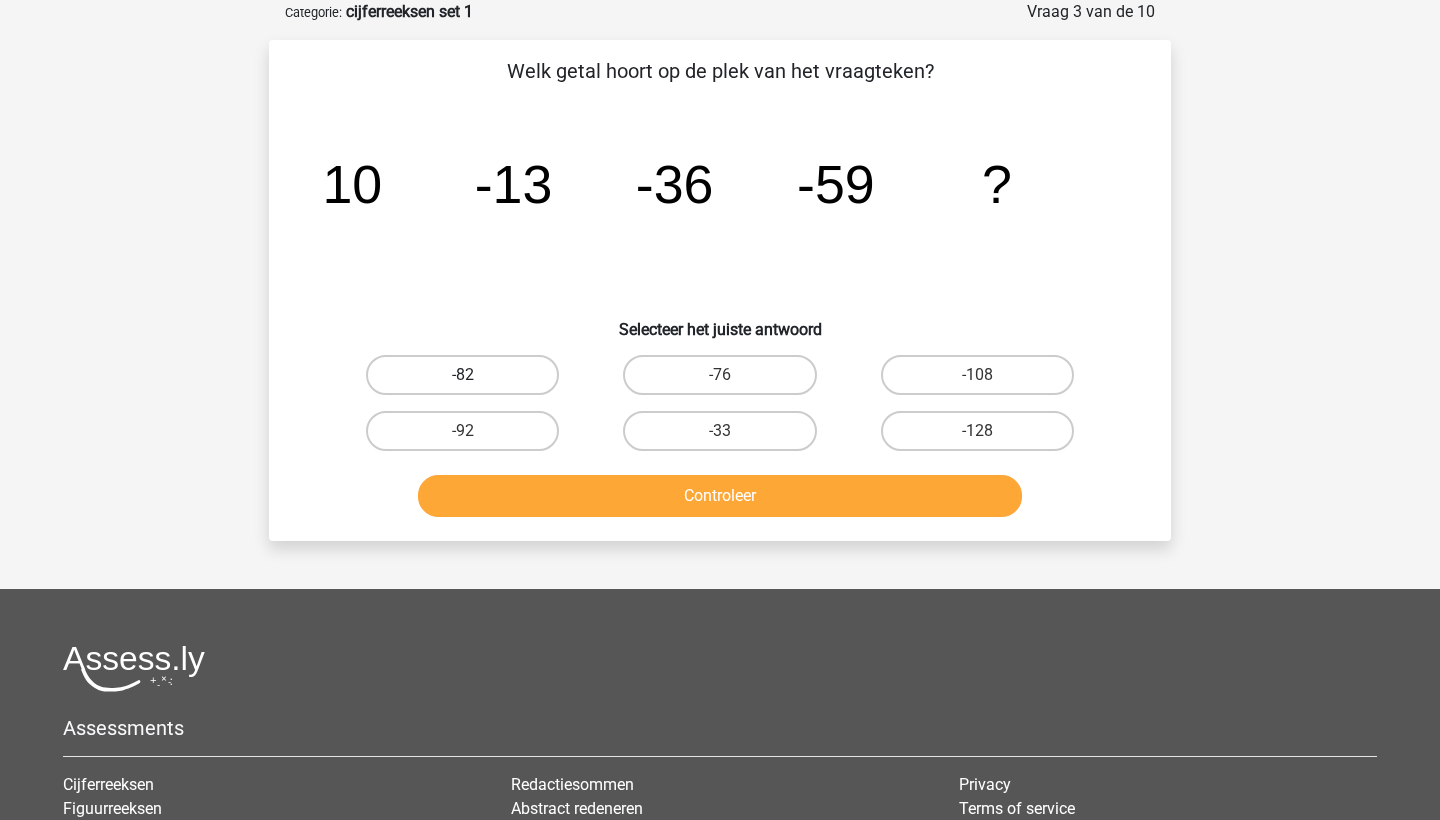 click on "-82" at bounding box center (462, 375) 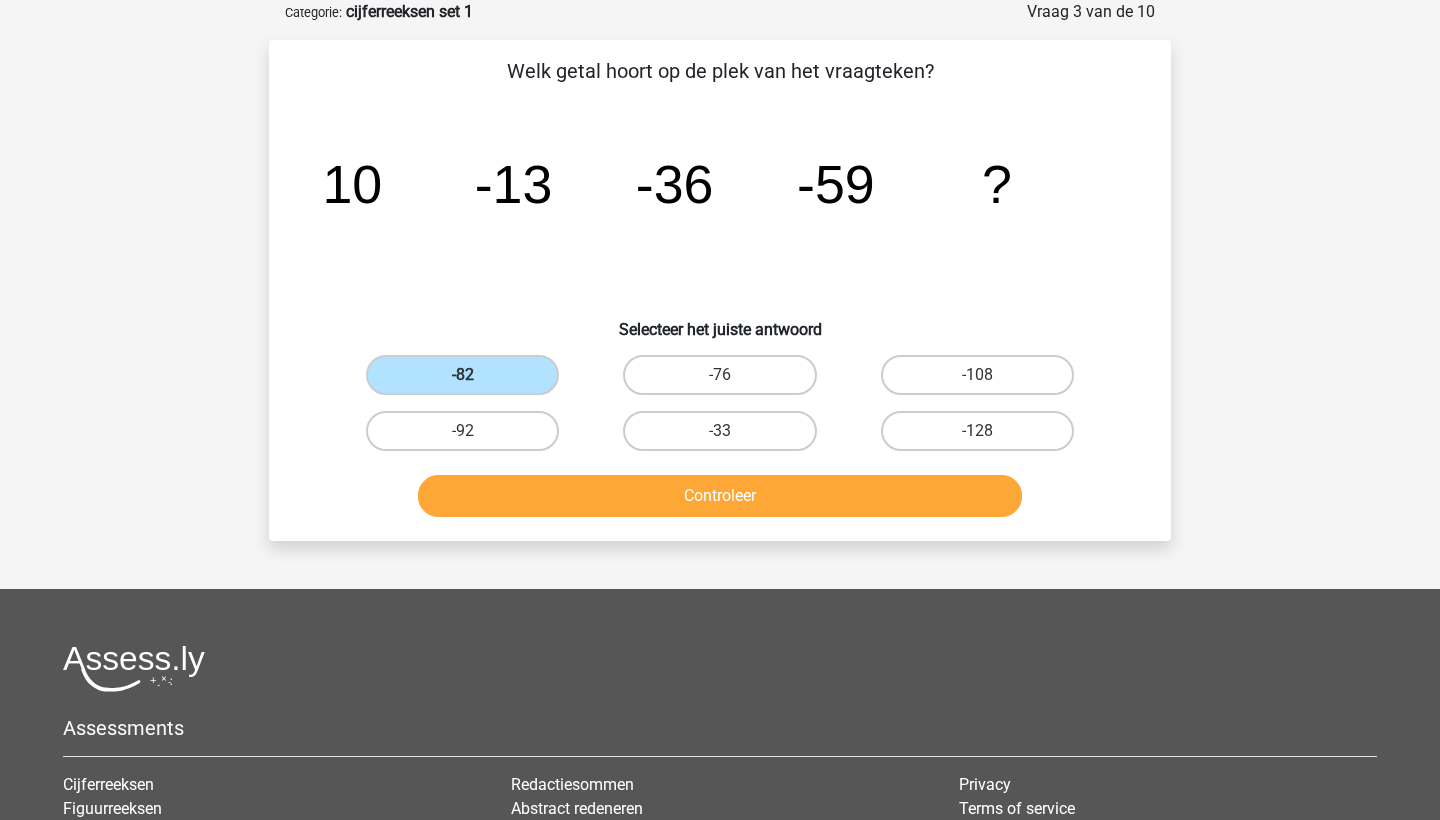 click on "Controleer" at bounding box center (720, 496) 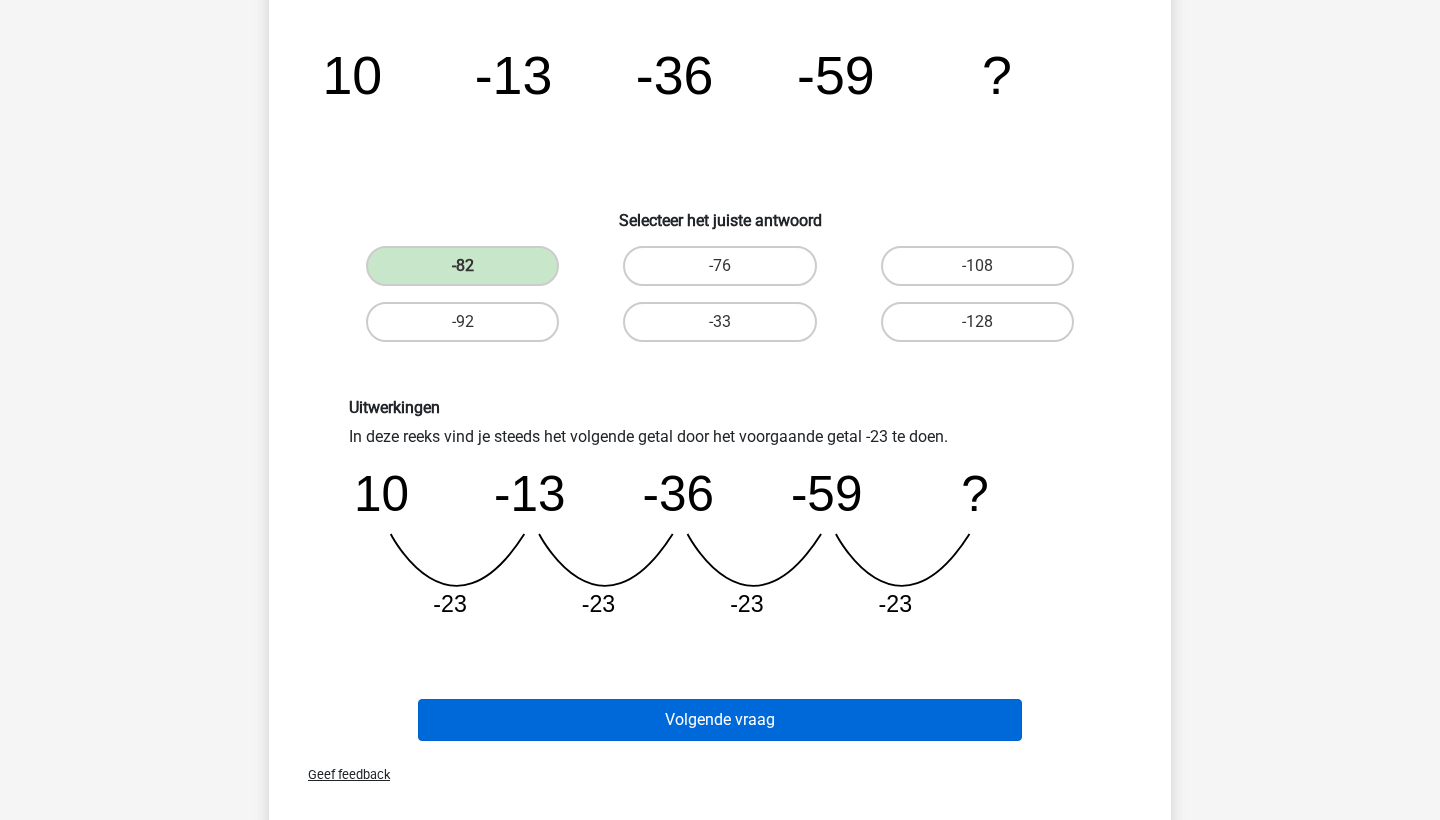 click on "Volgende vraag" at bounding box center (720, 720) 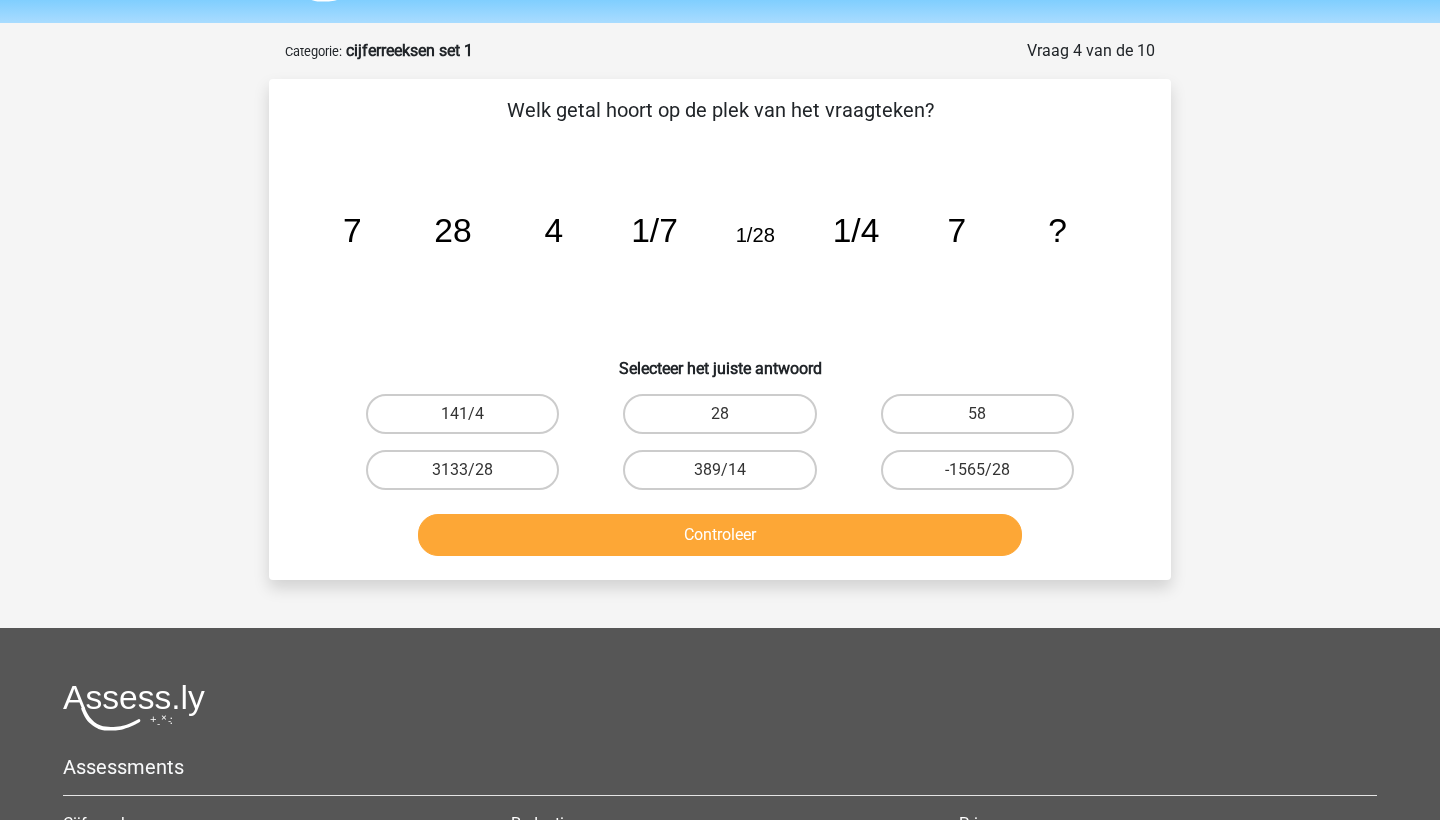 scroll, scrollTop: 60, scrollLeft: 0, axis: vertical 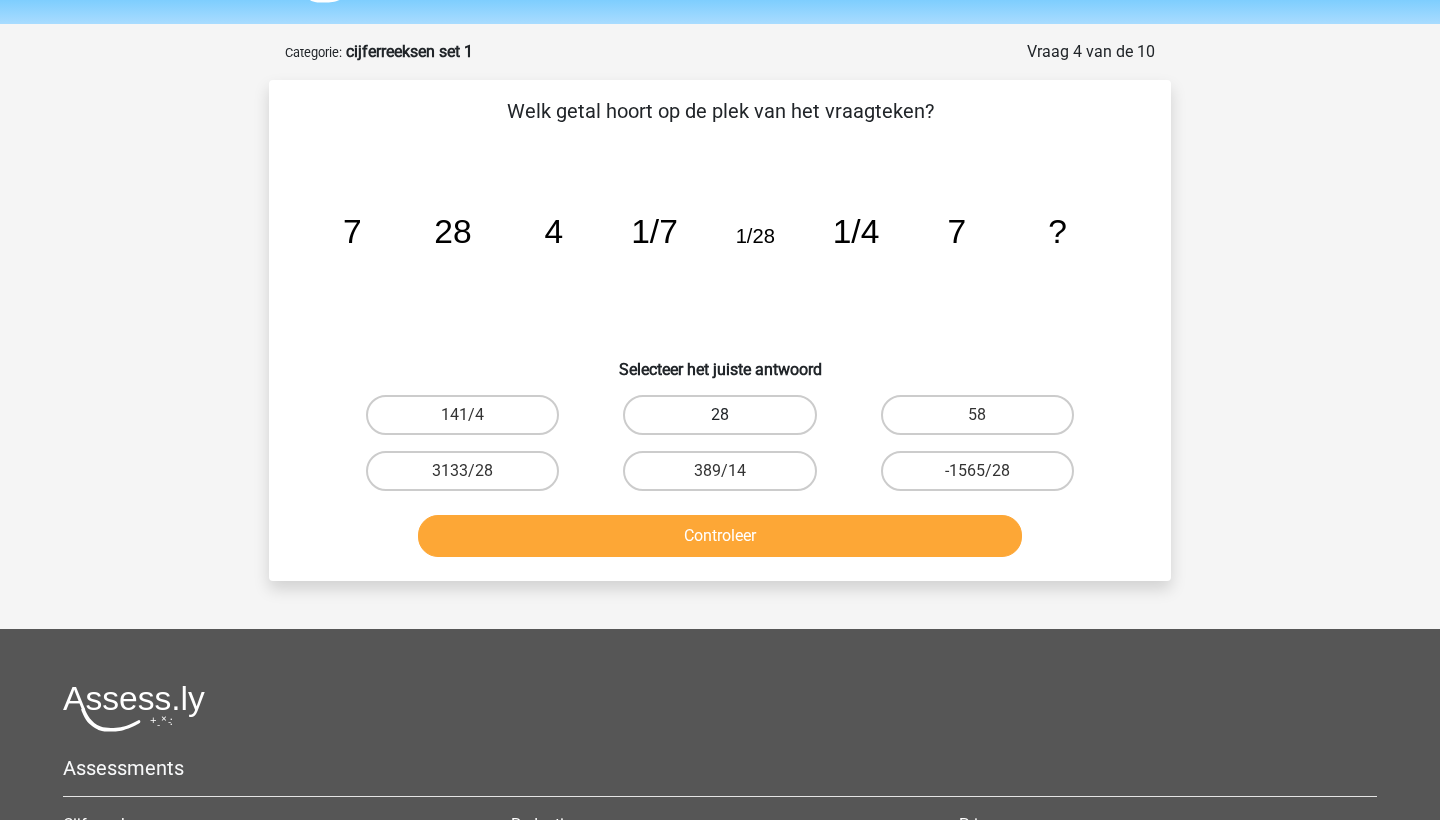 click on "28" at bounding box center (719, 415) 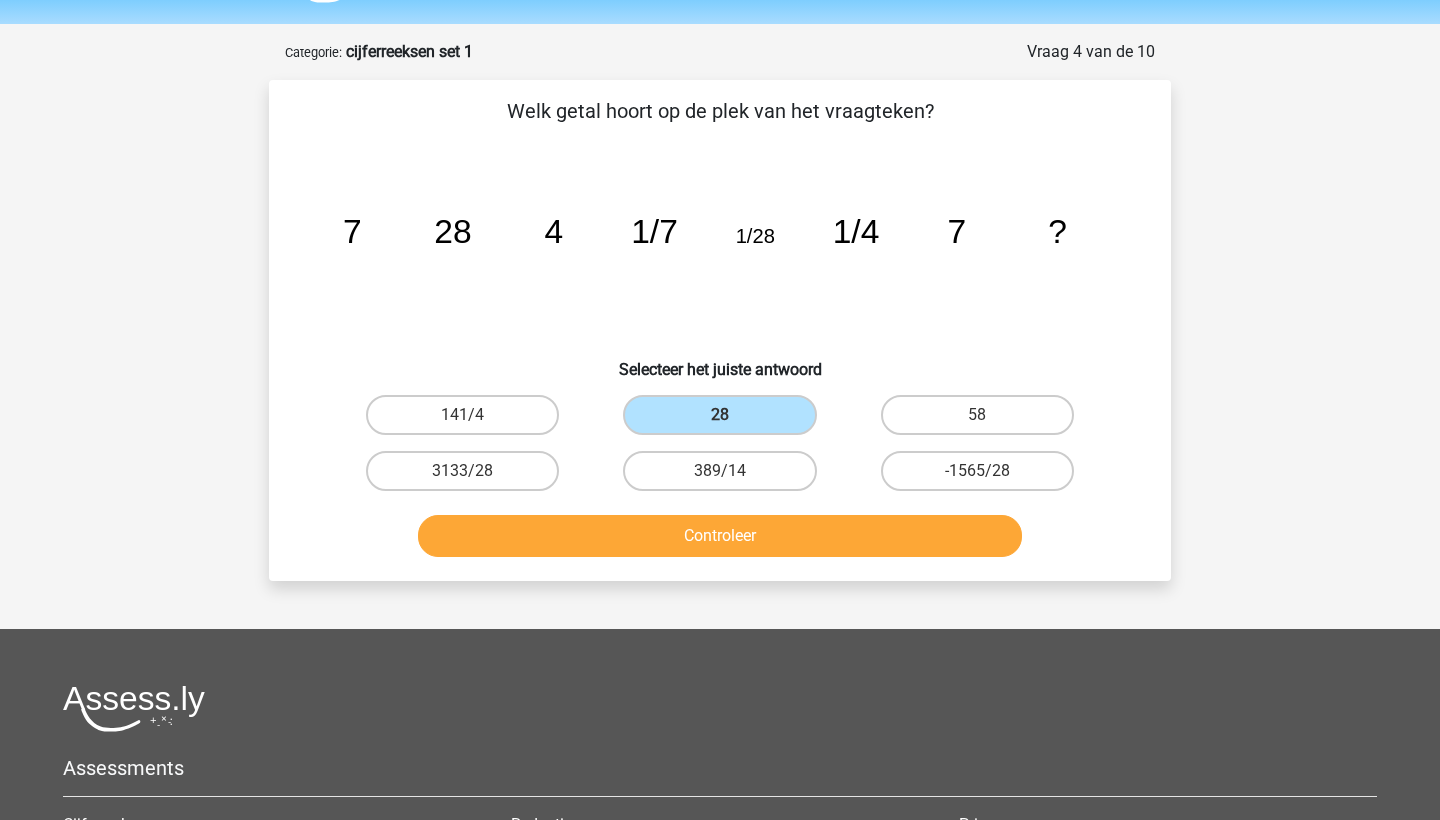click on "Controleer" at bounding box center (720, 536) 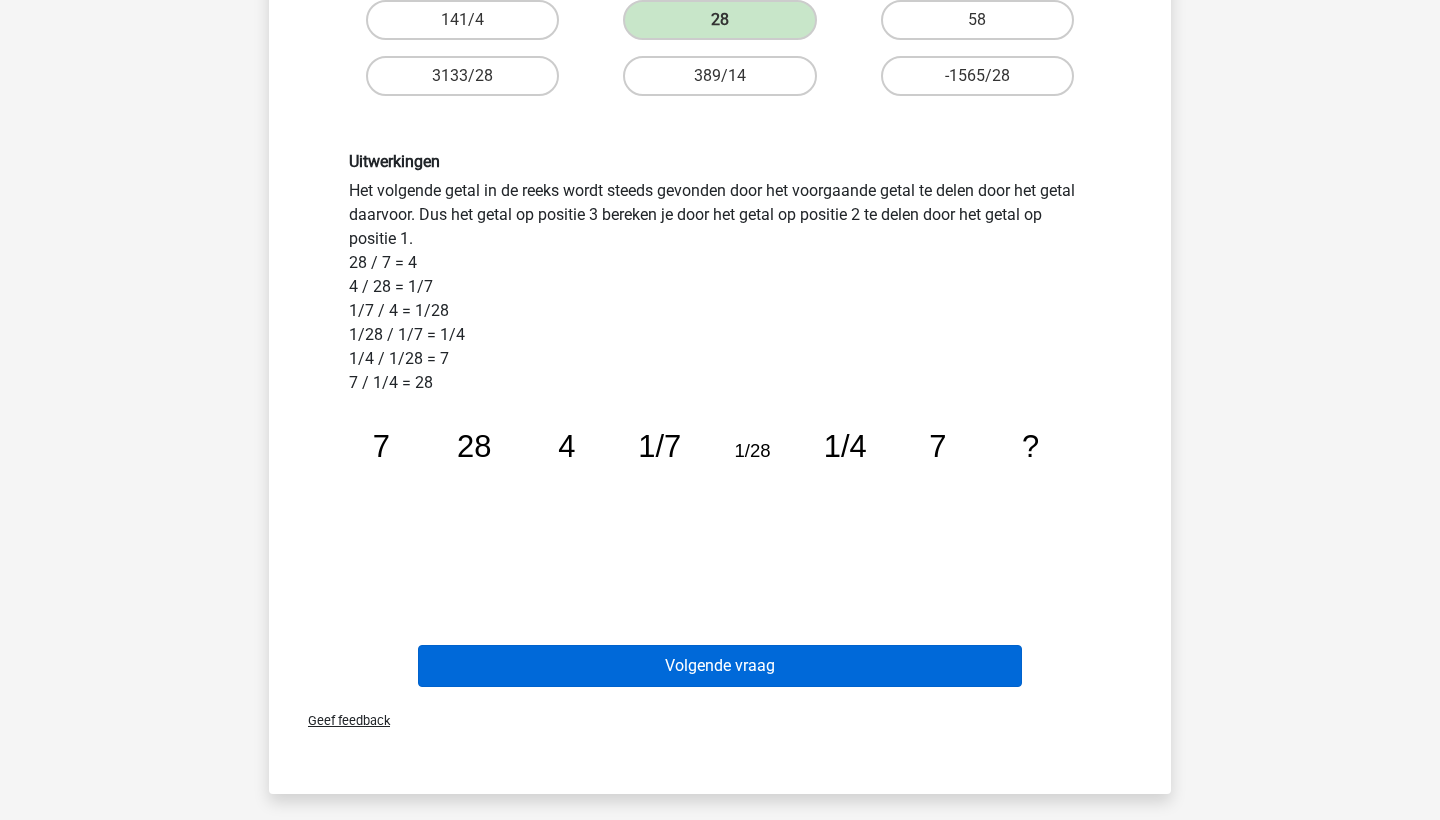 click on "Volgende vraag" at bounding box center (720, 666) 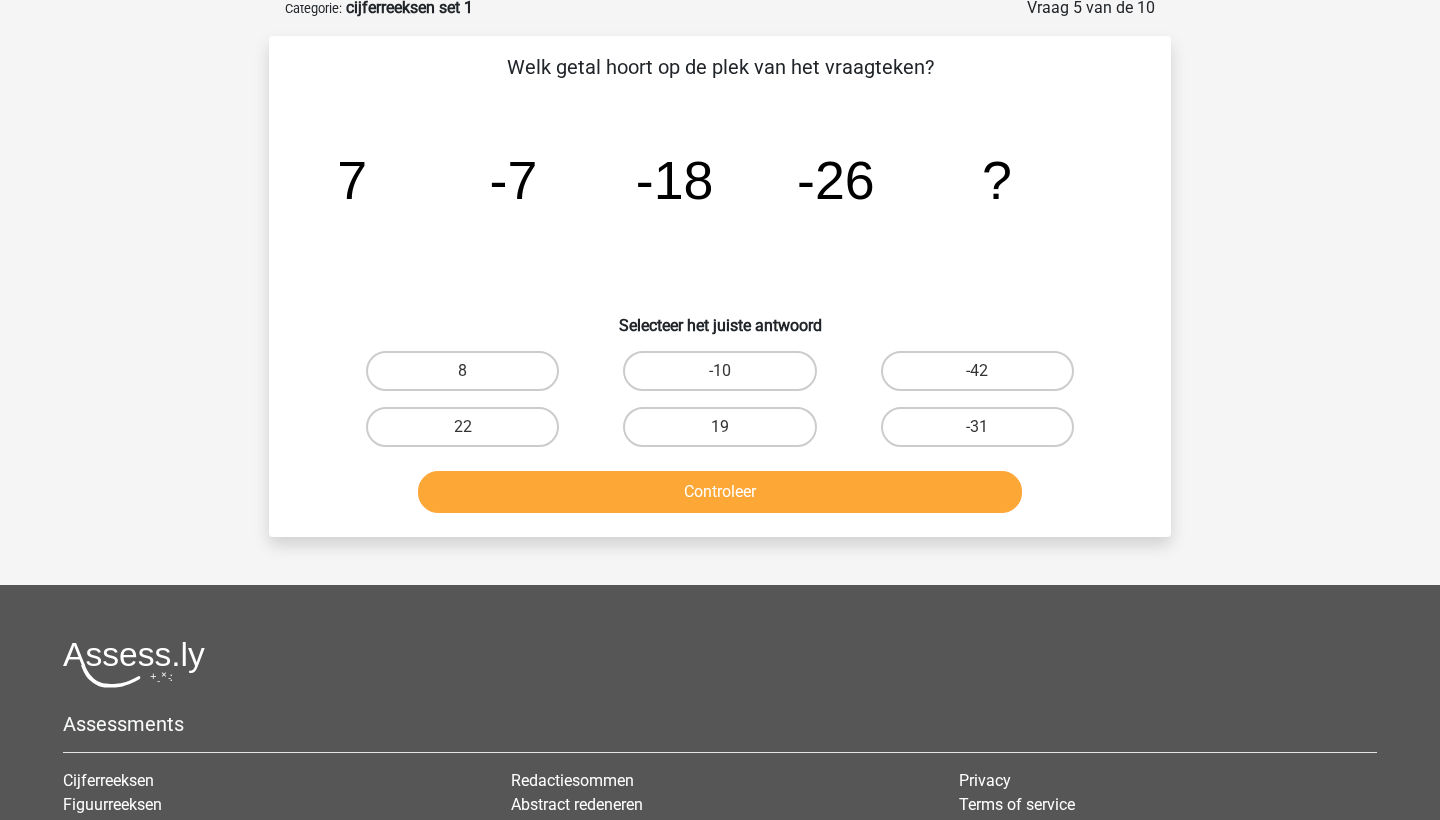 scroll, scrollTop: 100, scrollLeft: 0, axis: vertical 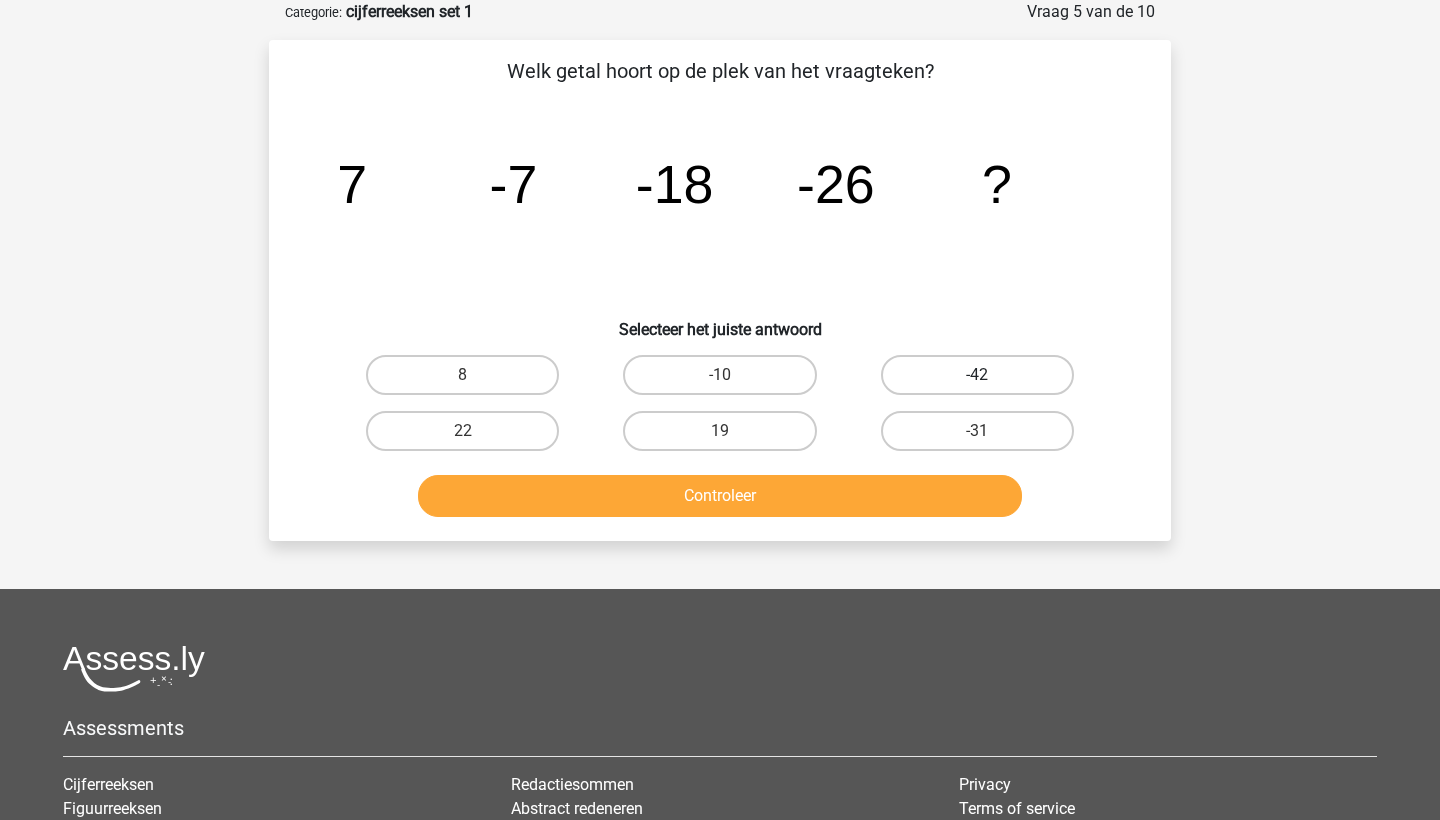 click on "-42" at bounding box center [977, 375] 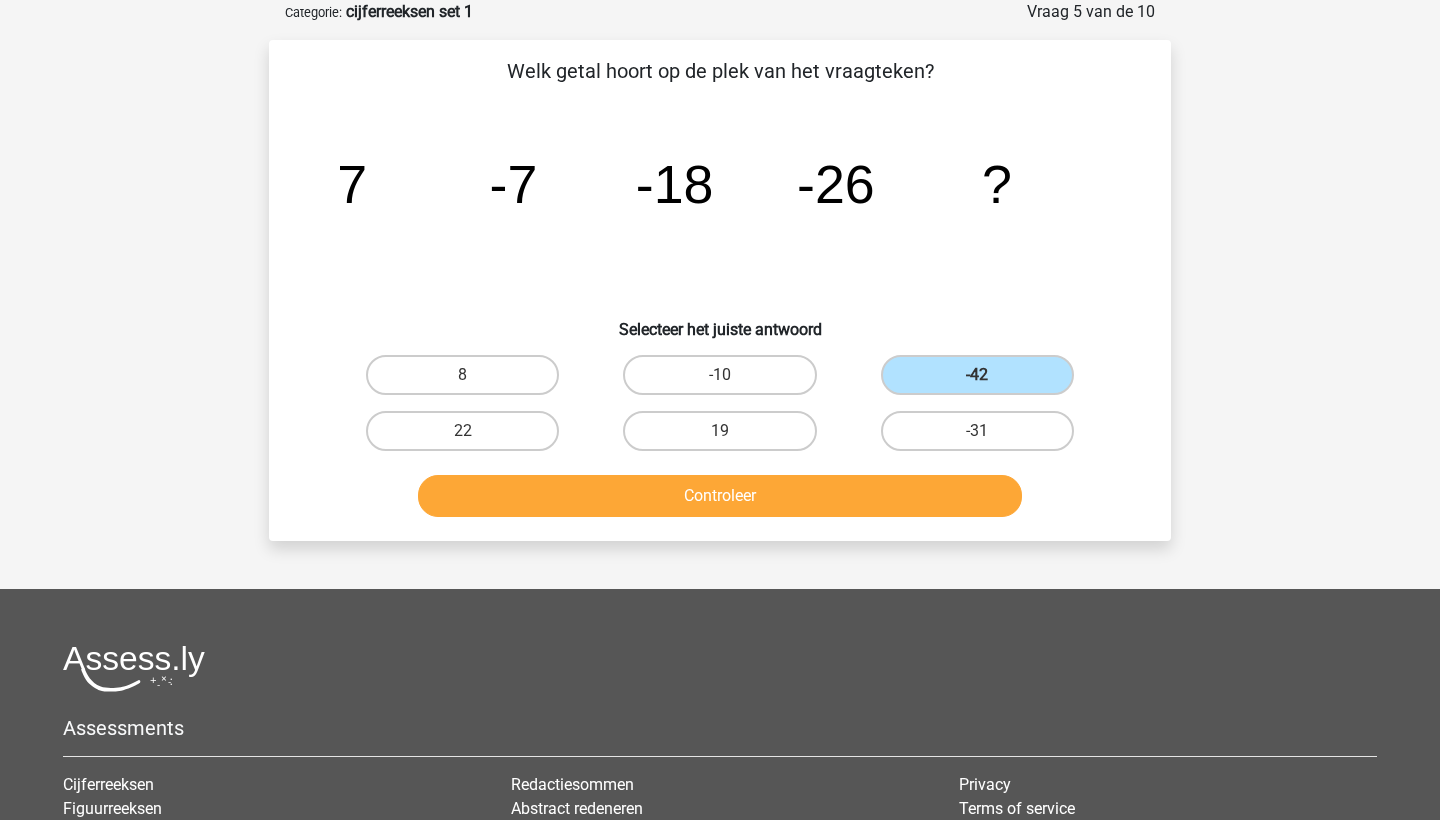 click on "Controleer" at bounding box center (720, 496) 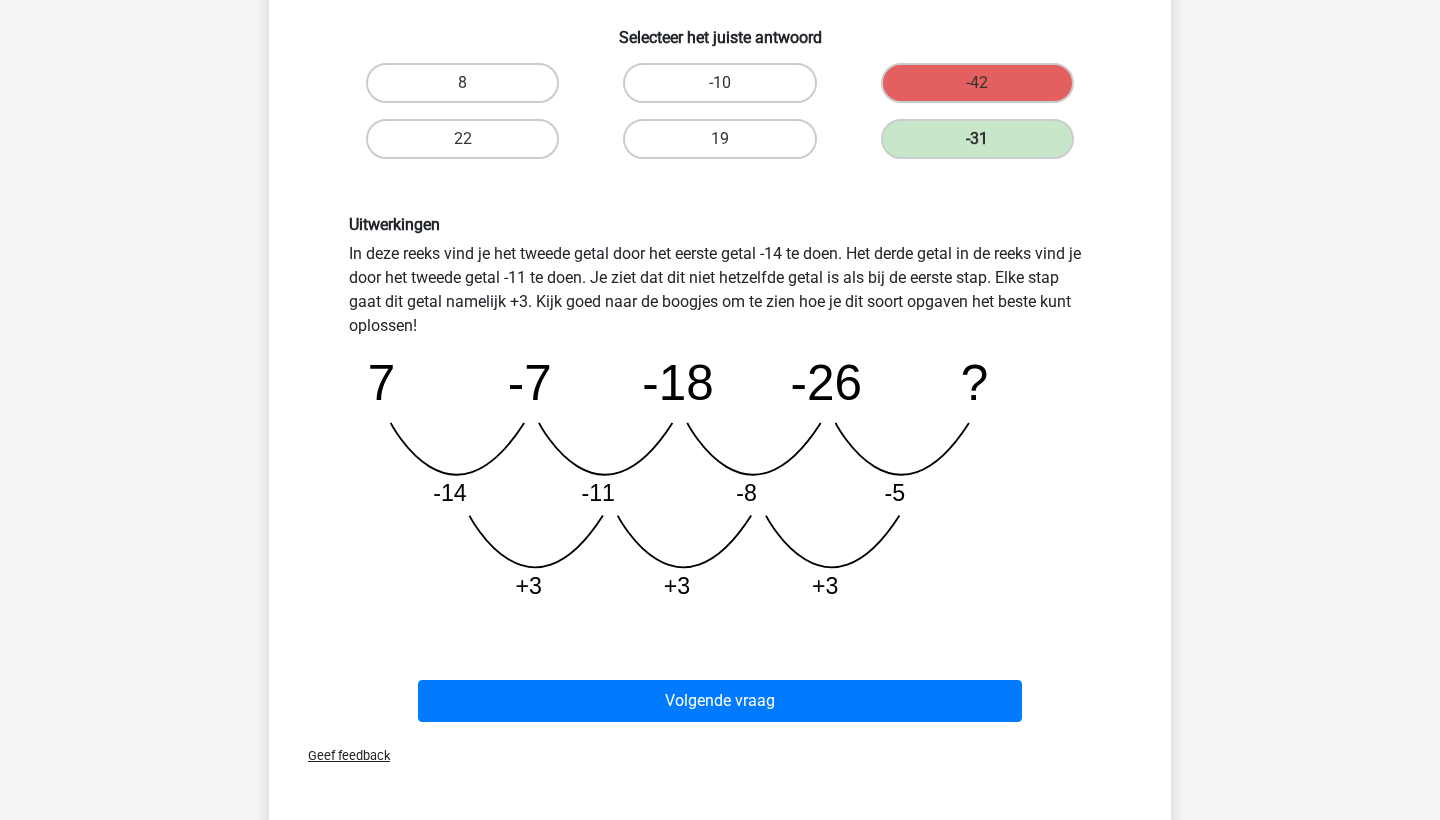 scroll, scrollTop: 409, scrollLeft: 0, axis: vertical 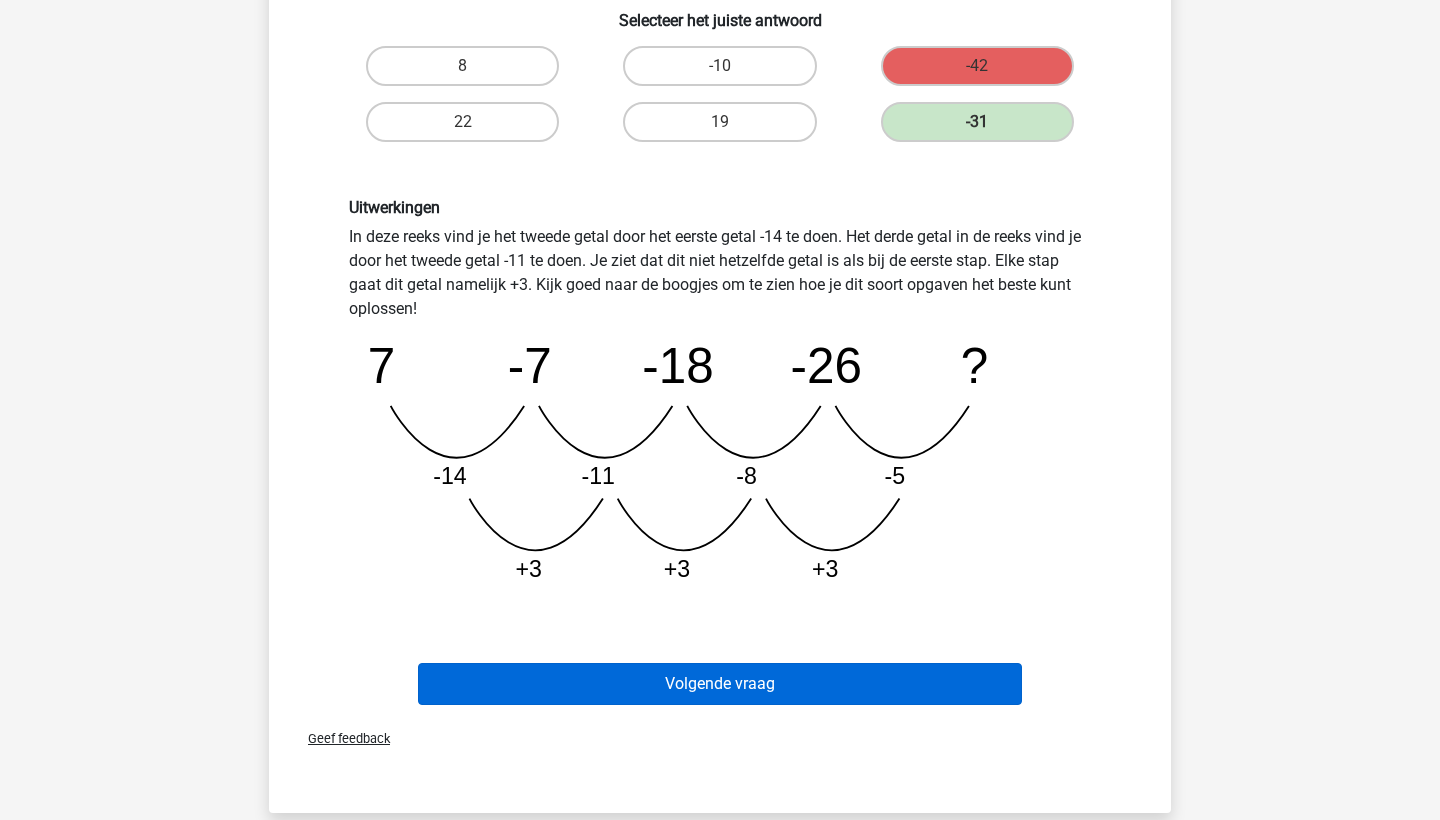 click on "Volgende vraag" at bounding box center [720, 684] 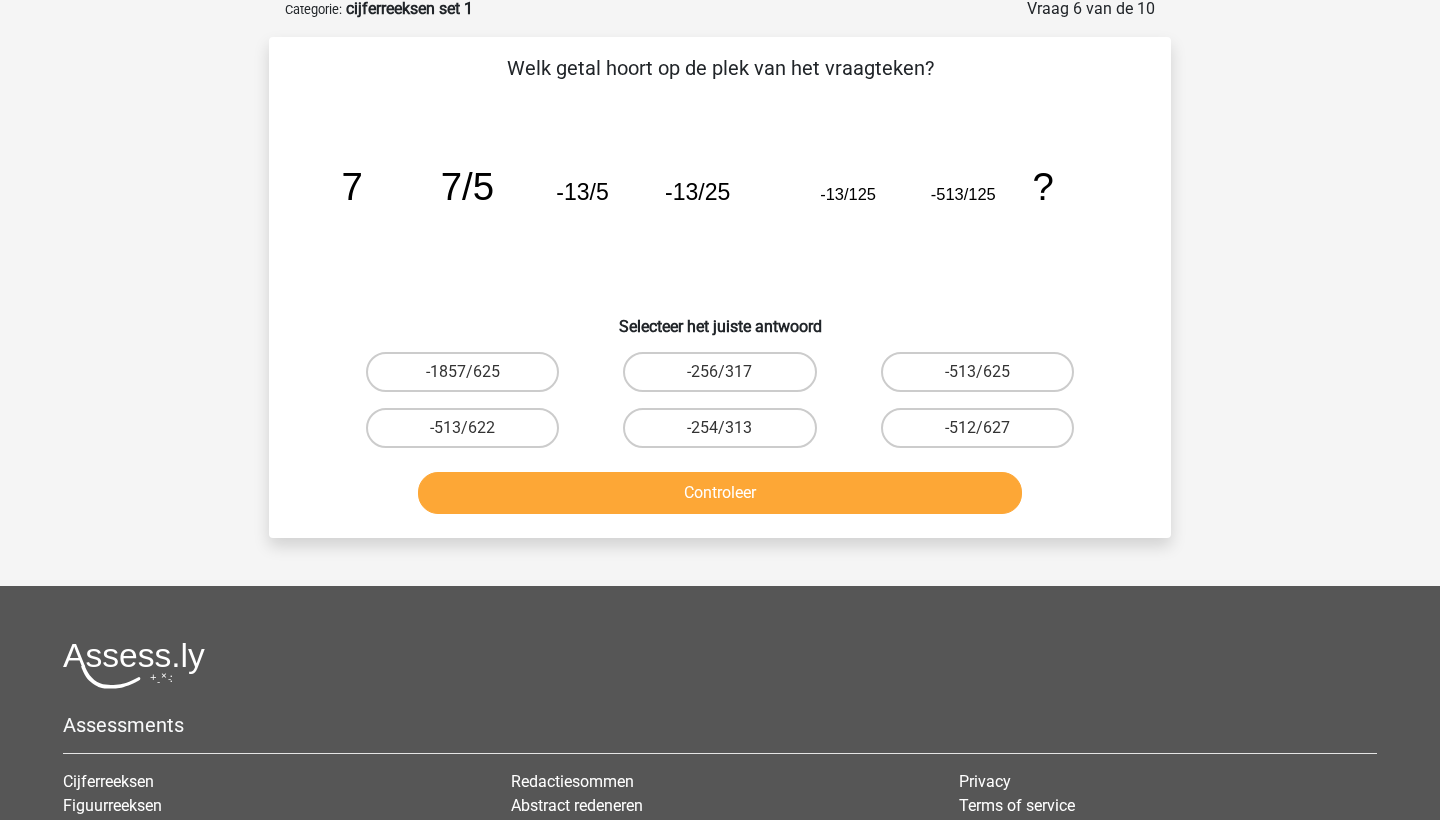 scroll, scrollTop: 100, scrollLeft: 0, axis: vertical 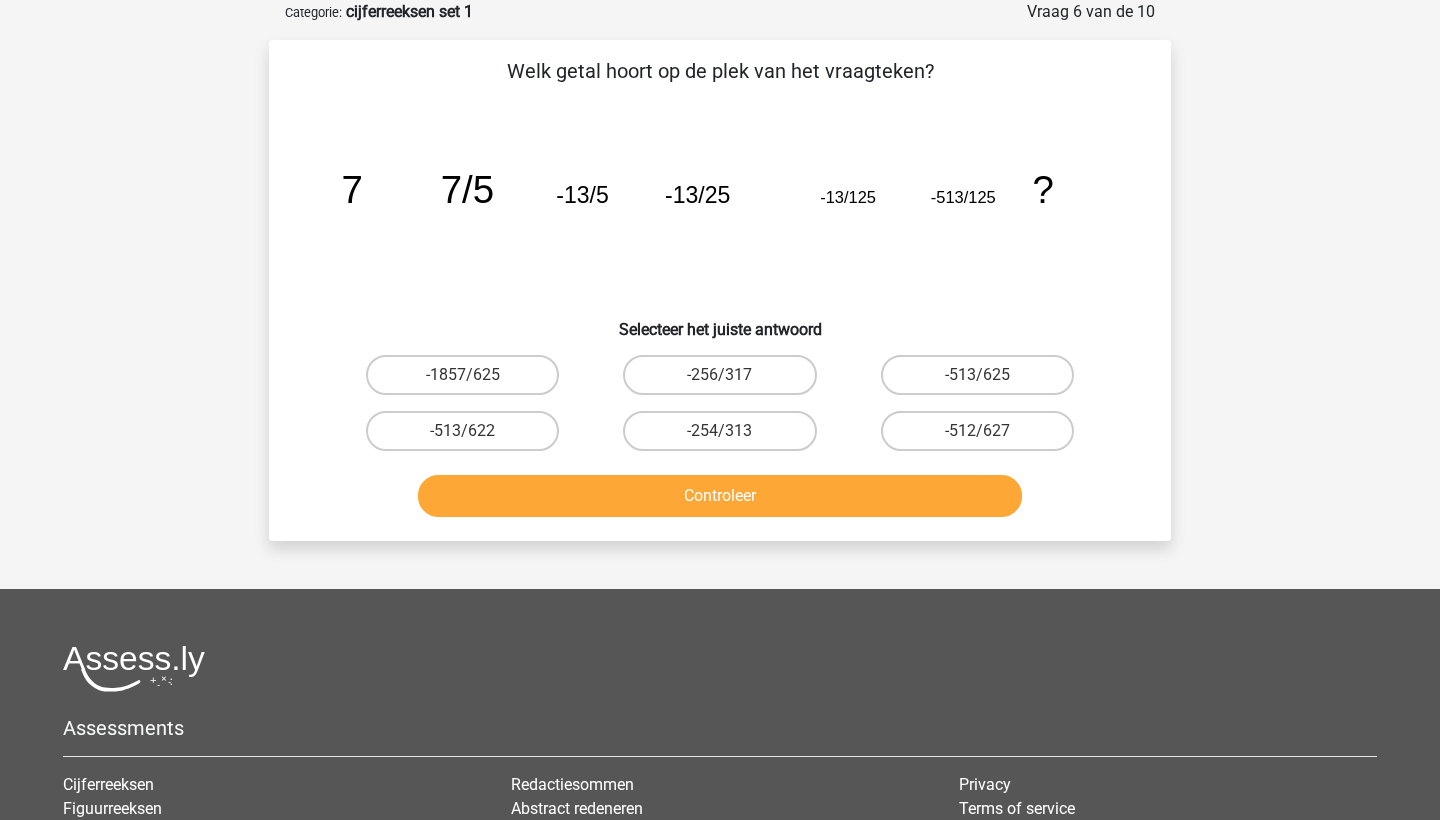click on "-513/625" at bounding box center [983, 381] 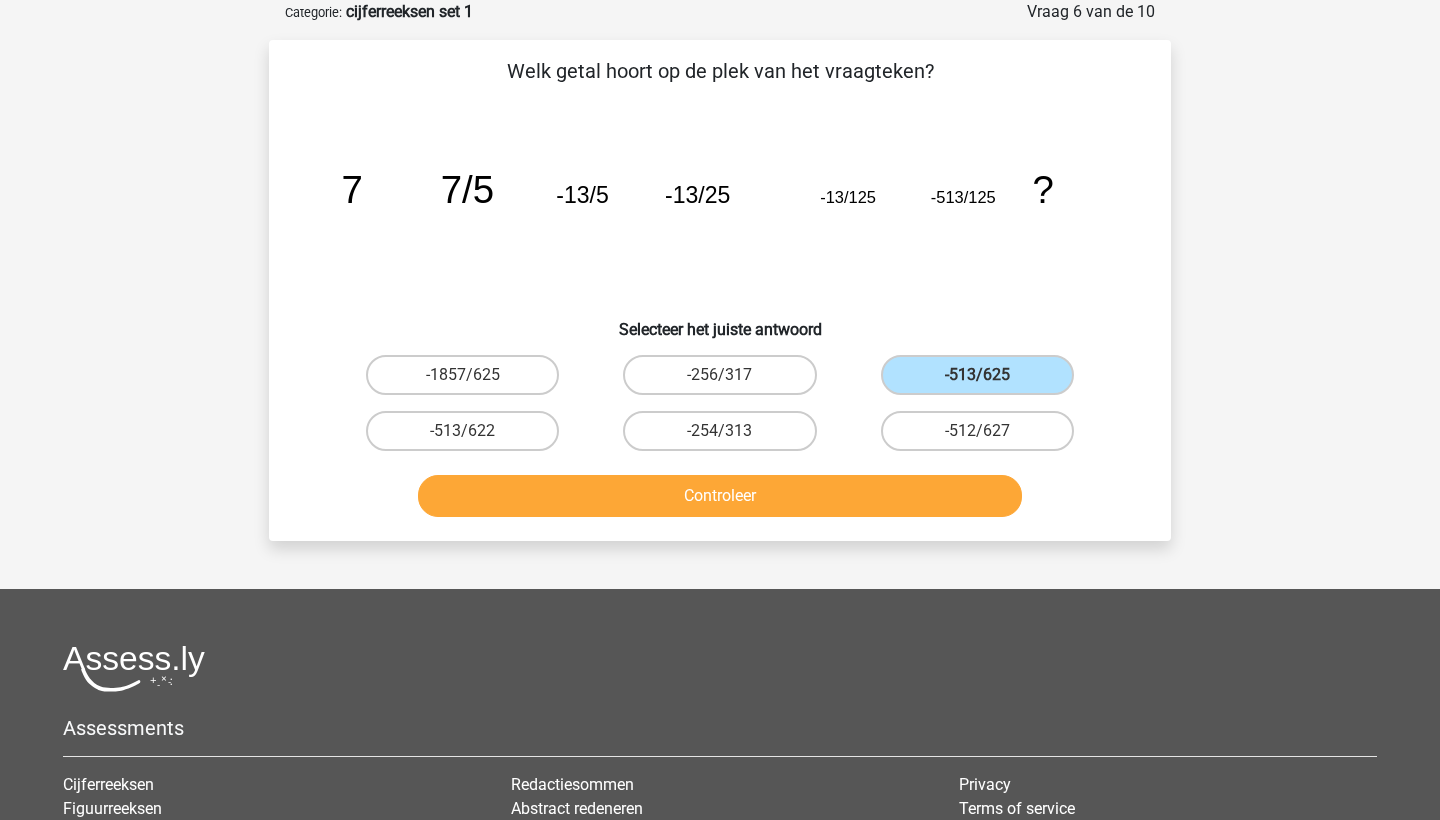 click on "Controleer" at bounding box center [720, 496] 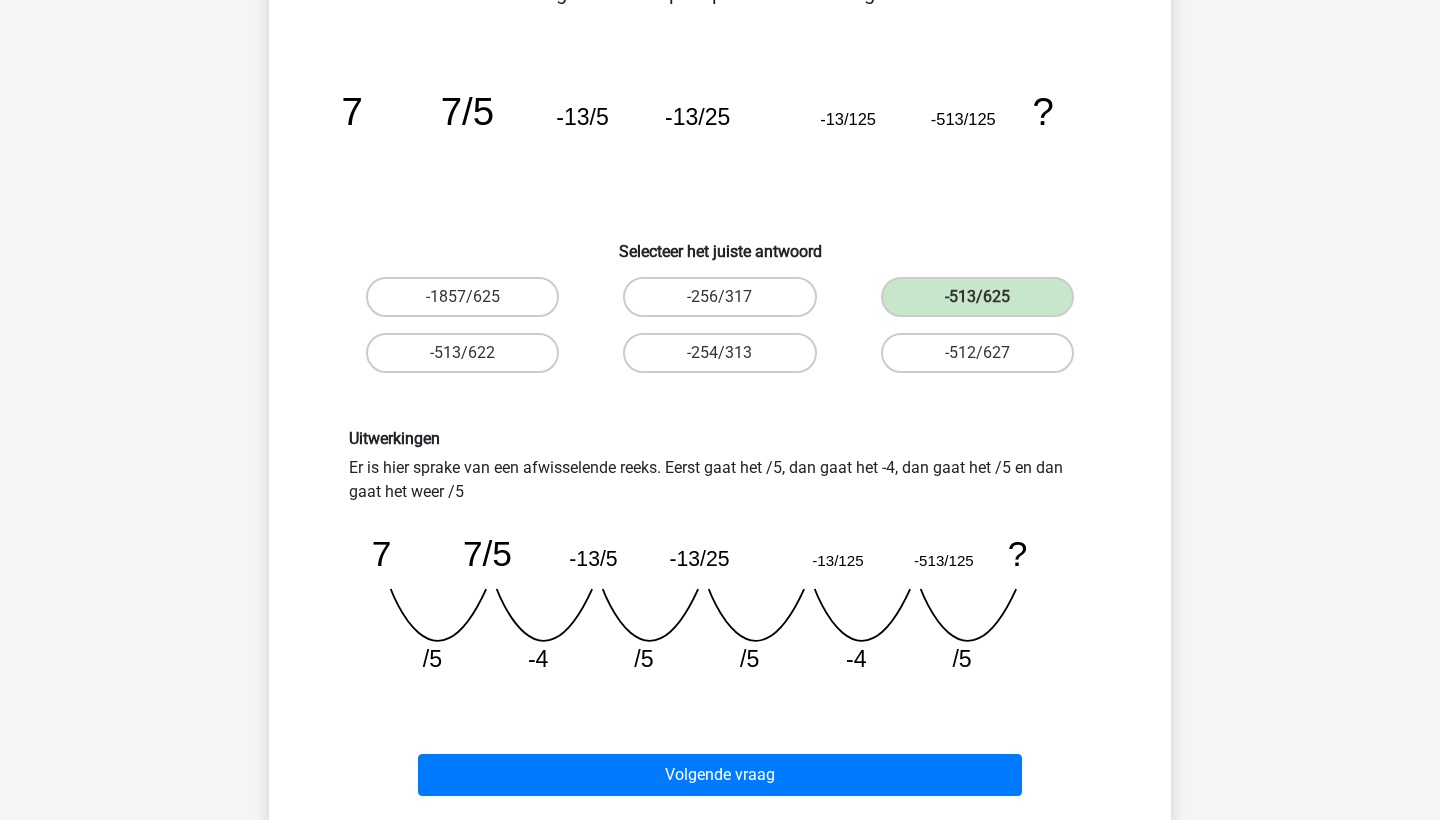 scroll, scrollTop: 187, scrollLeft: 0, axis: vertical 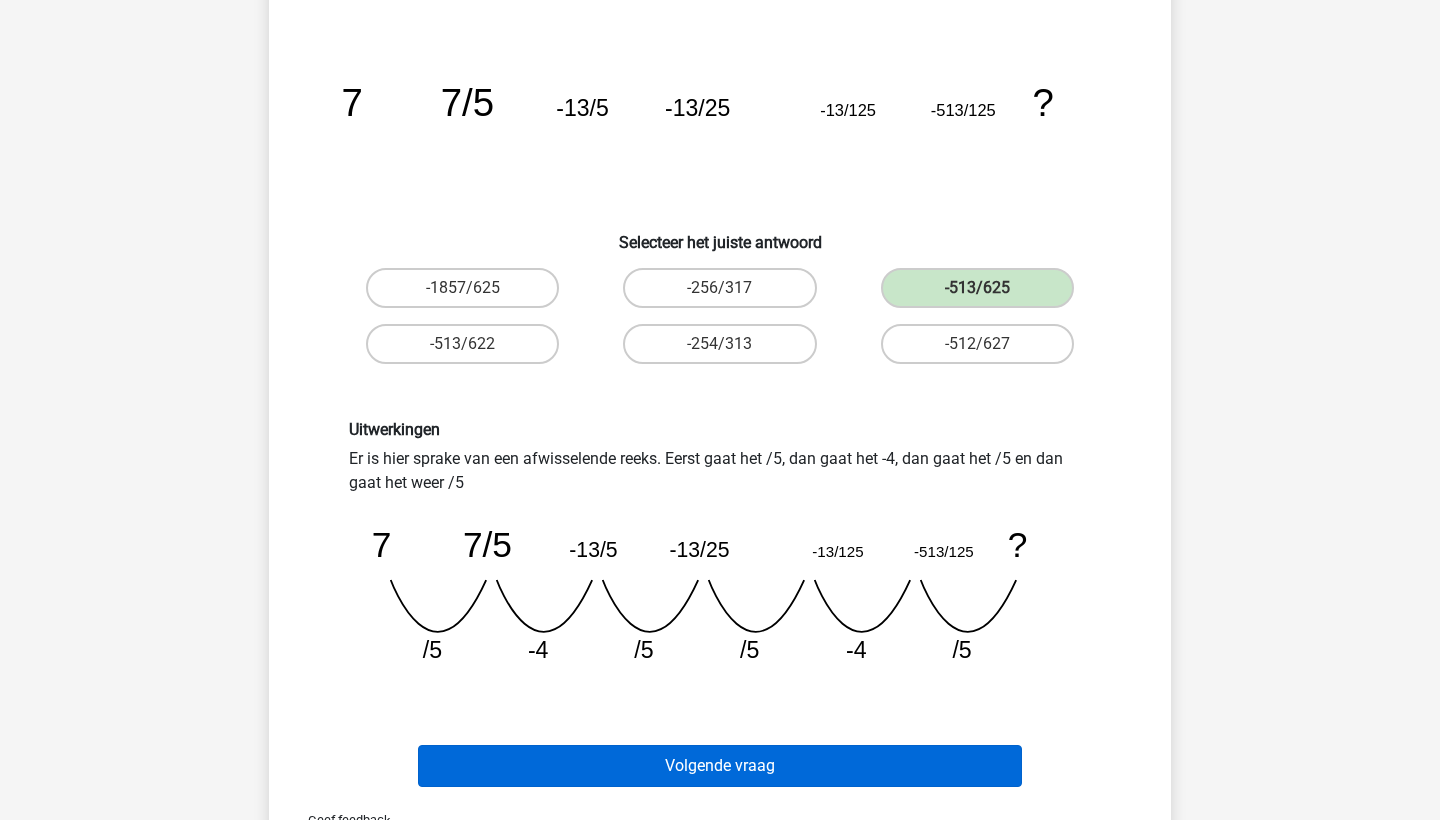 click on "Volgende vraag" at bounding box center (720, 766) 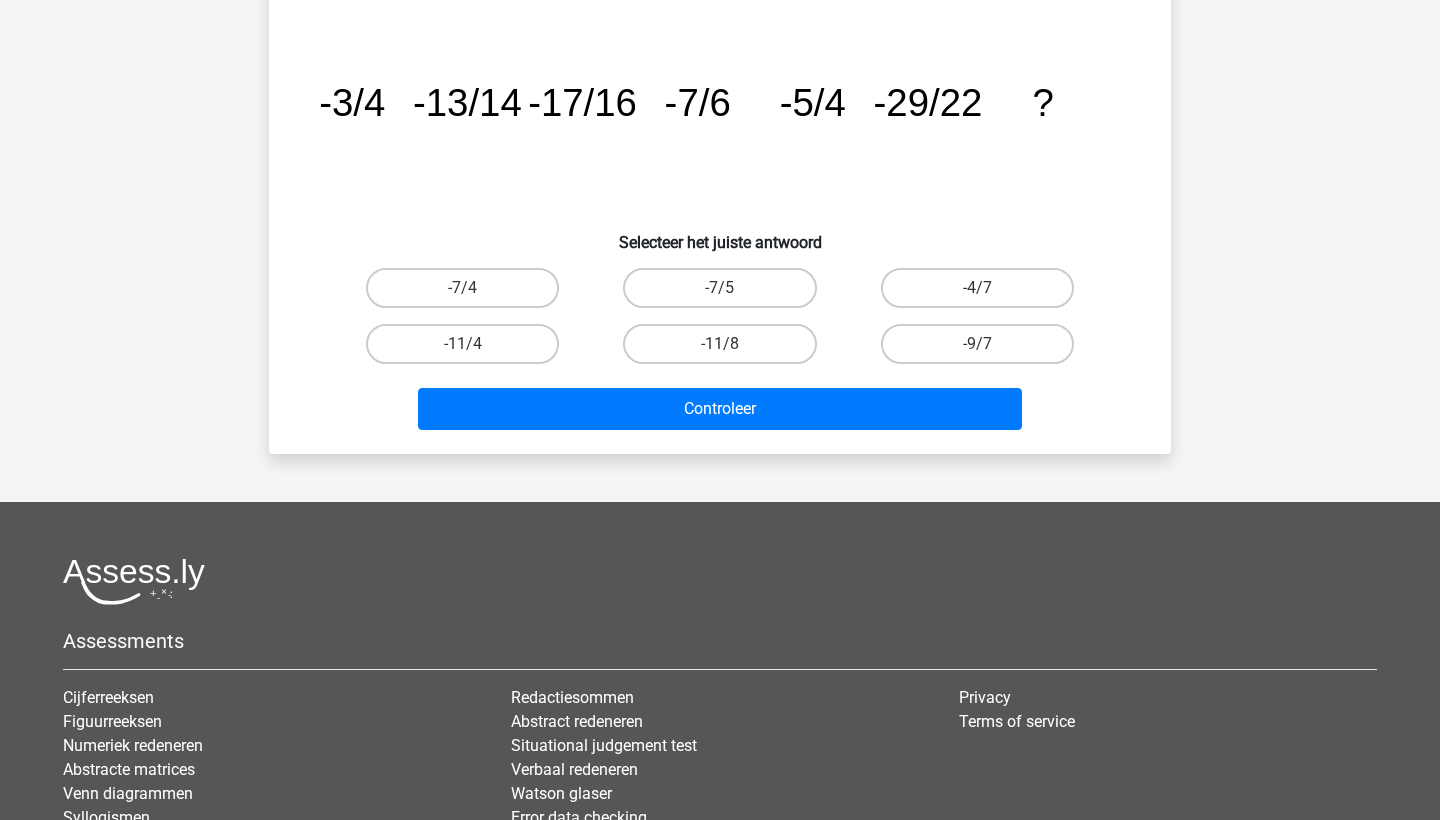 scroll, scrollTop: 100, scrollLeft: 0, axis: vertical 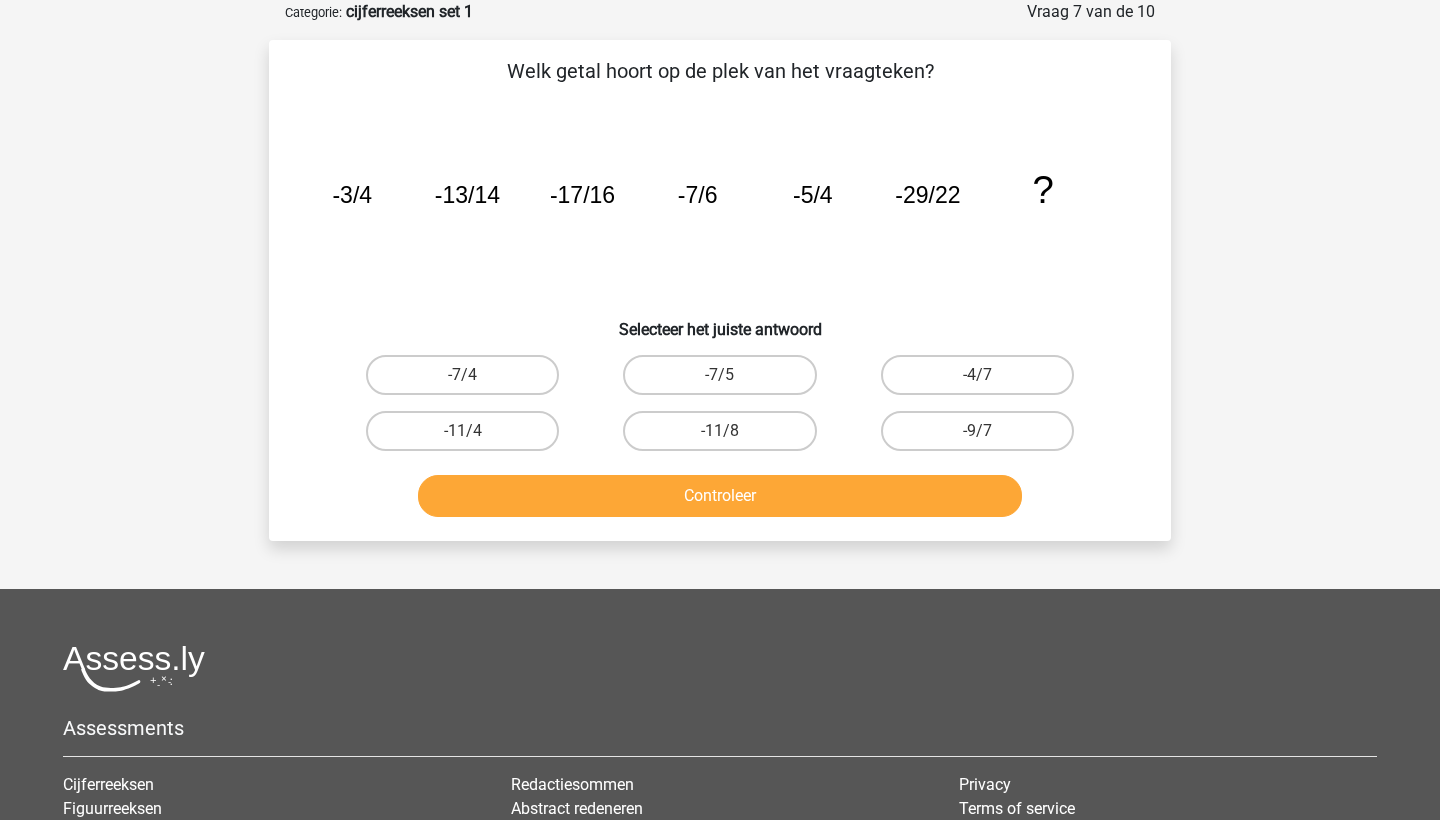 click on "-11/8" at bounding box center (726, 437) 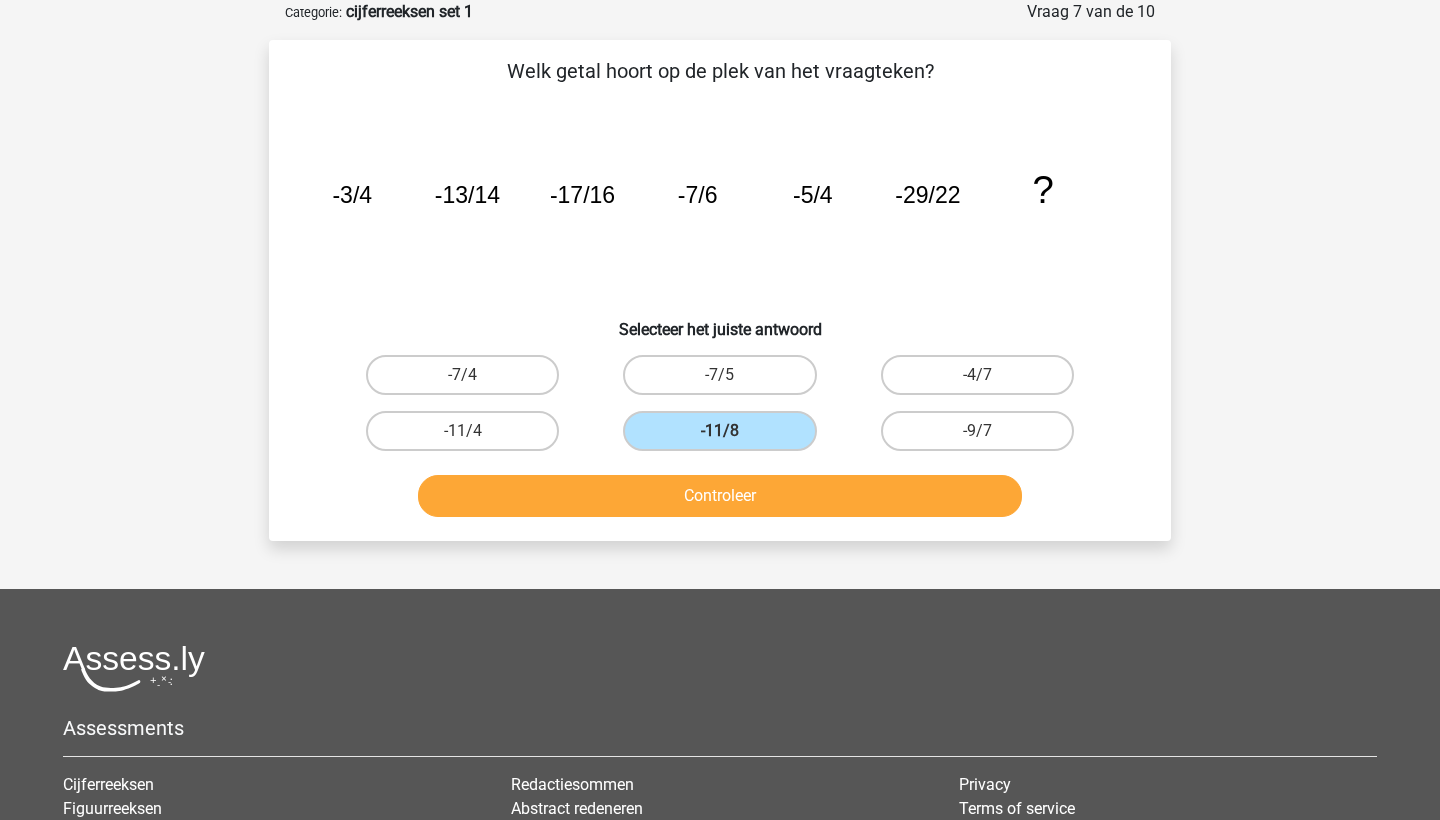 click on "Controleer" at bounding box center [720, 496] 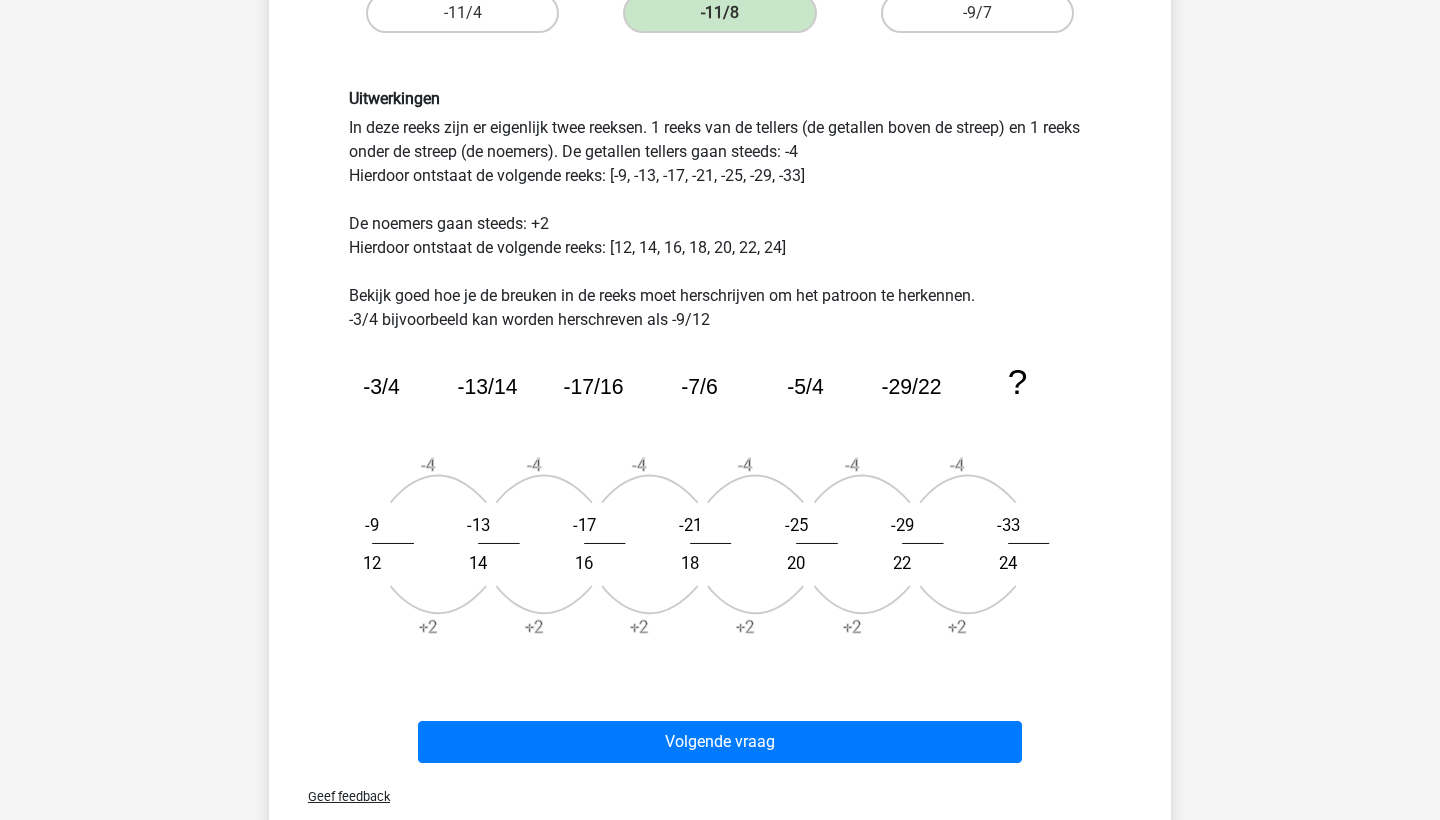 scroll, scrollTop: 519, scrollLeft: 0, axis: vertical 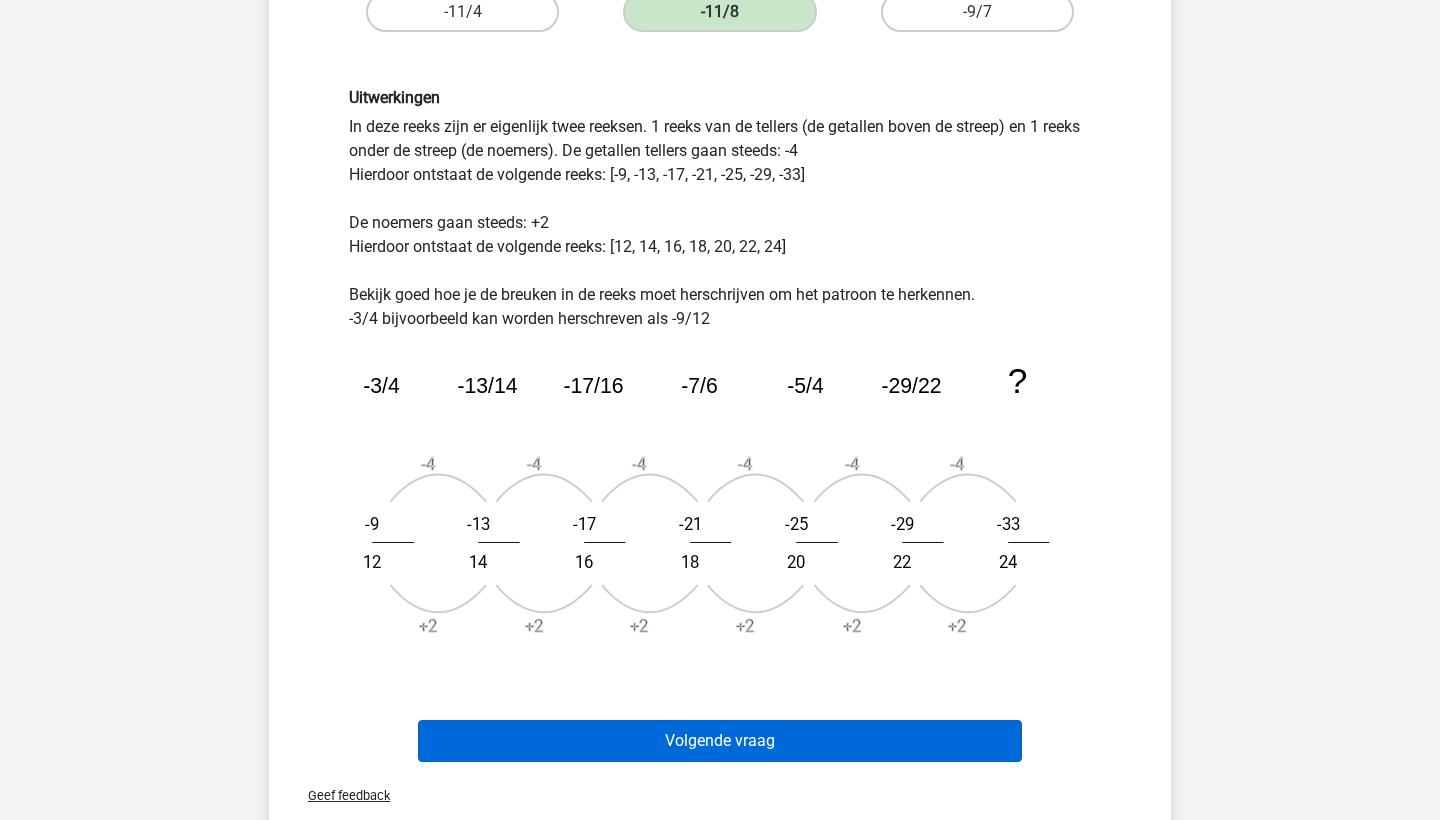 click on "Volgende vraag" at bounding box center [720, 741] 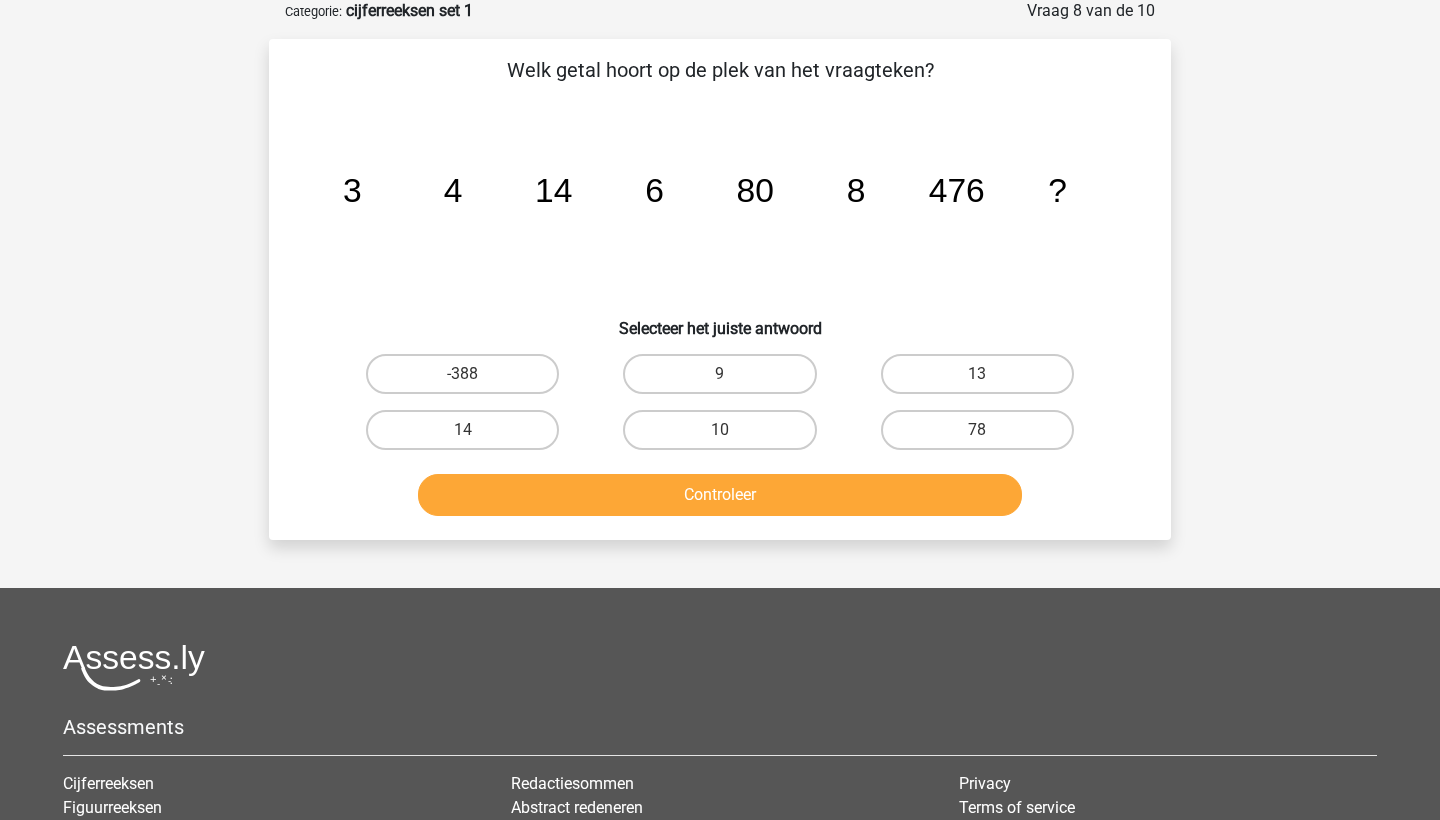 scroll, scrollTop: 100, scrollLeft: 0, axis: vertical 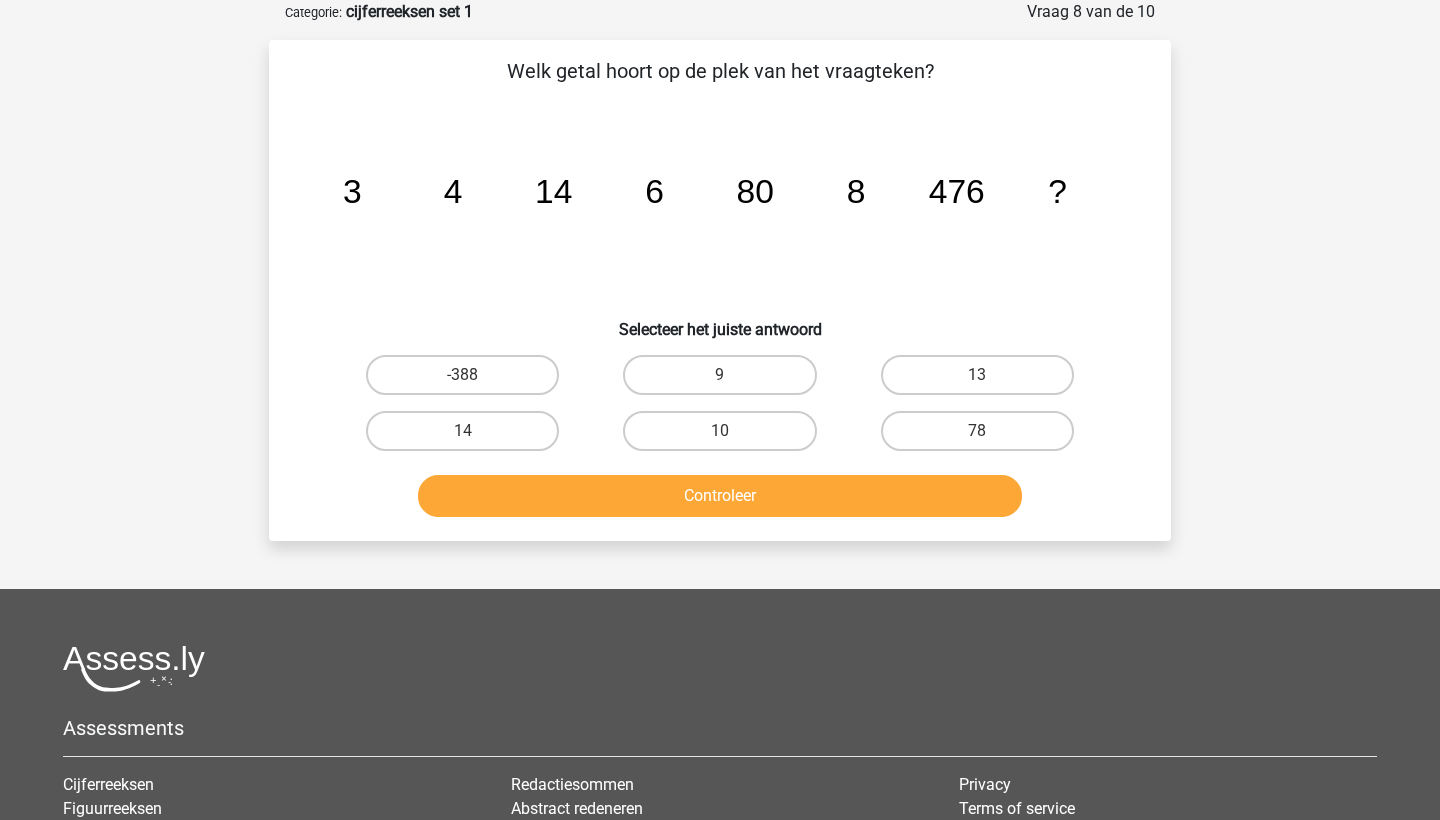 drag, startPoint x: 521, startPoint y: 532, endPoint x: 450, endPoint y: 321, distance: 222.62524 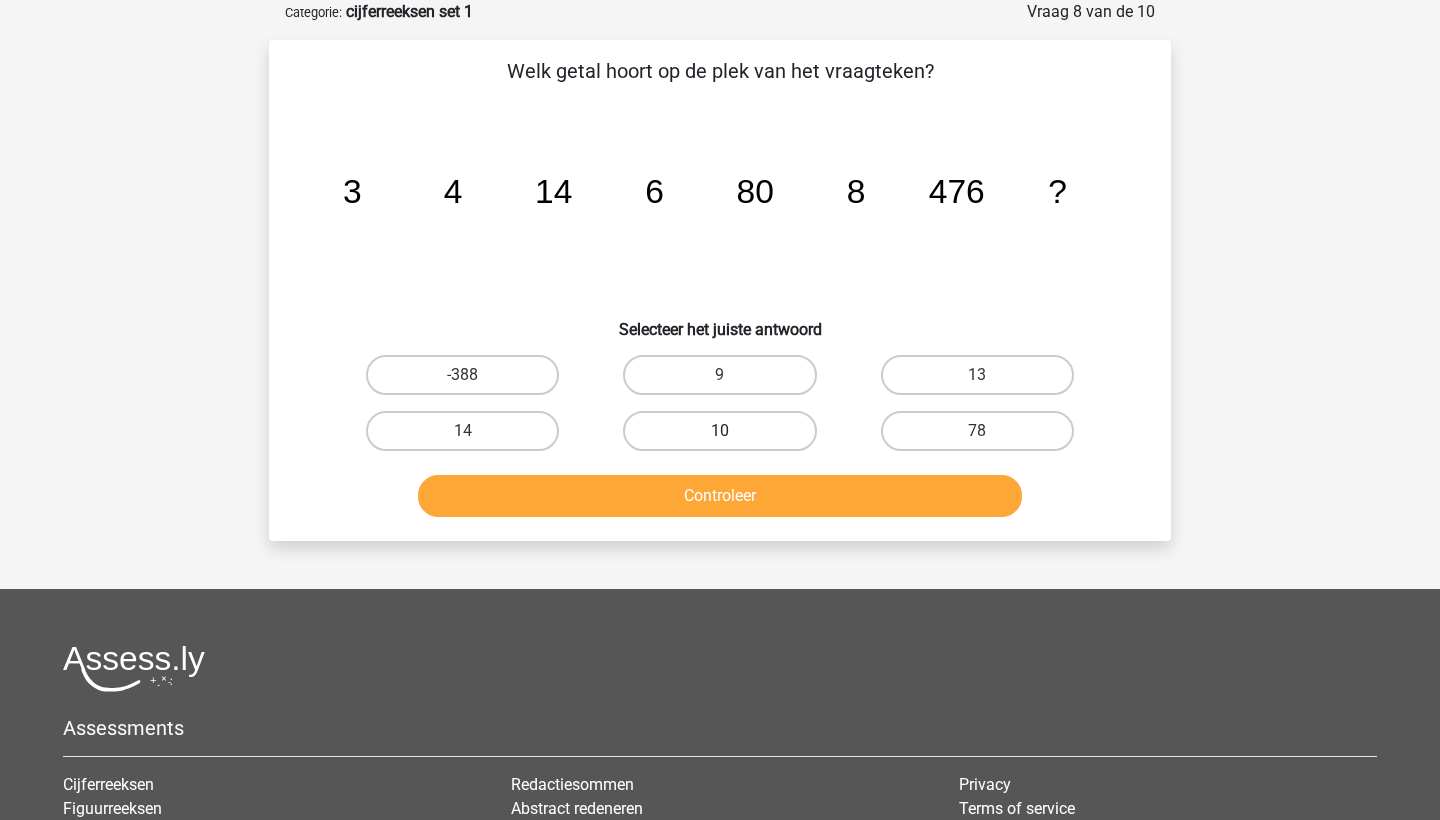 click on "10" at bounding box center (719, 431) 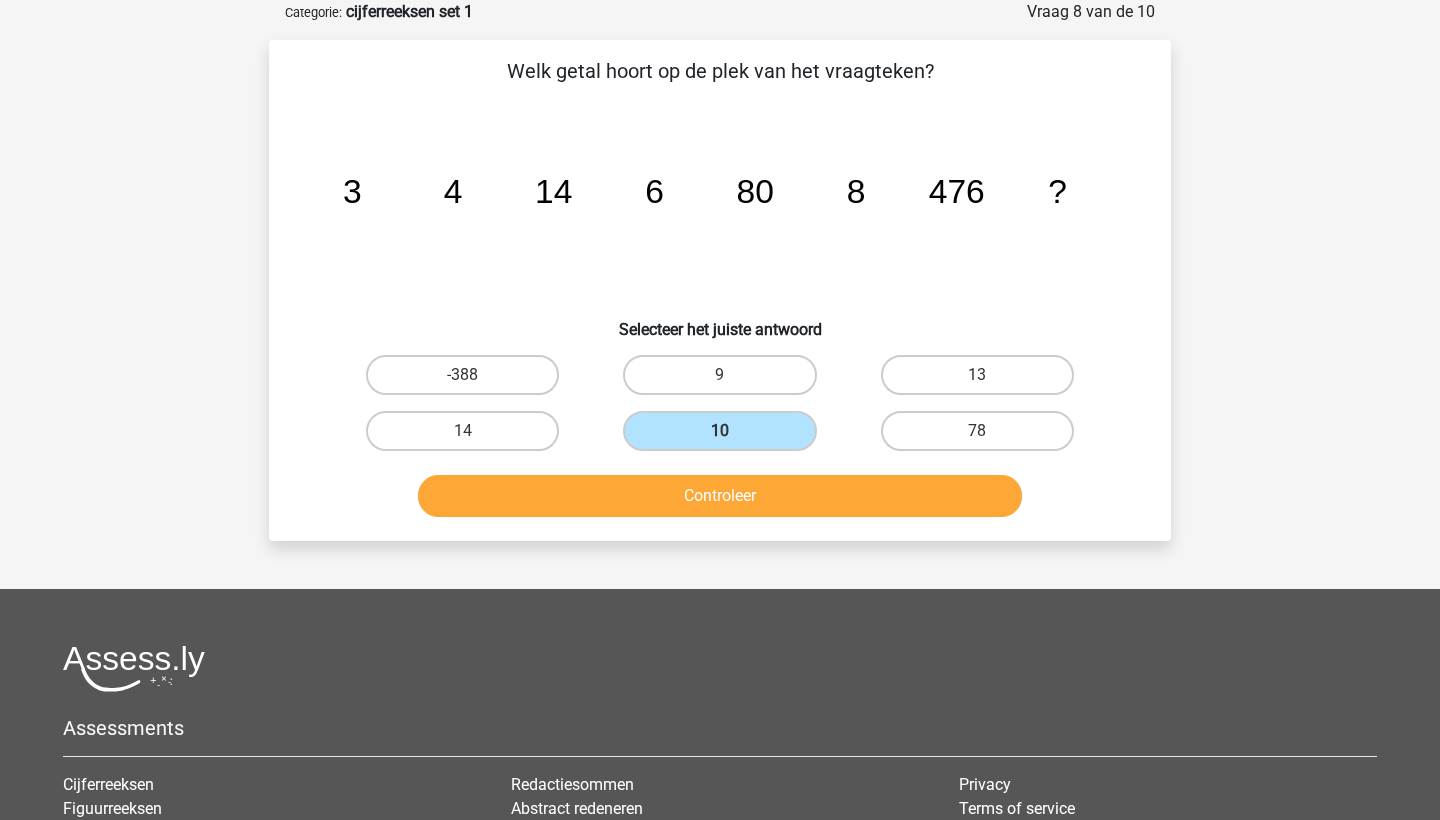 click on "Controleer" at bounding box center (720, 496) 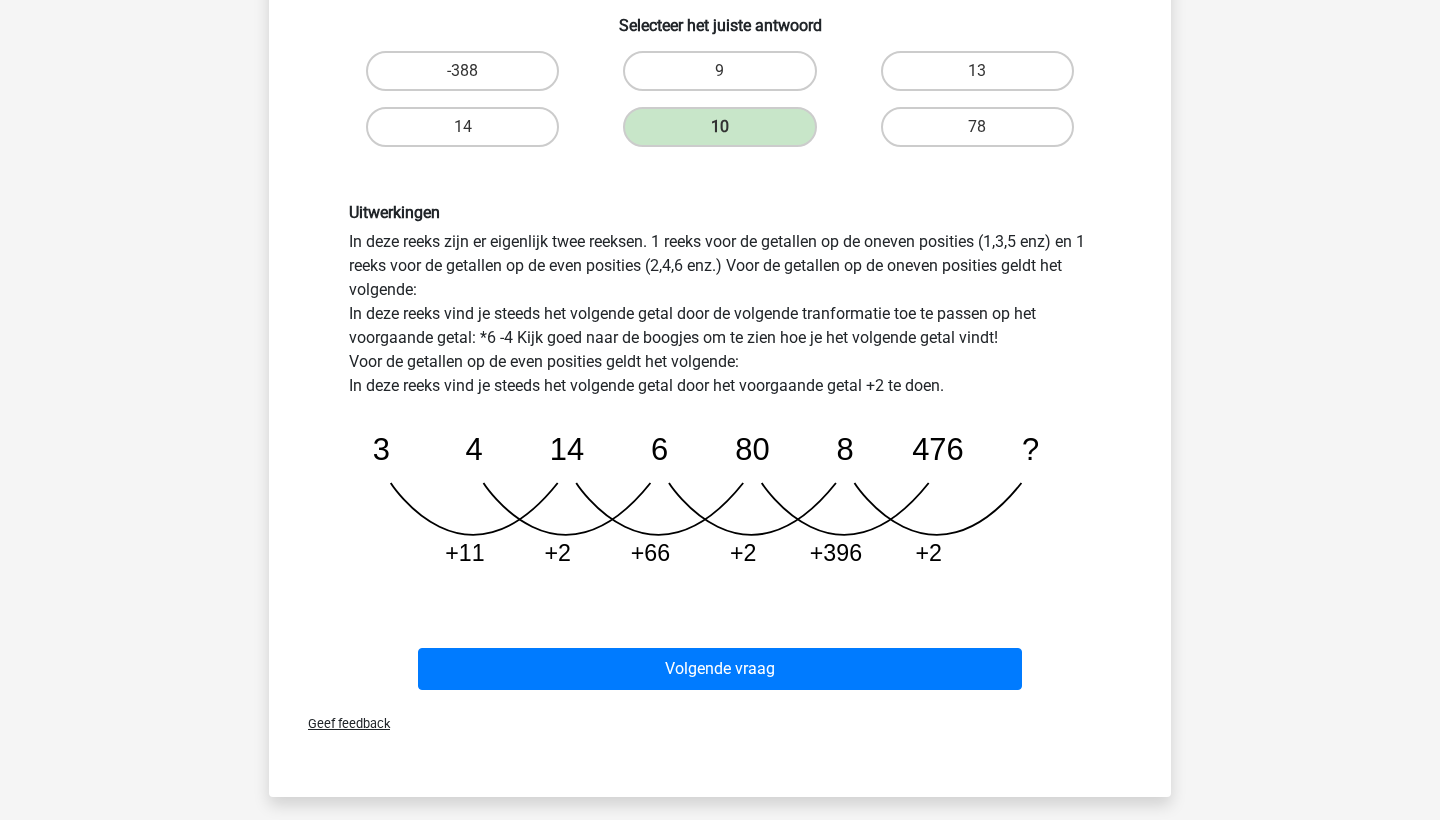 scroll, scrollTop: 415, scrollLeft: 0, axis: vertical 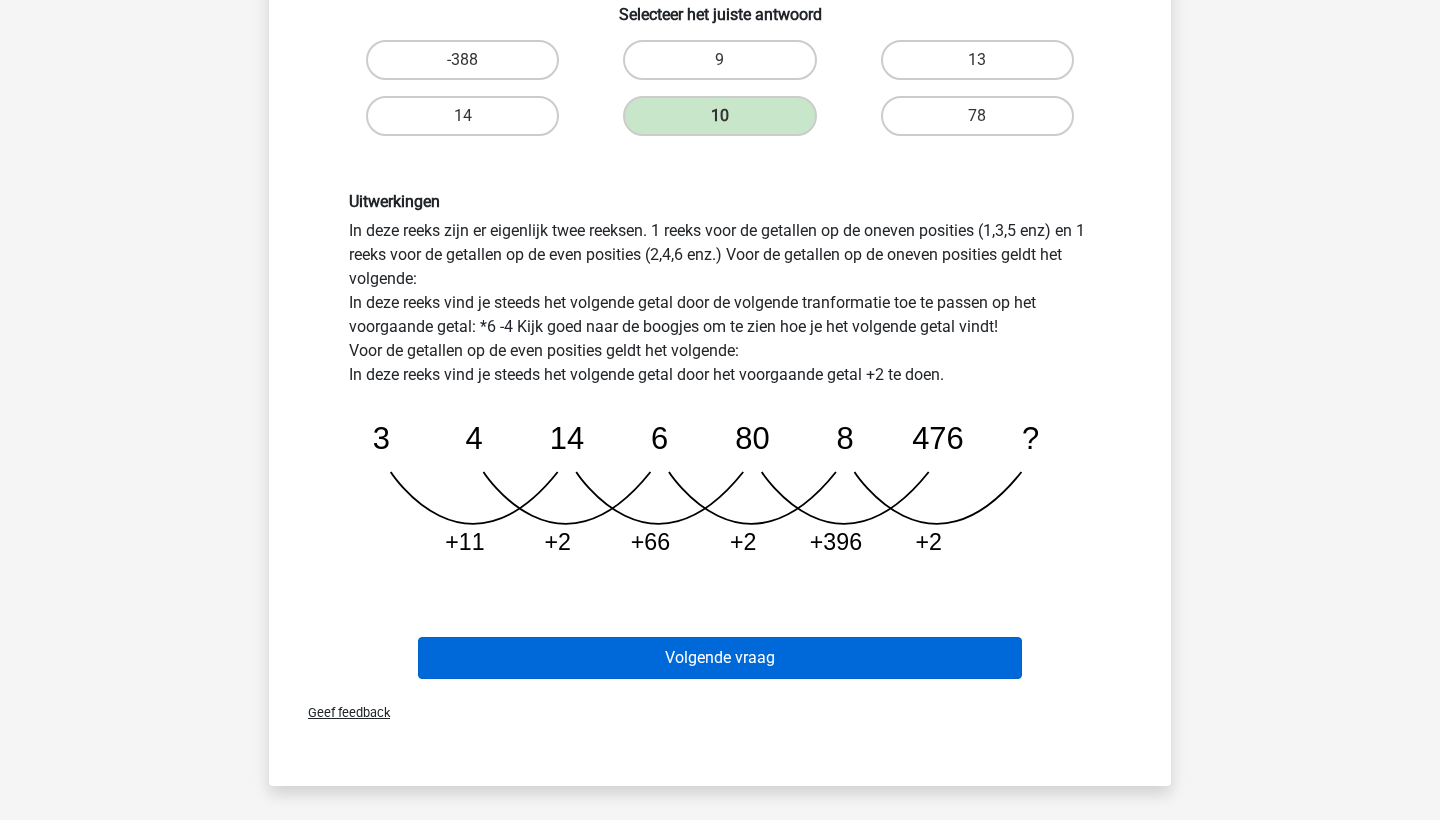 click on "Volgende vraag" at bounding box center (720, 658) 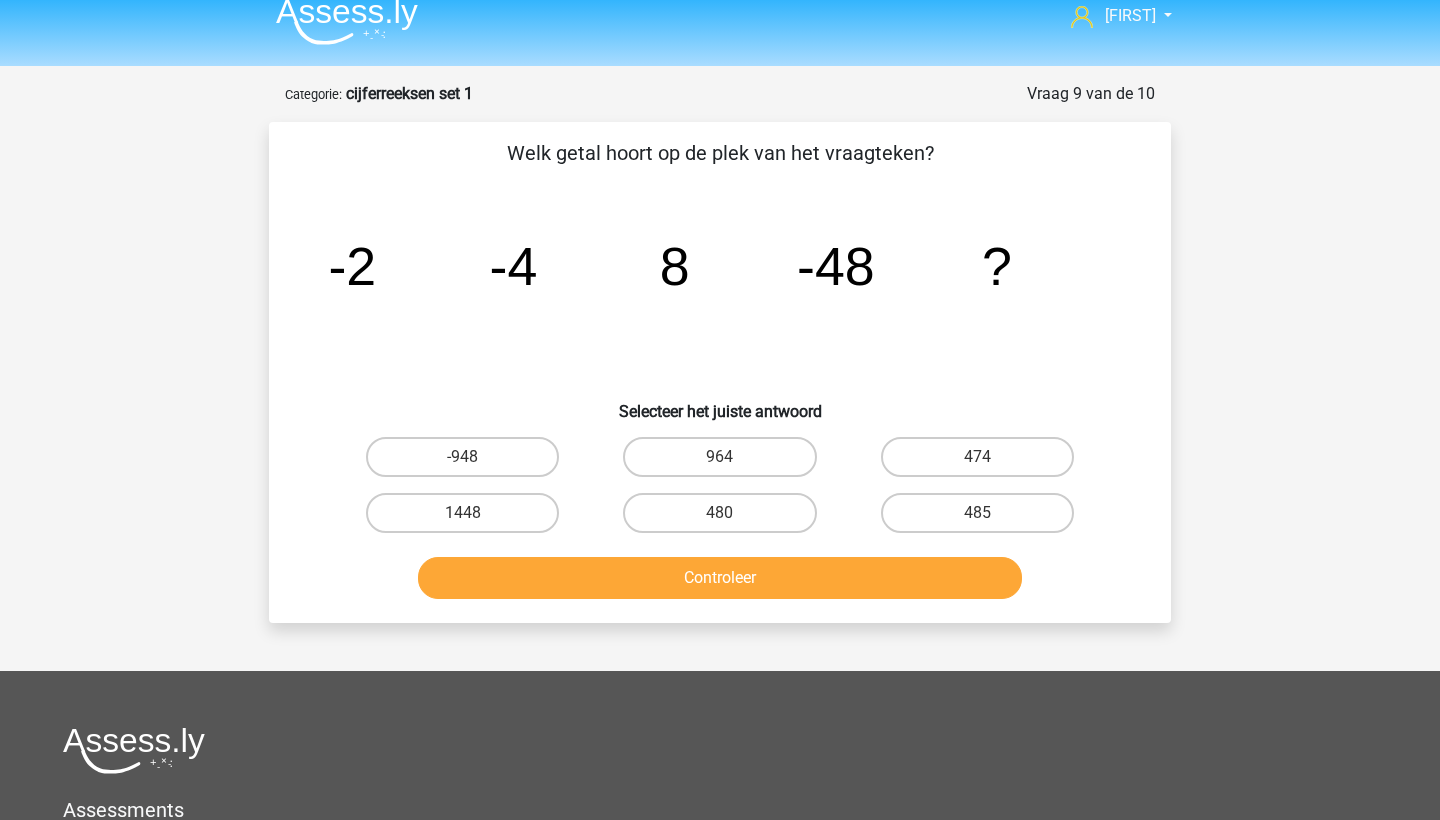 scroll, scrollTop: 6, scrollLeft: 0, axis: vertical 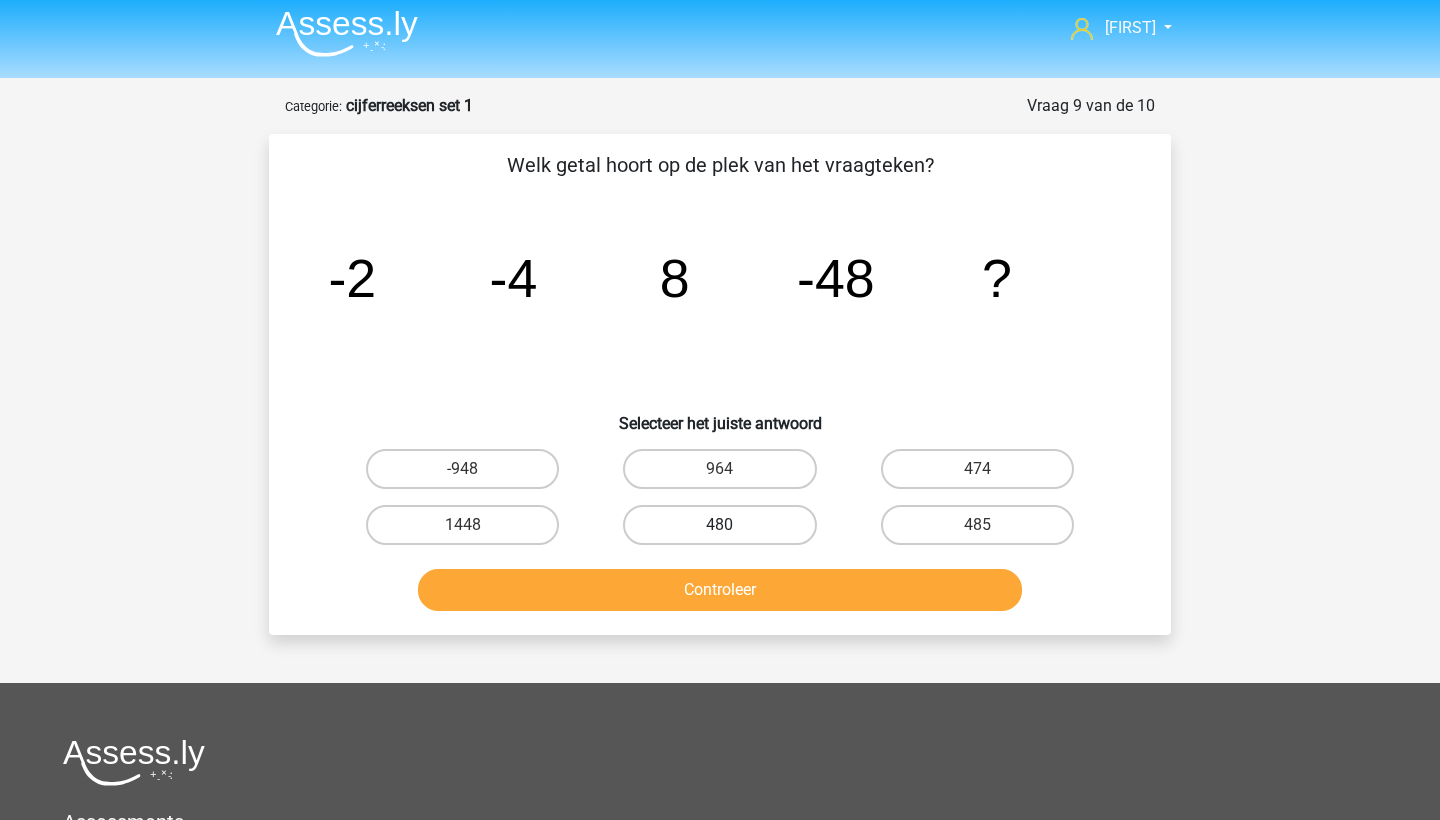 click on "480" at bounding box center [719, 525] 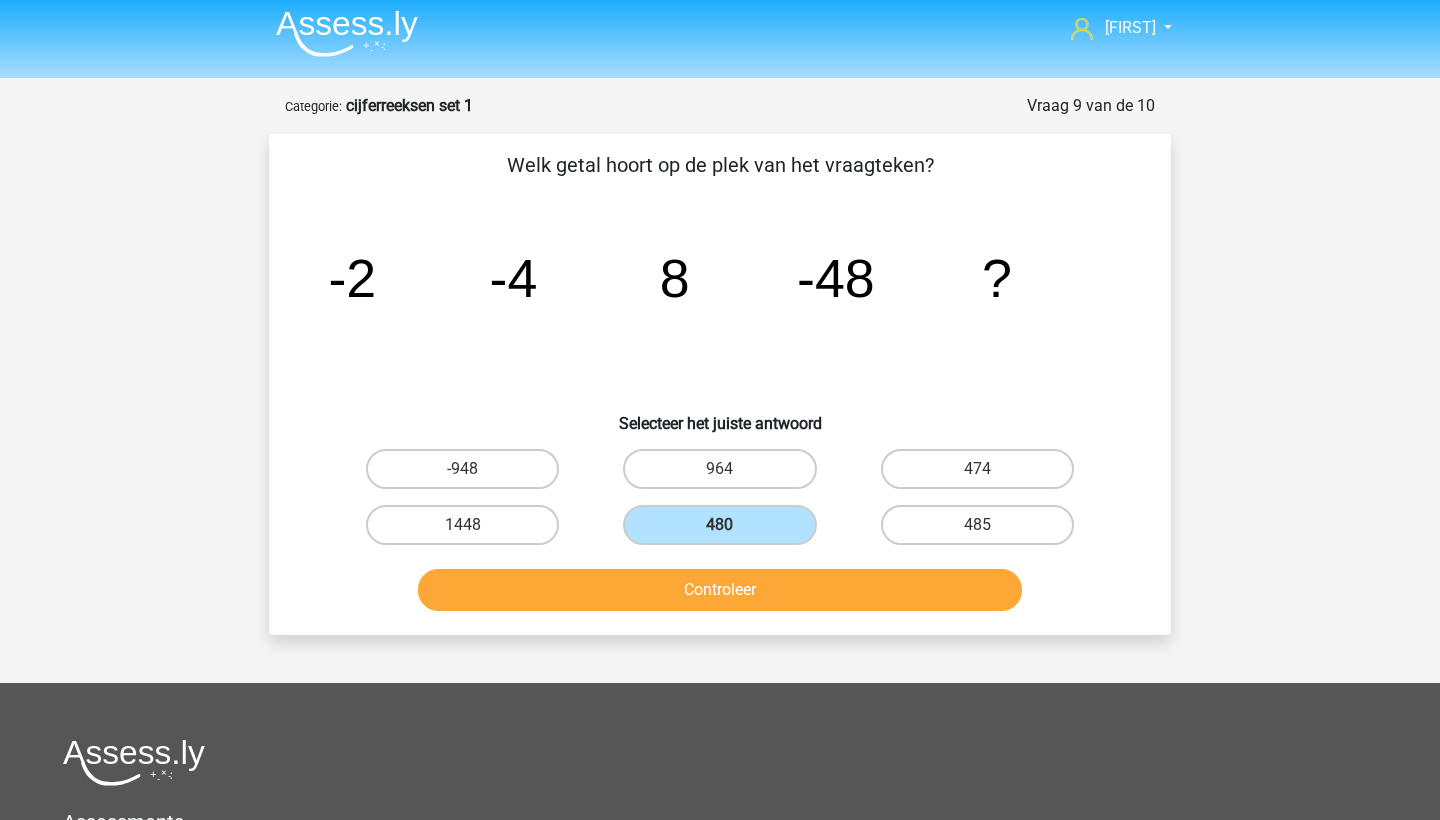 click on "Controleer" at bounding box center (720, 590) 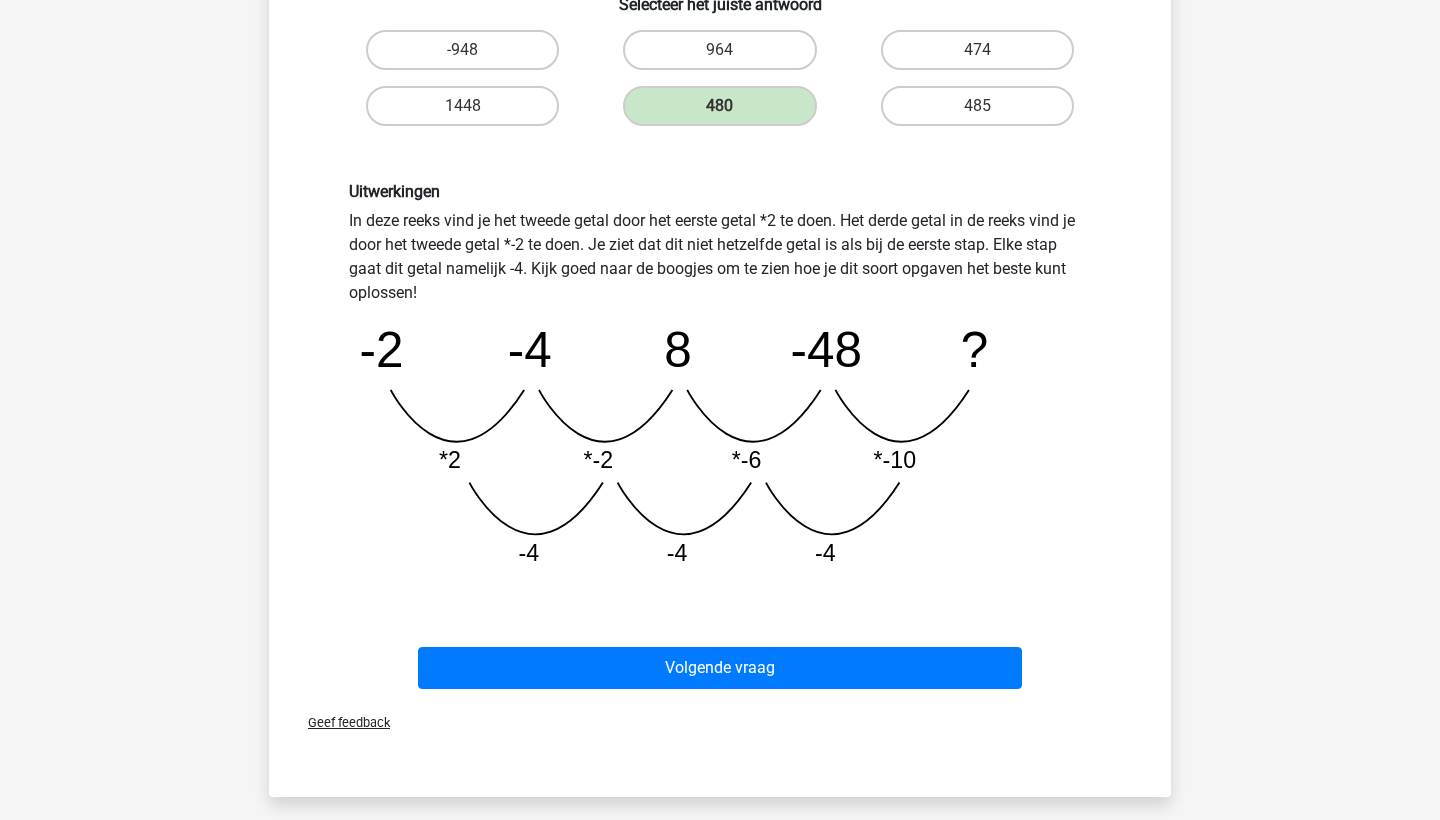 scroll, scrollTop: 429, scrollLeft: 0, axis: vertical 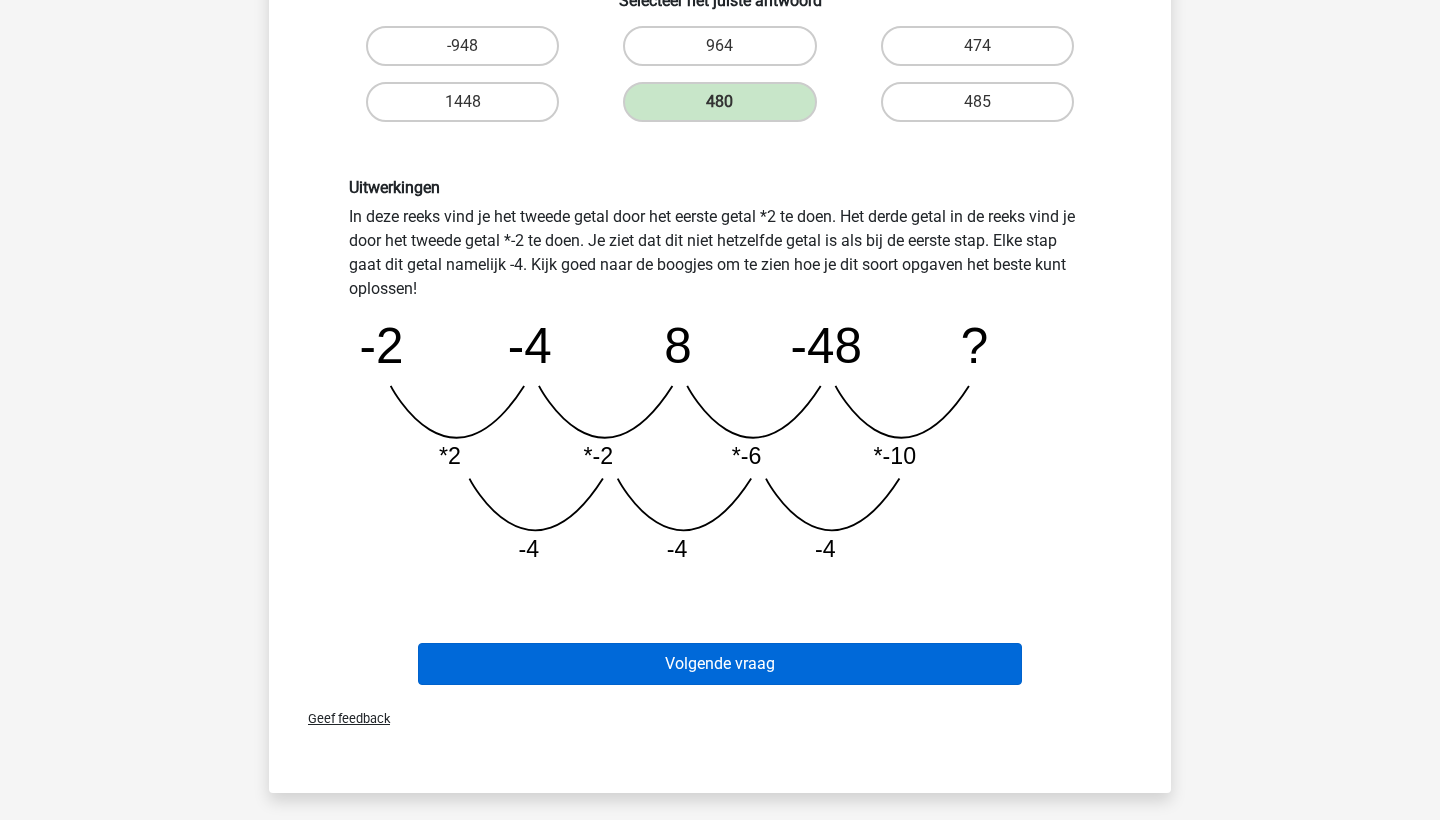 click on "Volgende vraag" at bounding box center [720, 664] 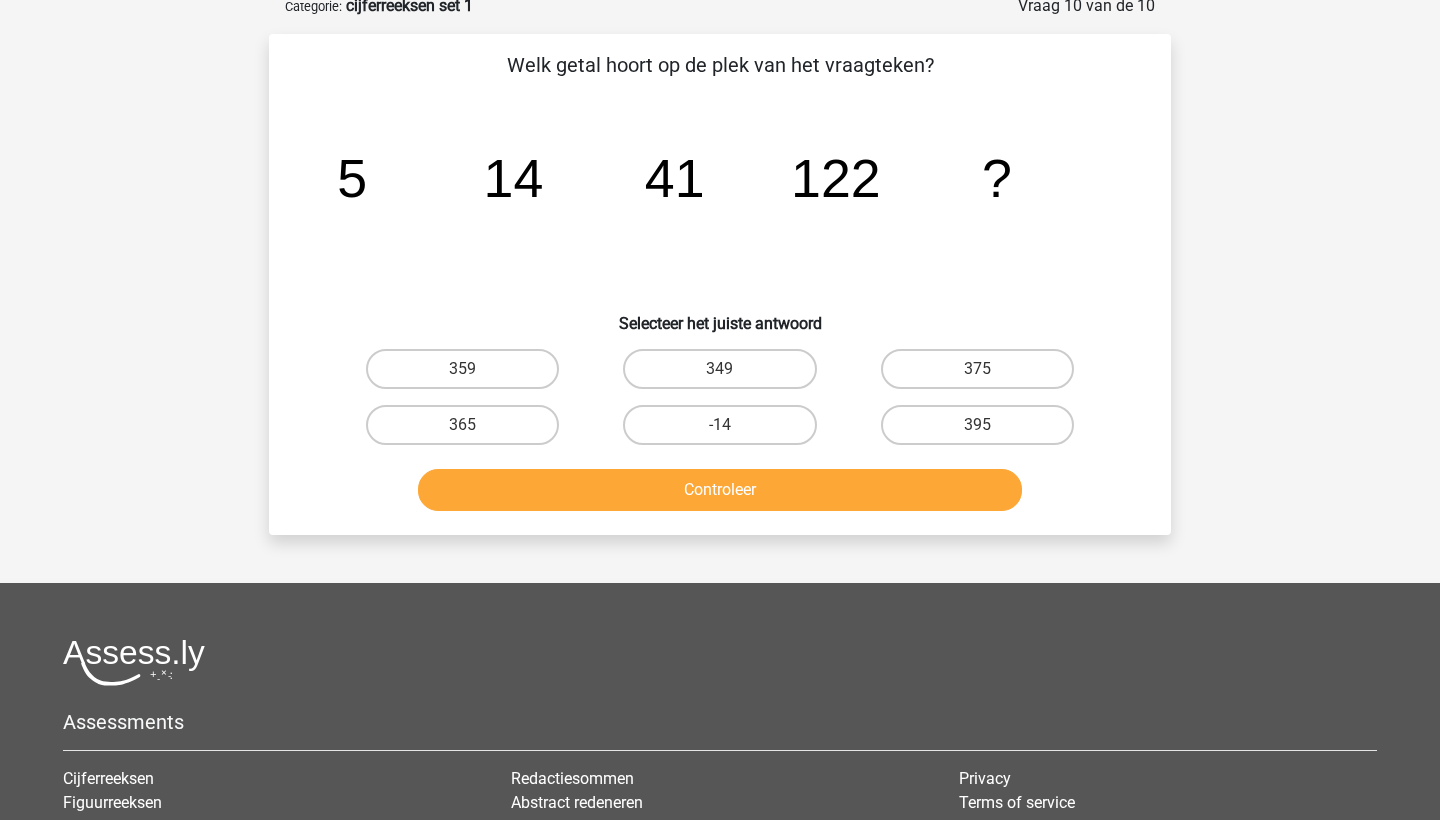 scroll, scrollTop: 100, scrollLeft: 0, axis: vertical 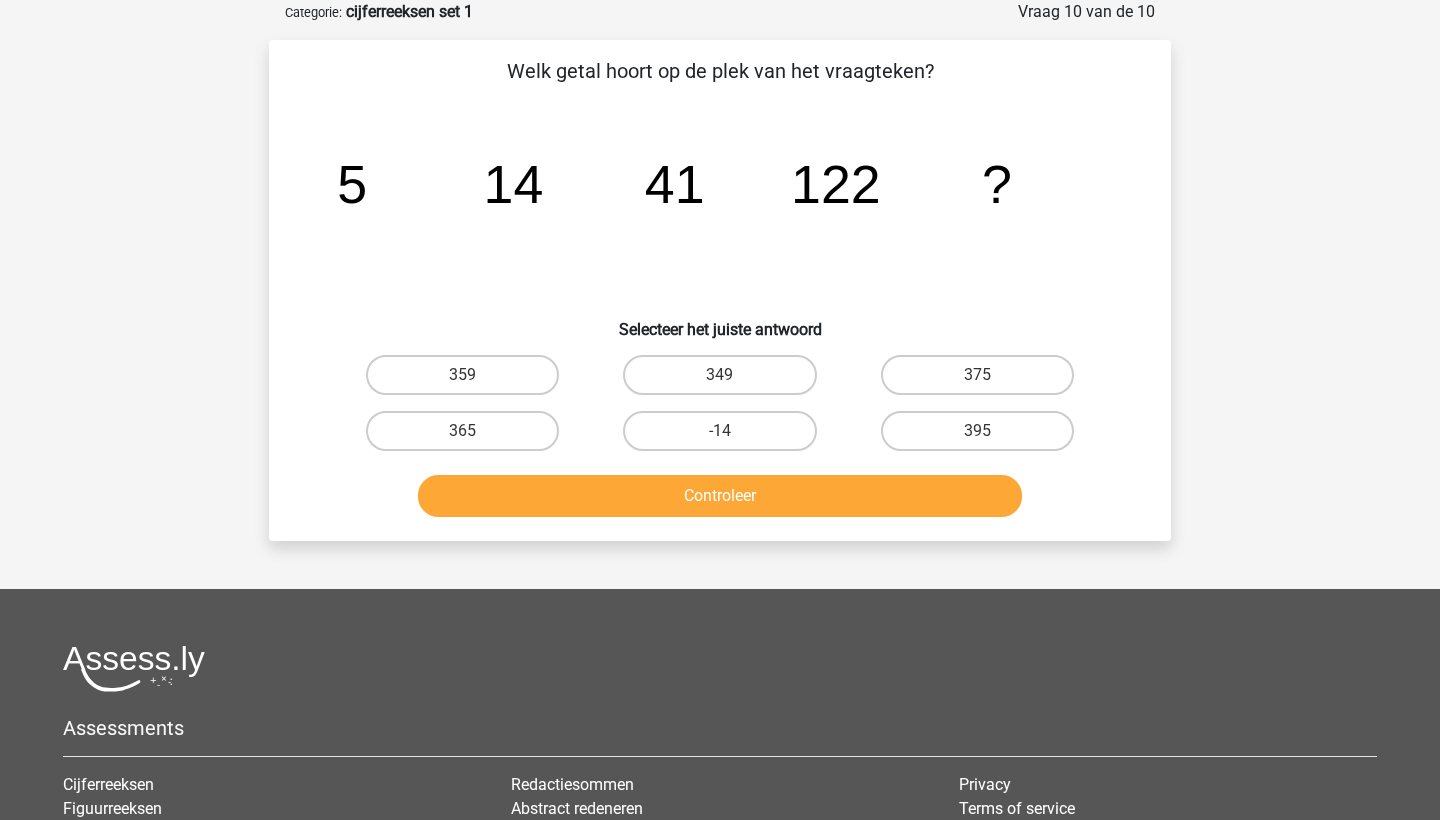 click on "375" at bounding box center [977, 375] 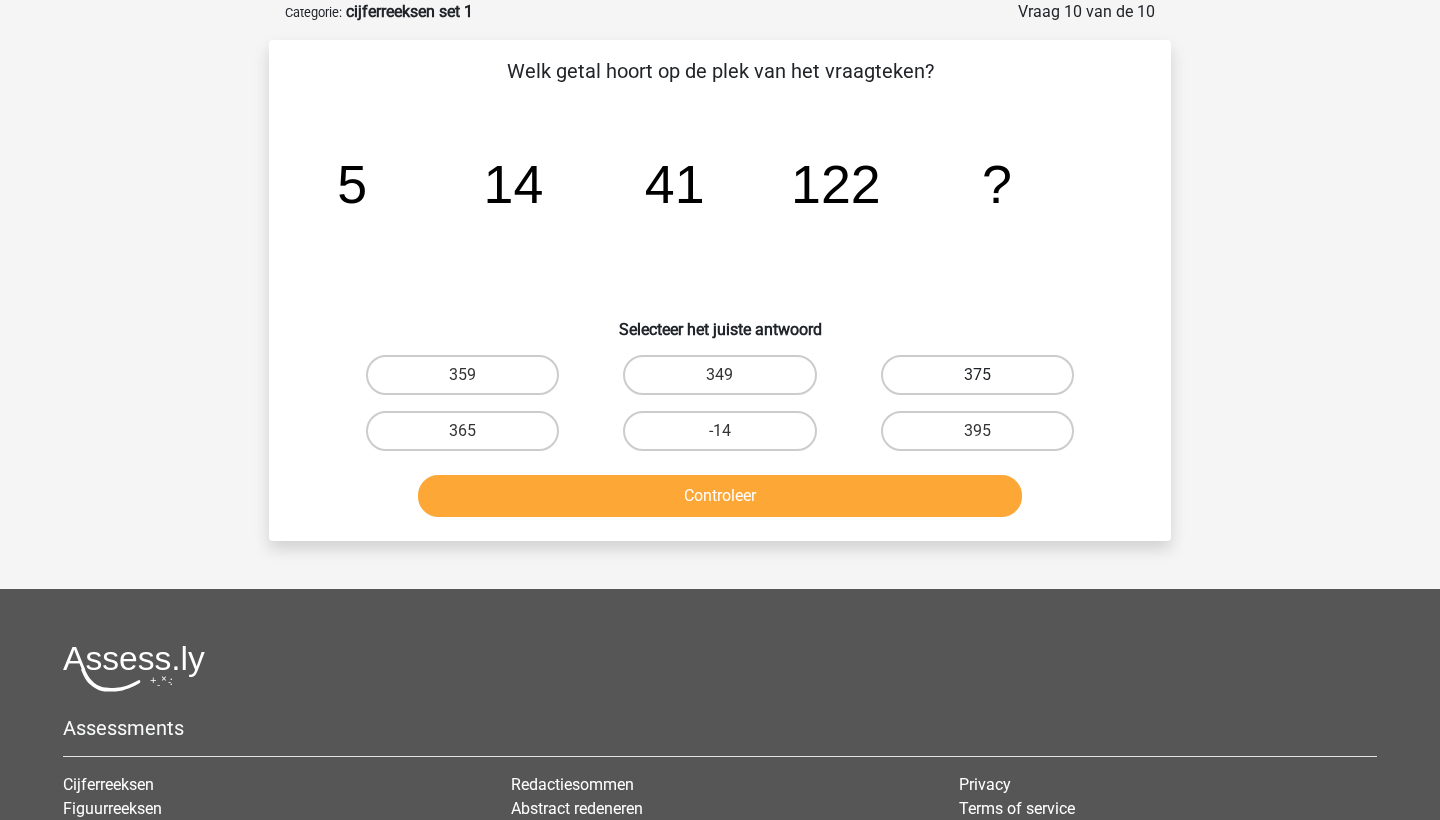 click on "375" at bounding box center (977, 375) 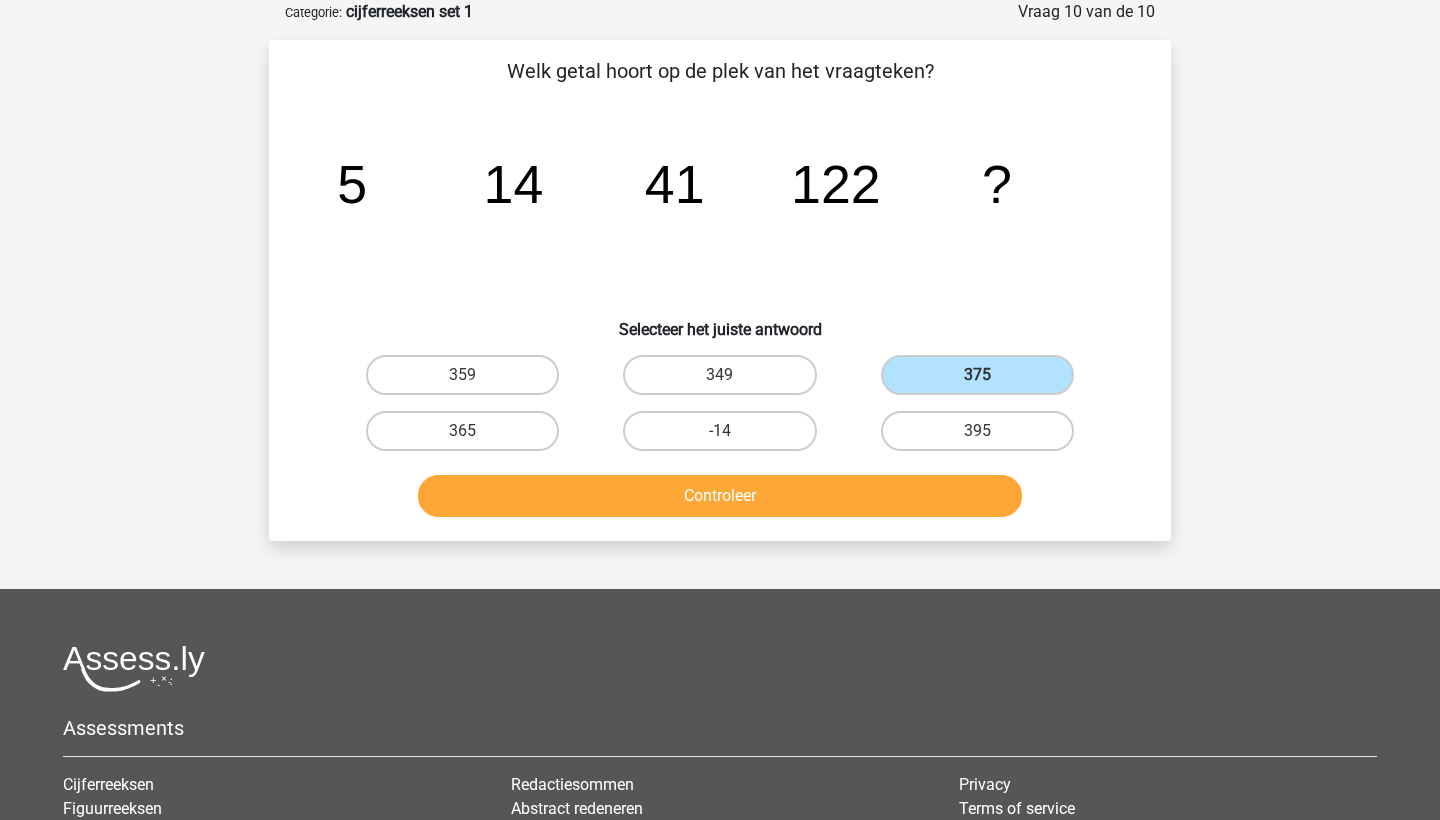 click on "Controleer" at bounding box center [720, 496] 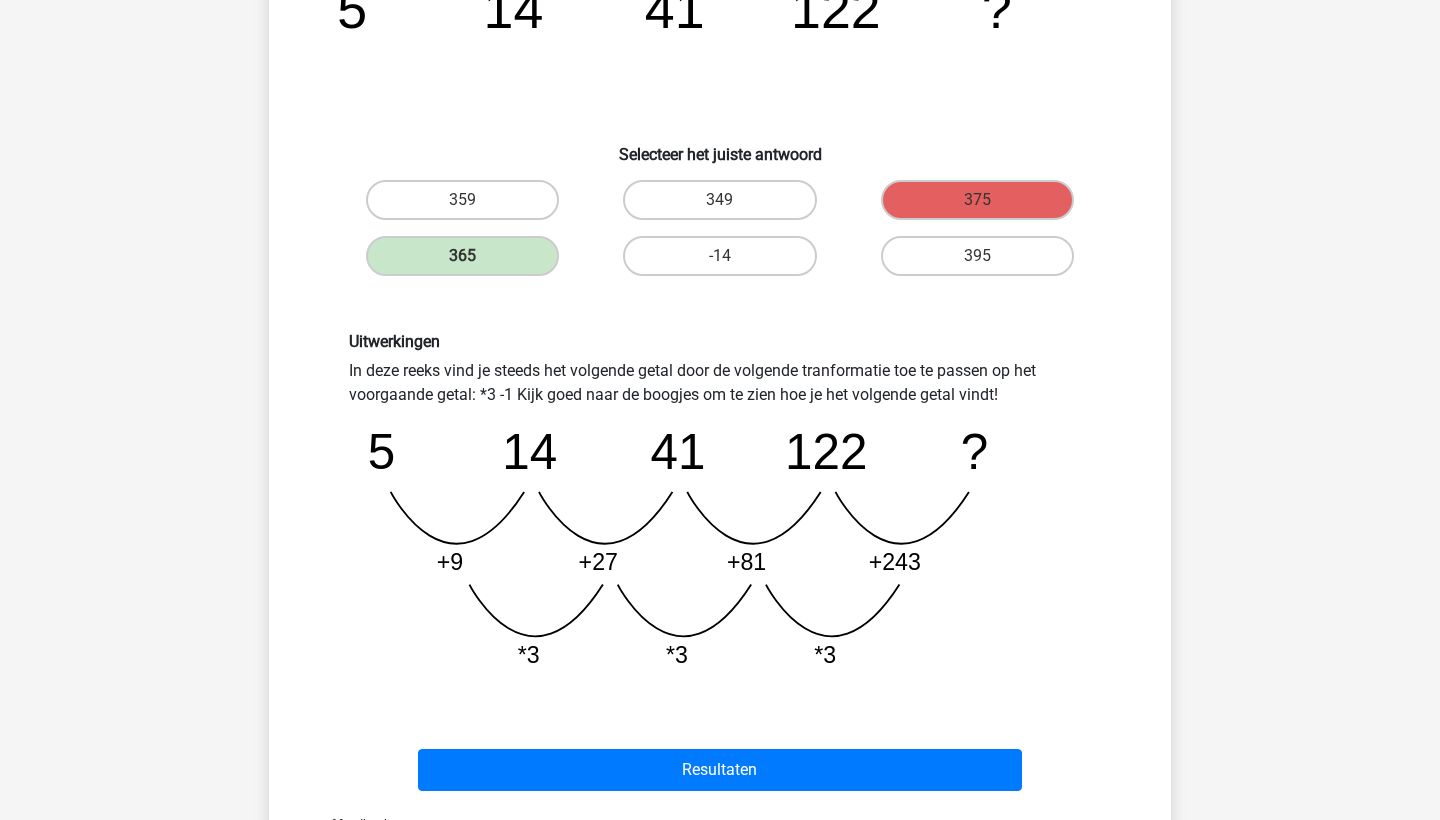 scroll, scrollTop: 277, scrollLeft: 0, axis: vertical 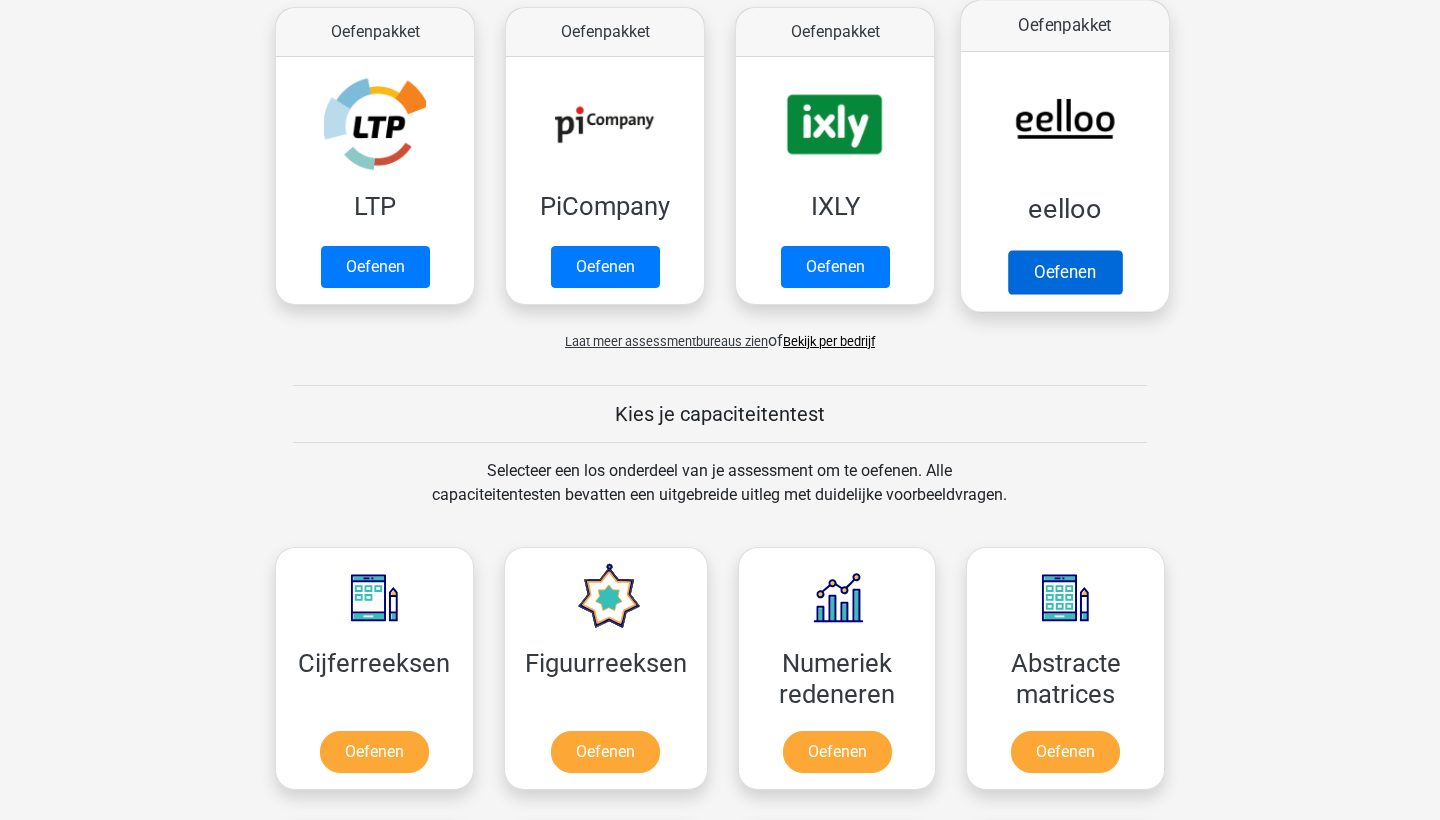 click on "Oefenen" at bounding box center [1065, 272] 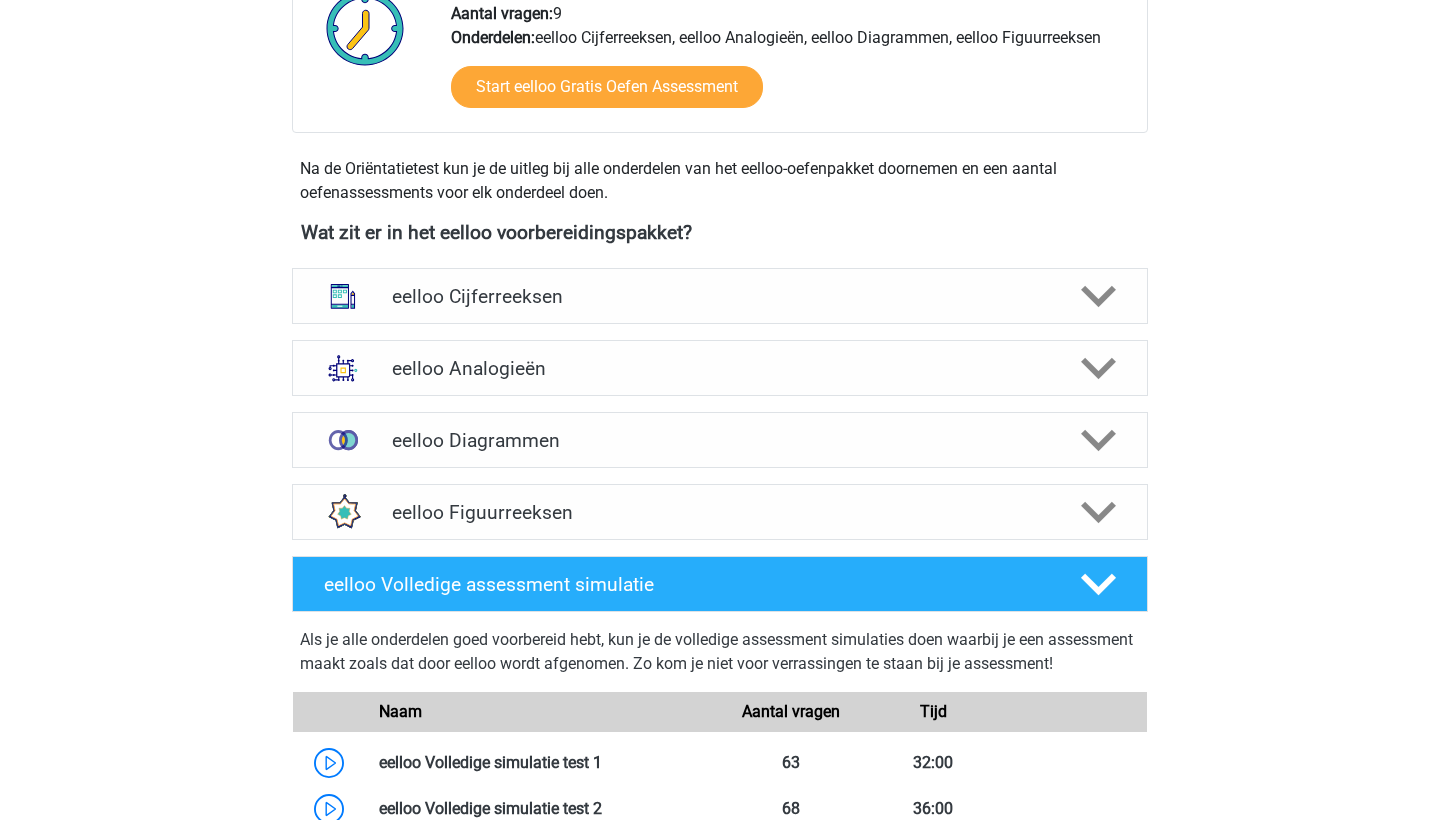scroll, scrollTop: 576, scrollLeft: 0, axis: vertical 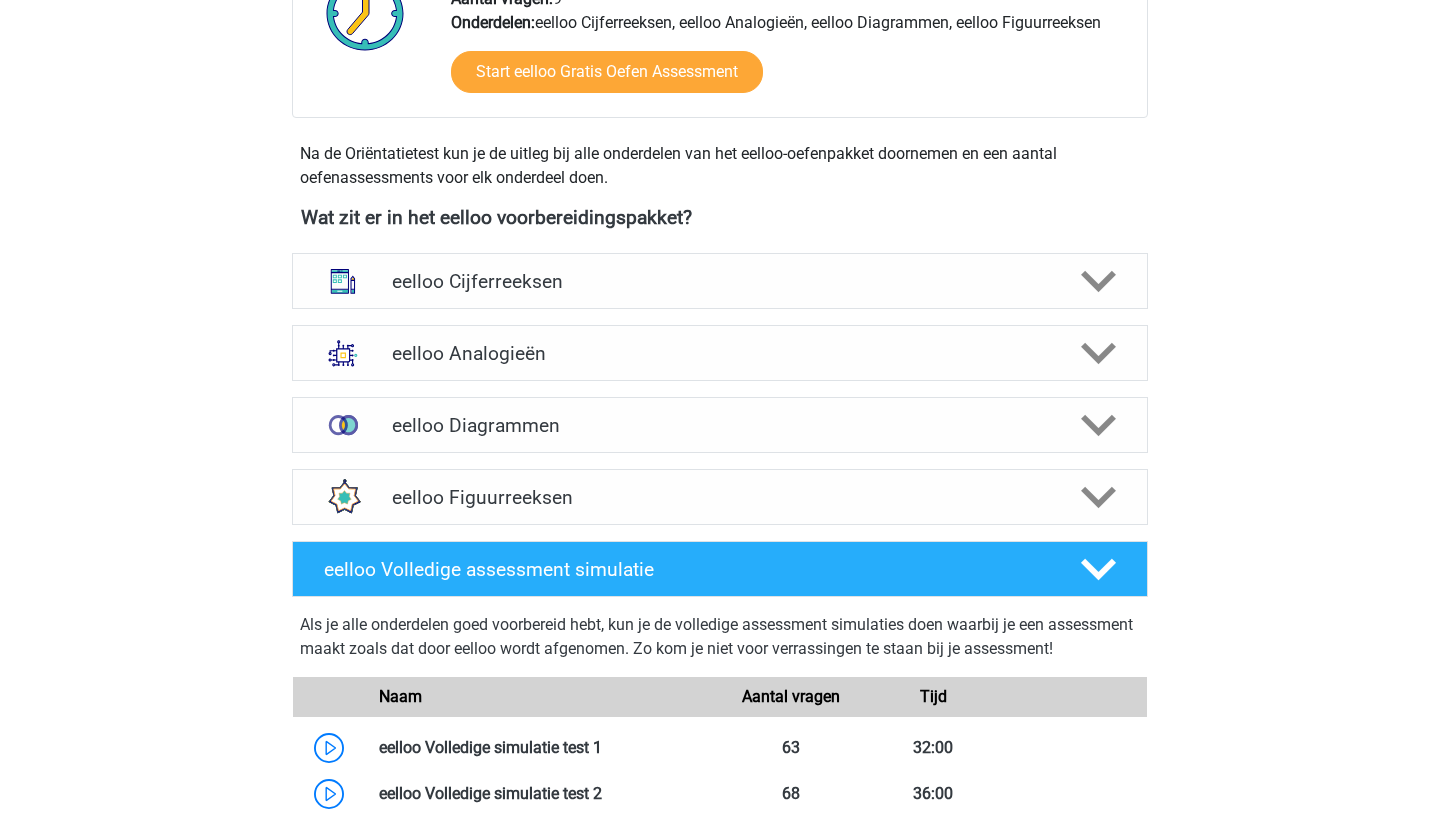 click on "eelloo Cijferreeksen
Er zijn grofweg zes verschillende soorten patronen te herkennen die vaak worden toegepast bij cijferreeksen. Door de uitleg met voorbeeldopgaven van de verschillende patronen goed te bestuderen, zul je de patronen makkelijker herkennen tijdens het assessment, sneller werken en minder fouten maken." at bounding box center [720, 281] 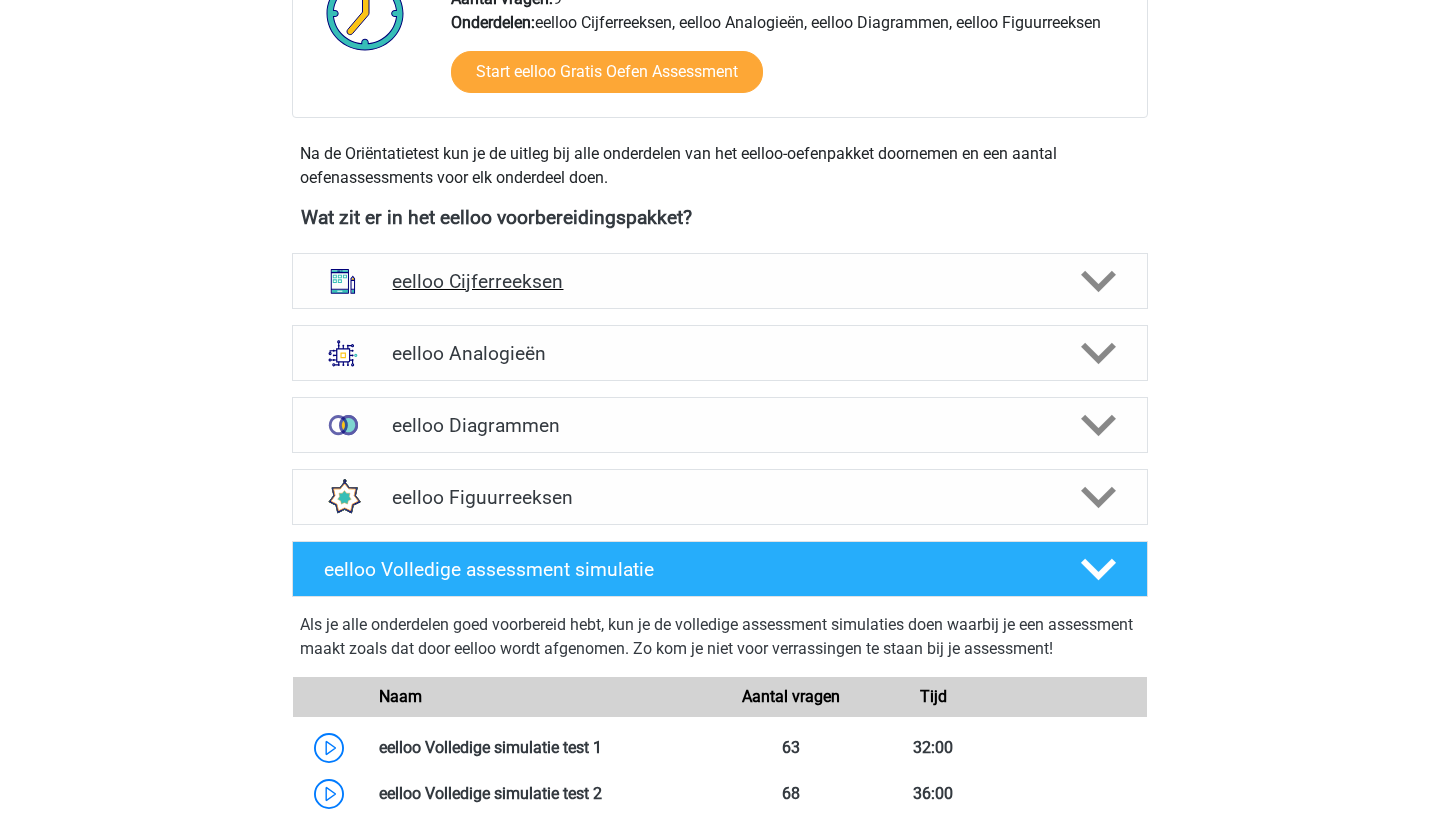 click on "eelloo Cijferreeksen" at bounding box center [719, 281] 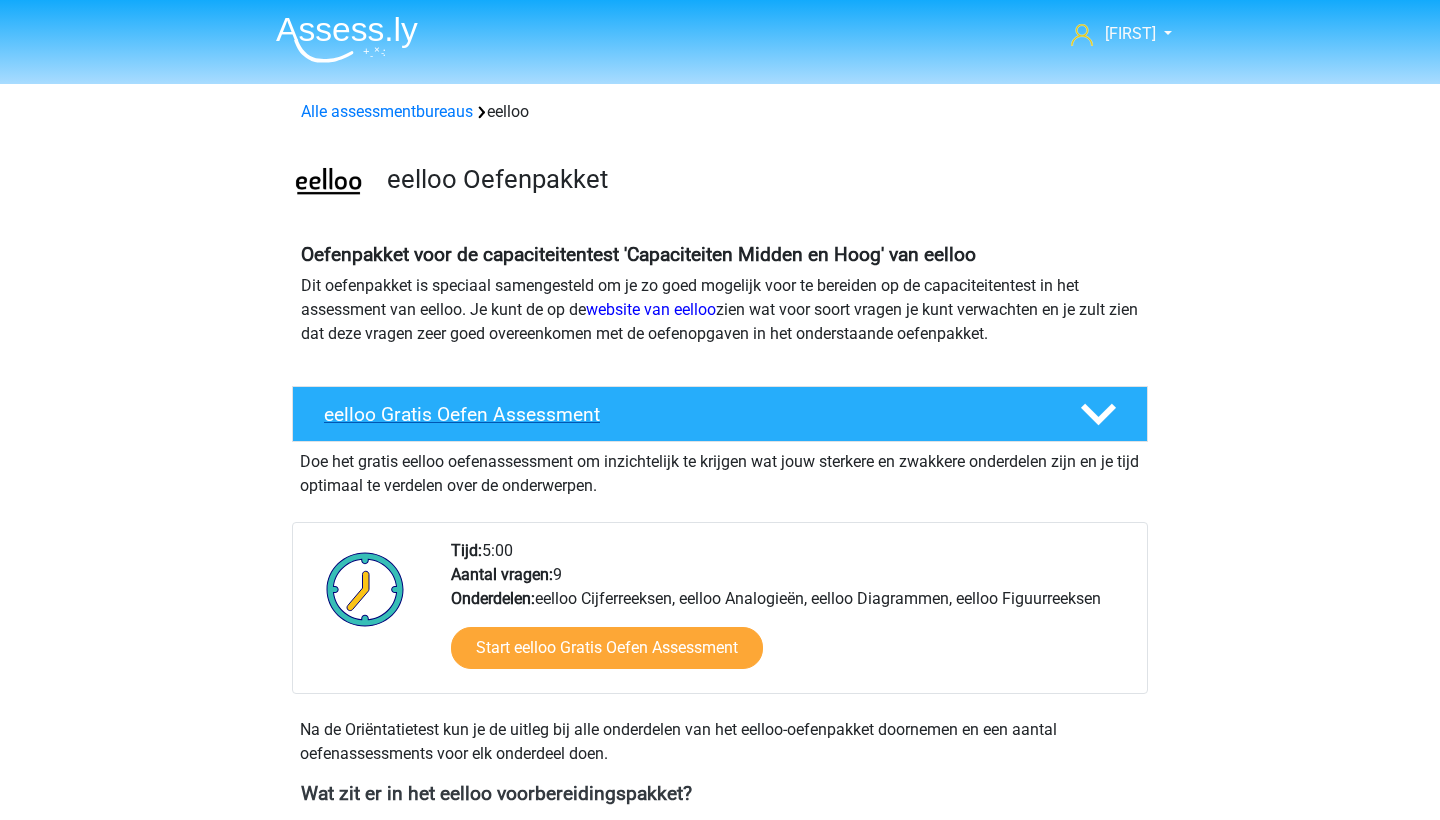 scroll, scrollTop: 0, scrollLeft: 0, axis: both 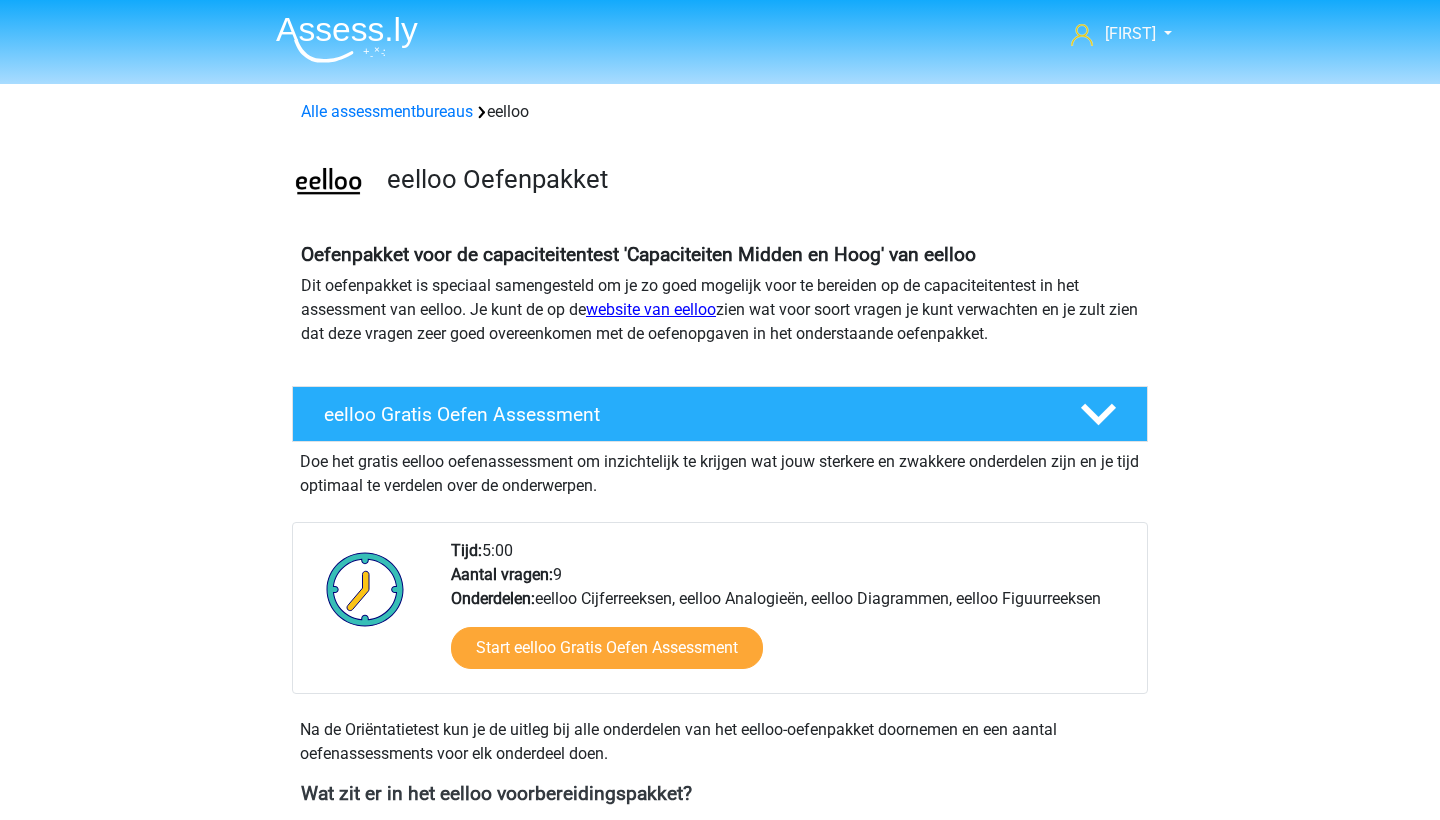 click on "website van eelloo" at bounding box center [651, 309] 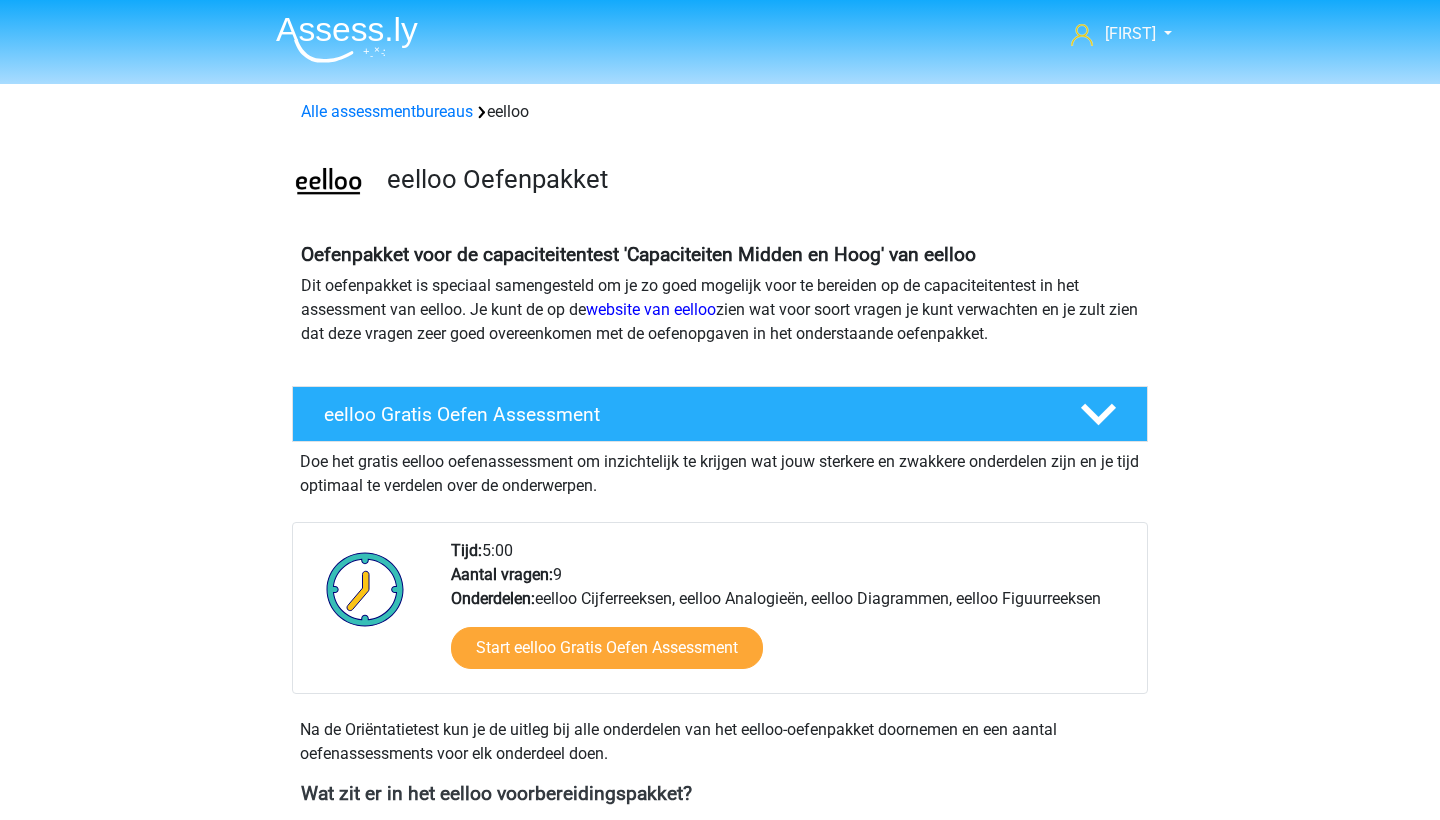 scroll, scrollTop: 0, scrollLeft: 0, axis: both 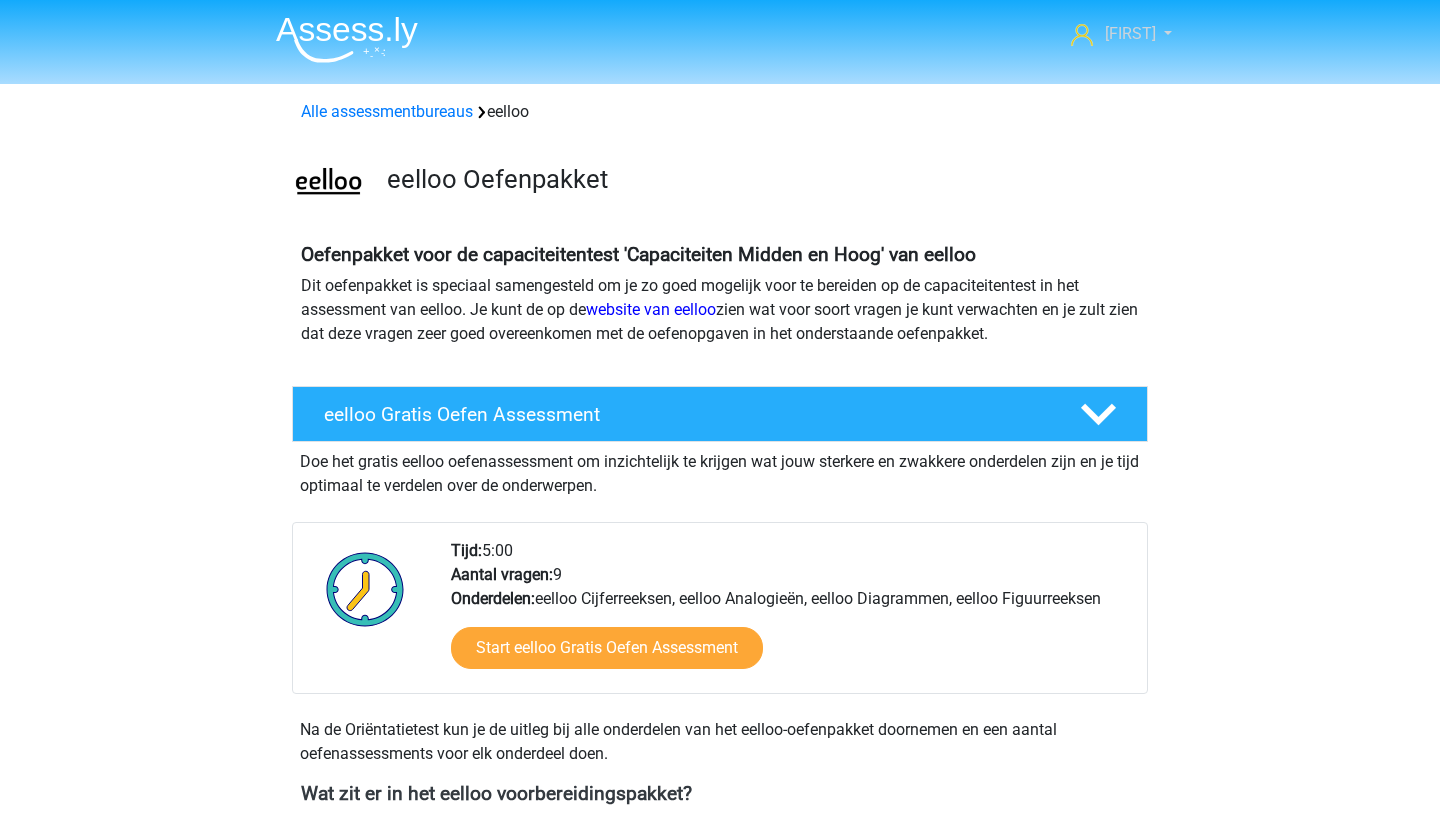 click on "[FIRST]" at bounding box center (1121, 34) 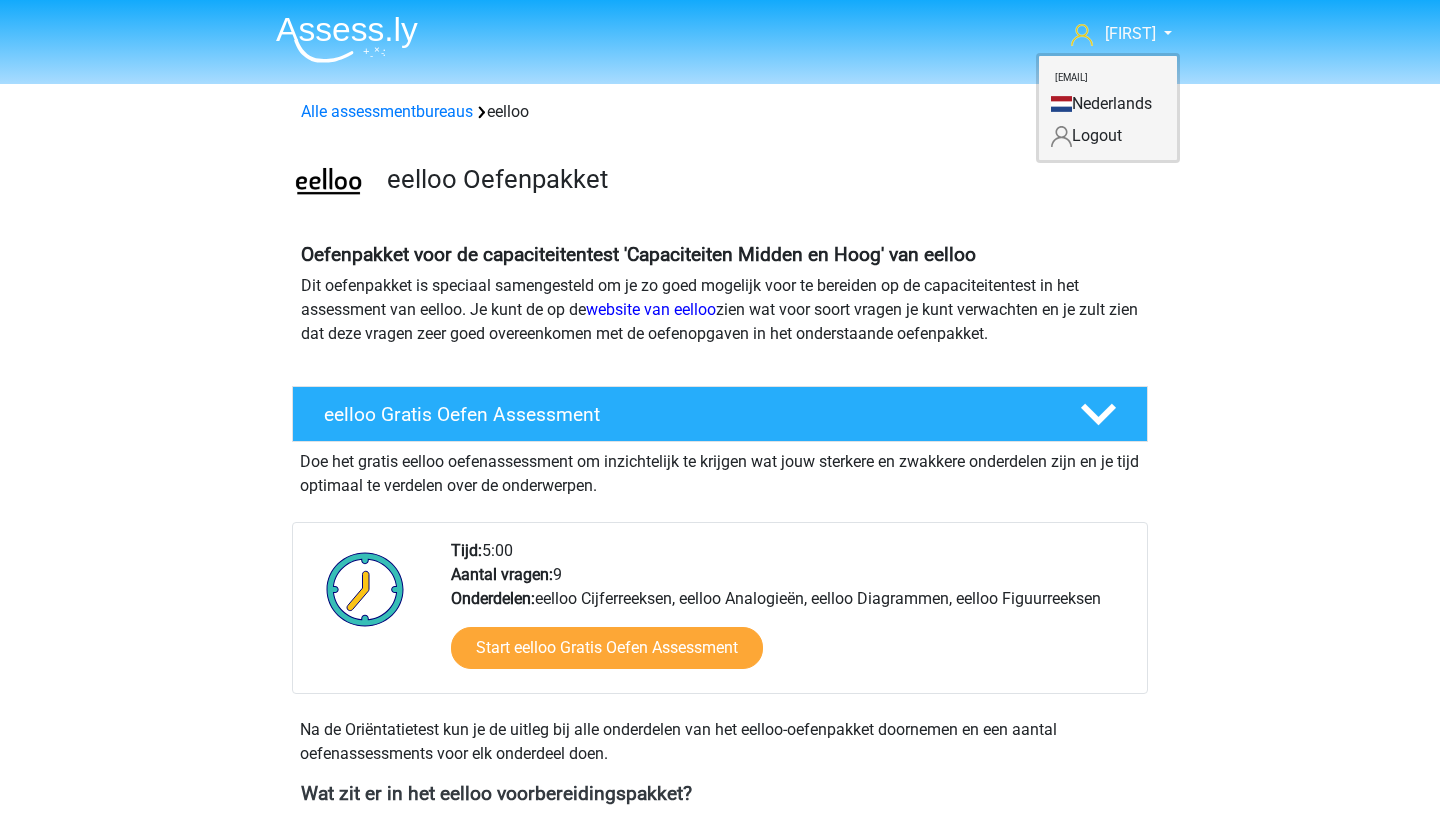 click at bounding box center (347, 39) 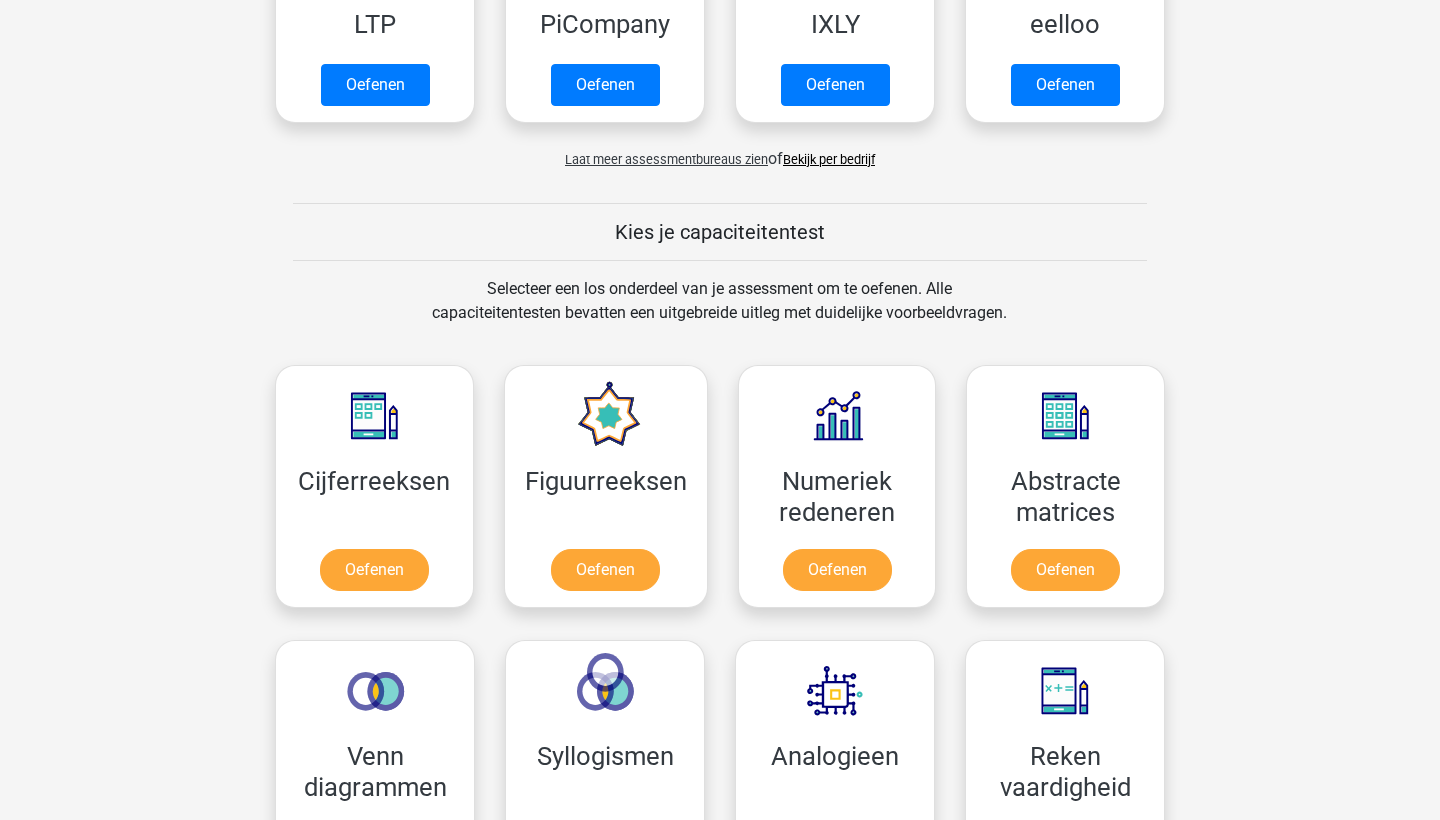 scroll, scrollTop: 575, scrollLeft: 0, axis: vertical 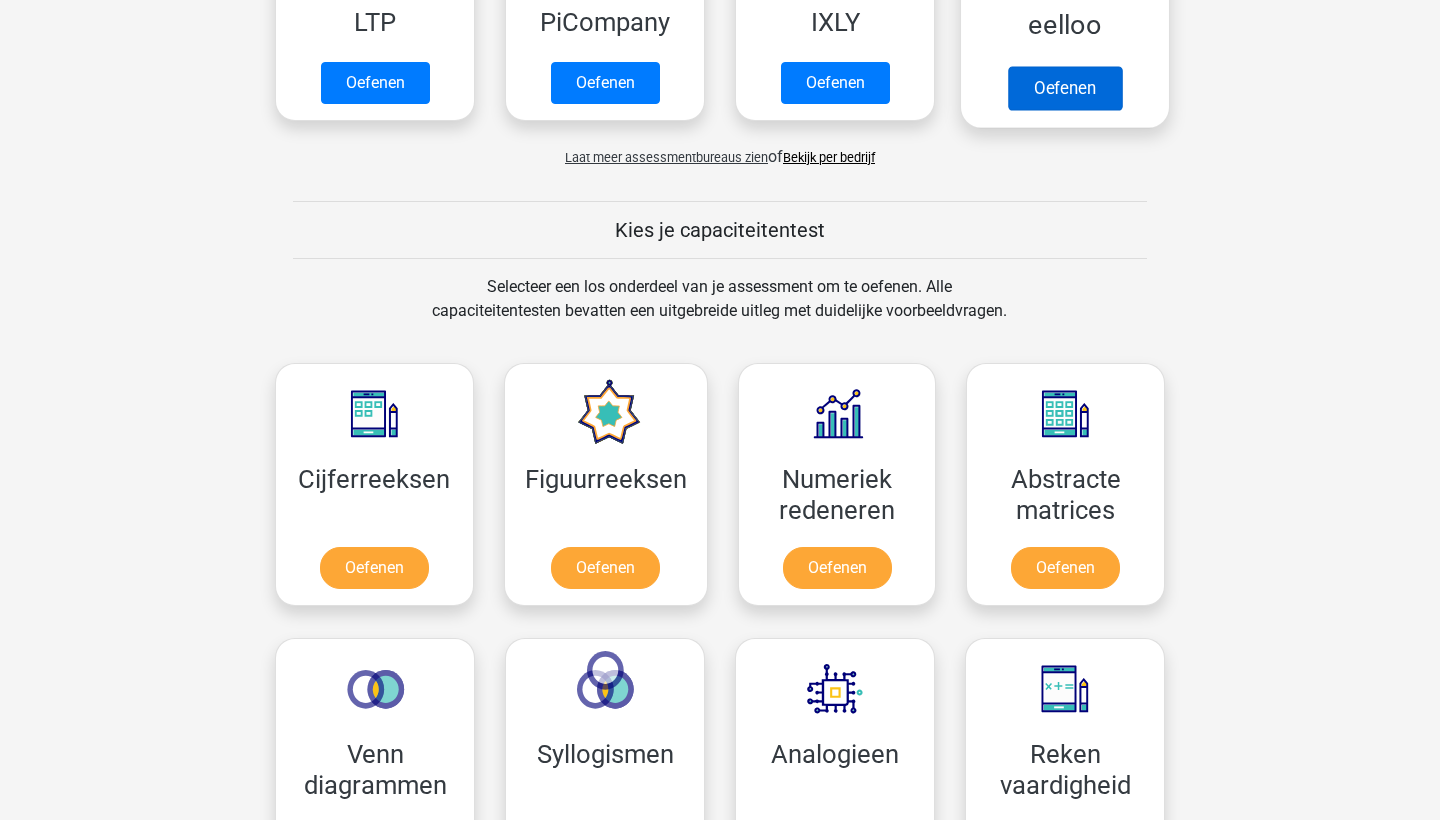 click on "Oefenen" at bounding box center [1065, 88] 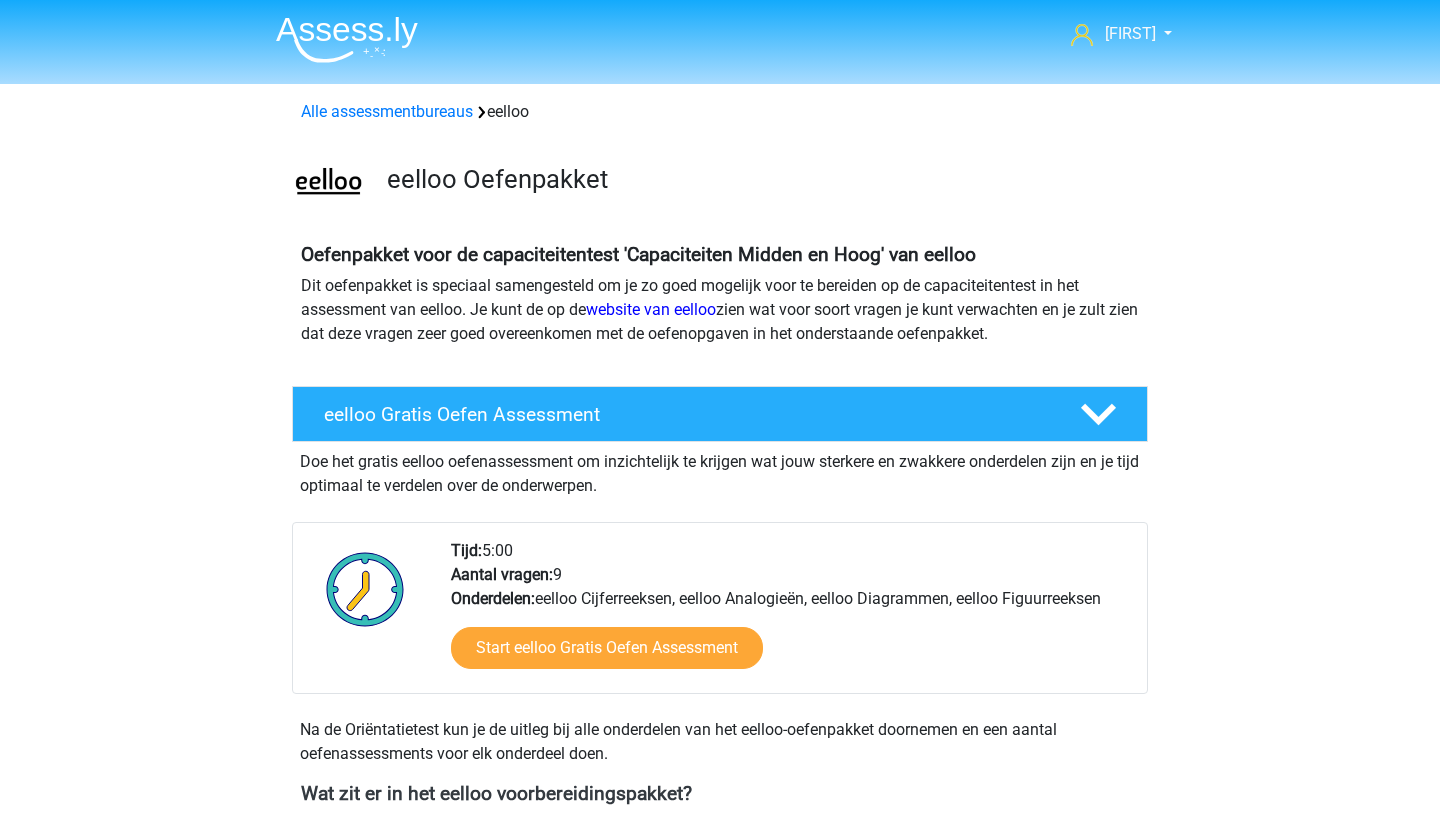 scroll, scrollTop: 0, scrollLeft: 0, axis: both 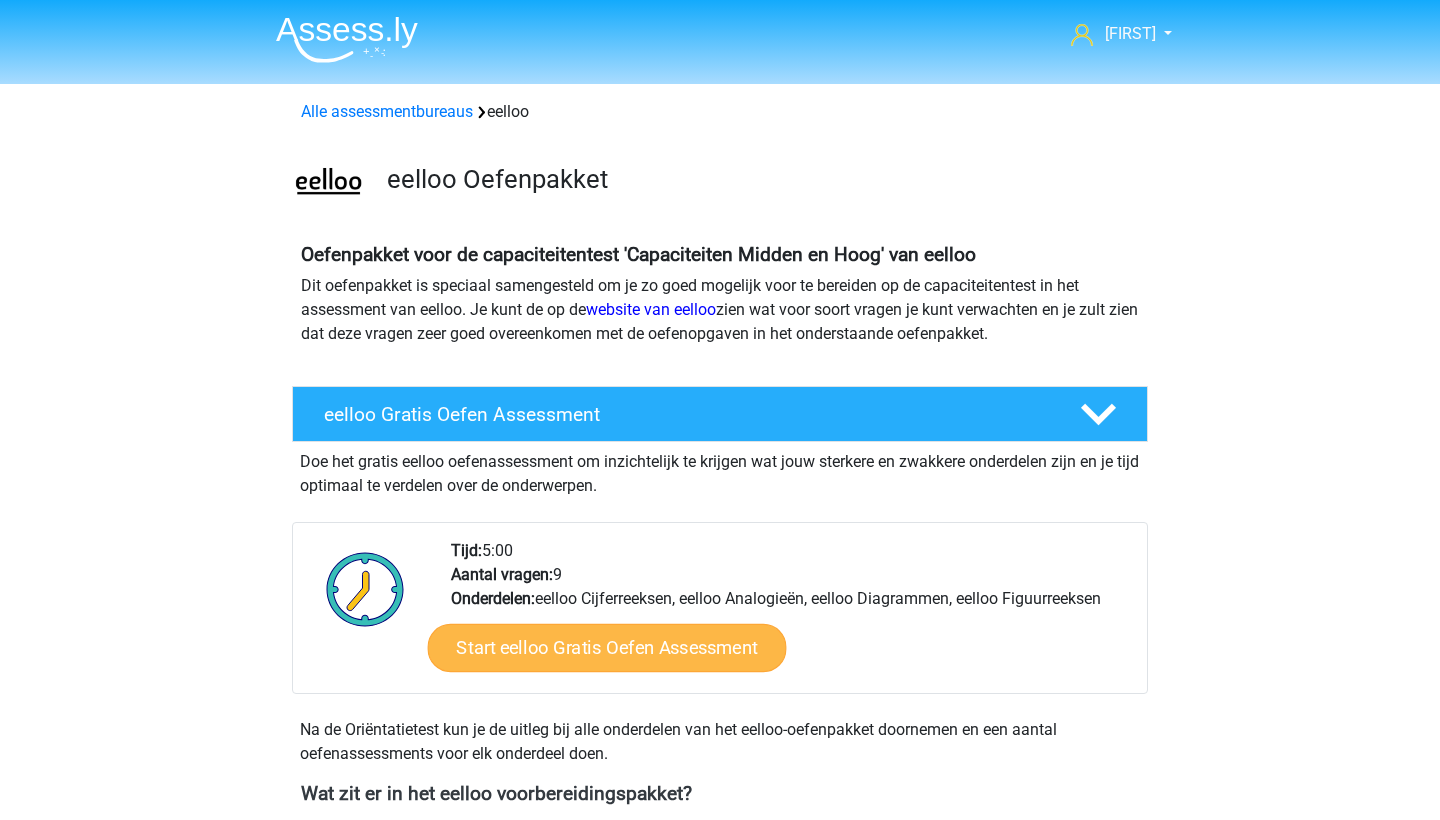 click on "Start eelloo Gratis Oefen Assessment" at bounding box center (607, 648) 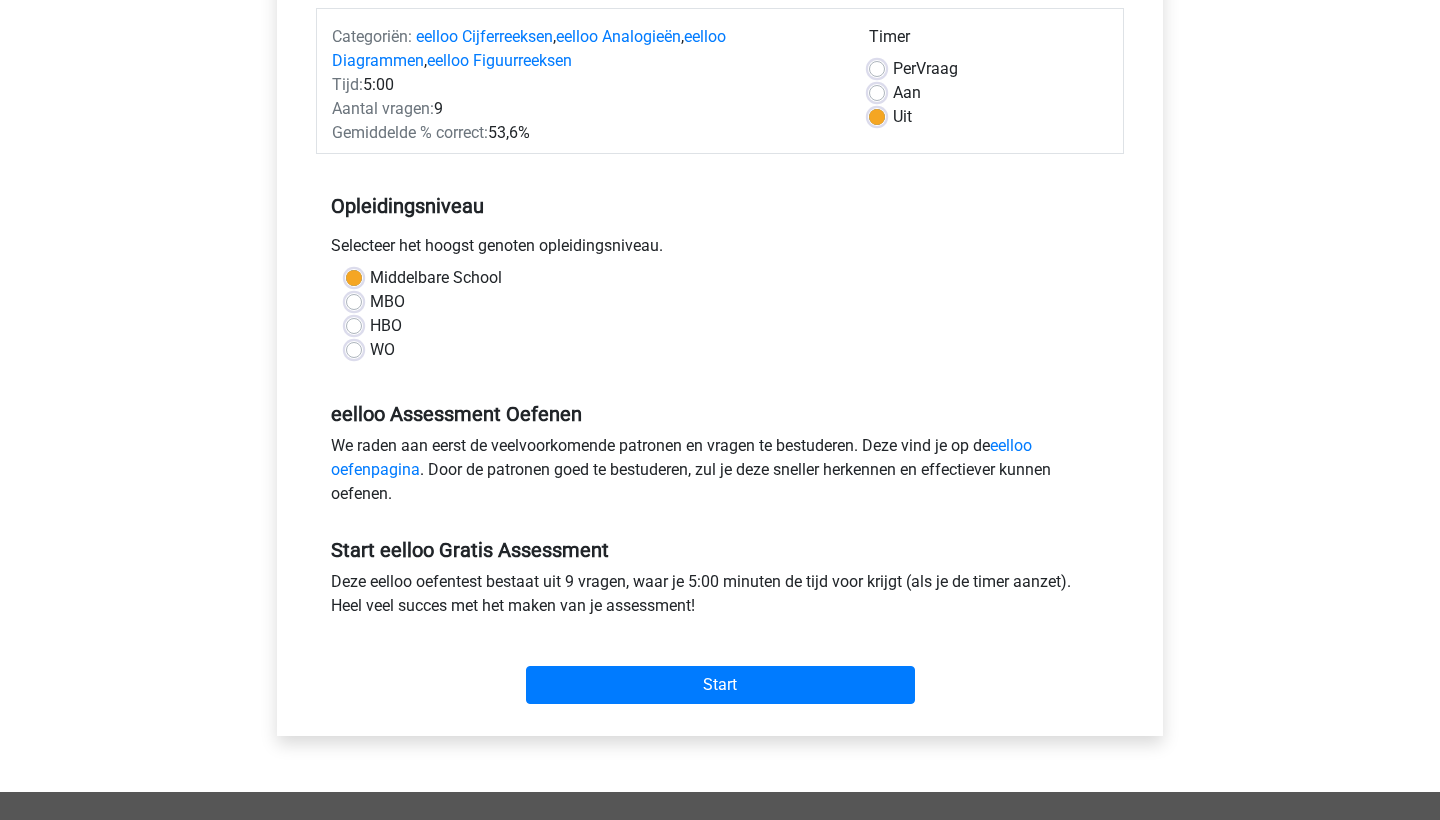 scroll, scrollTop: 254, scrollLeft: 0, axis: vertical 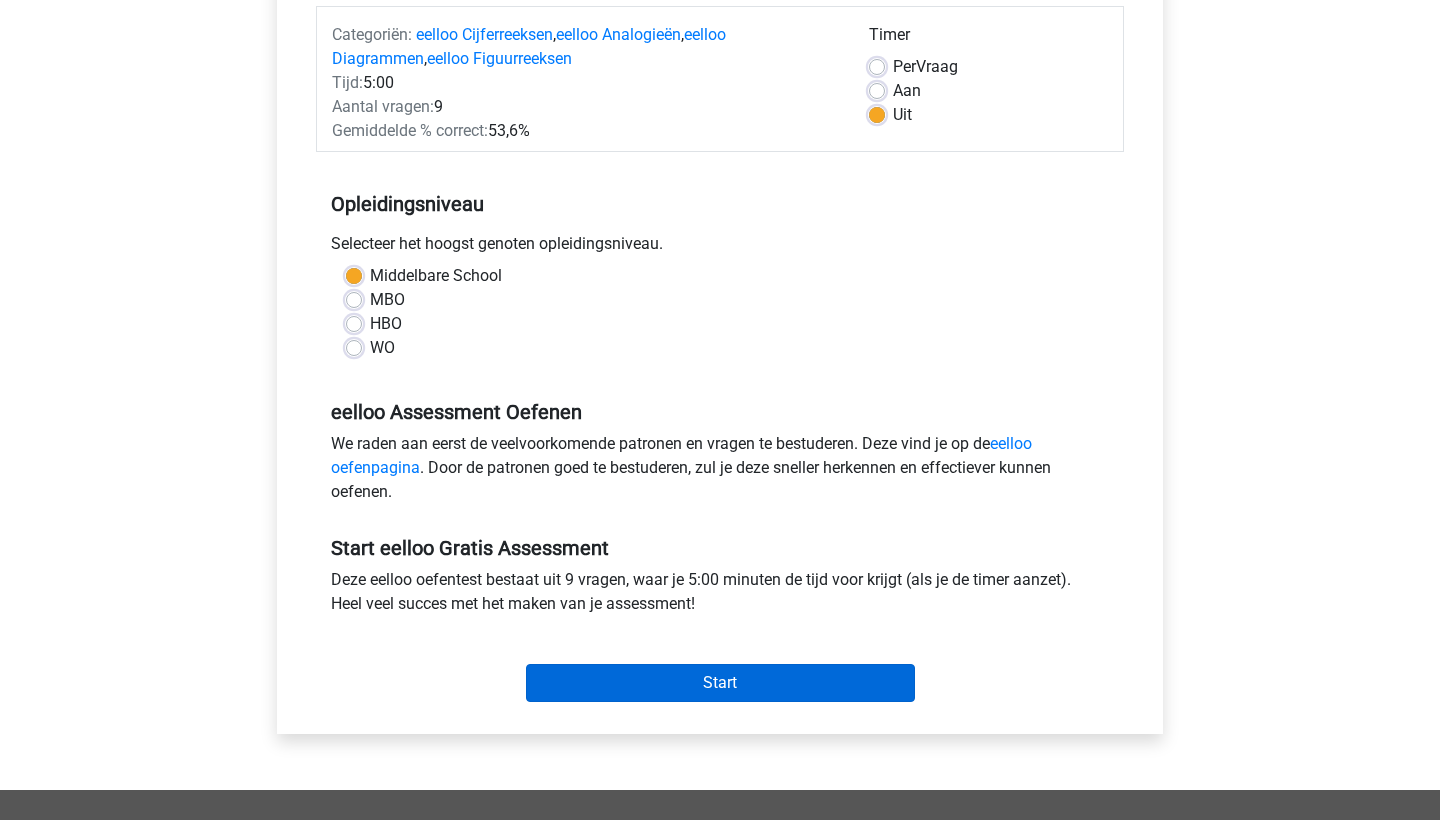 click on "Start" at bounding box center (720, 683) 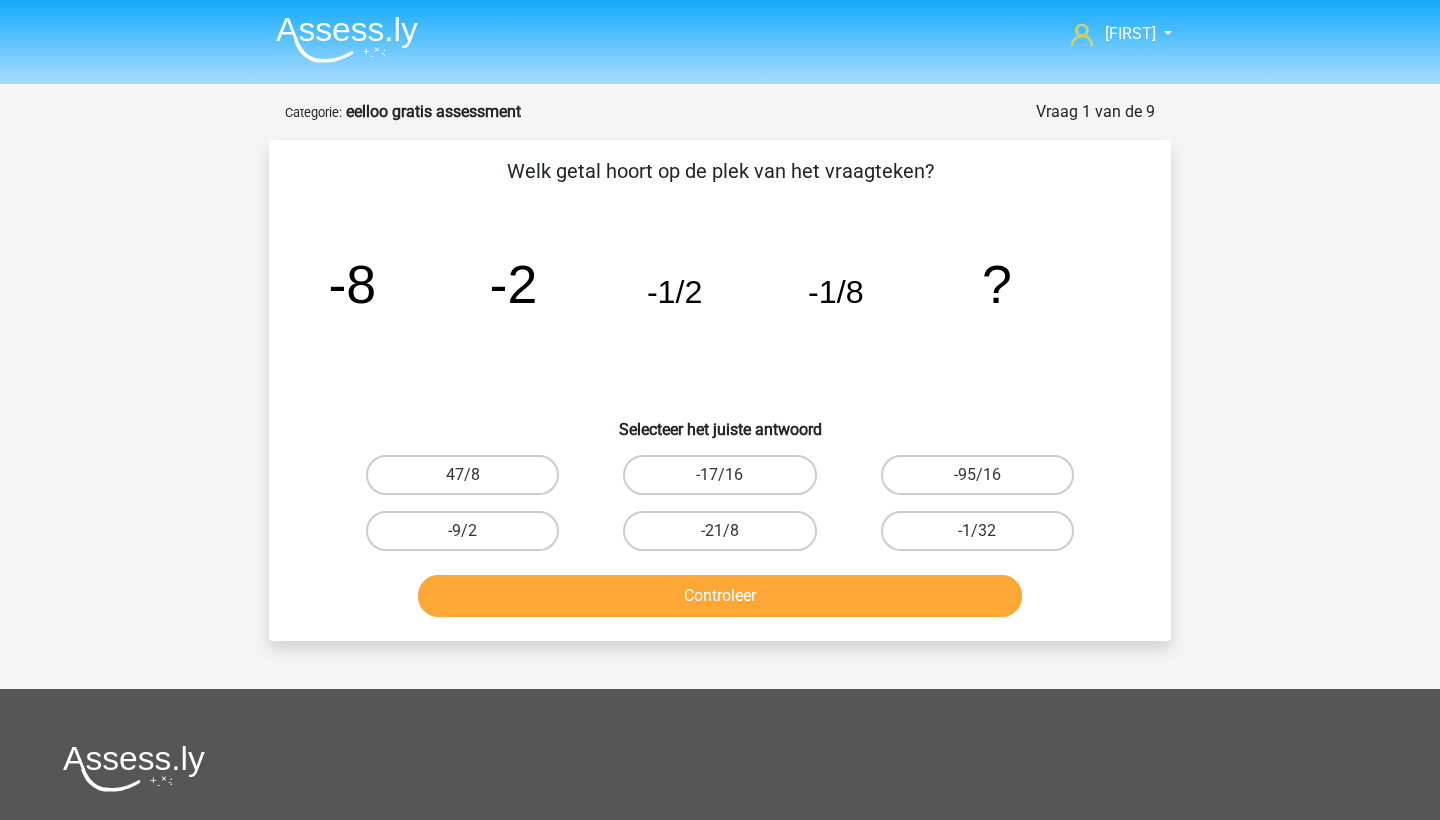 scroll, scrollTop: 0, scrollLeft: 0, axis: both 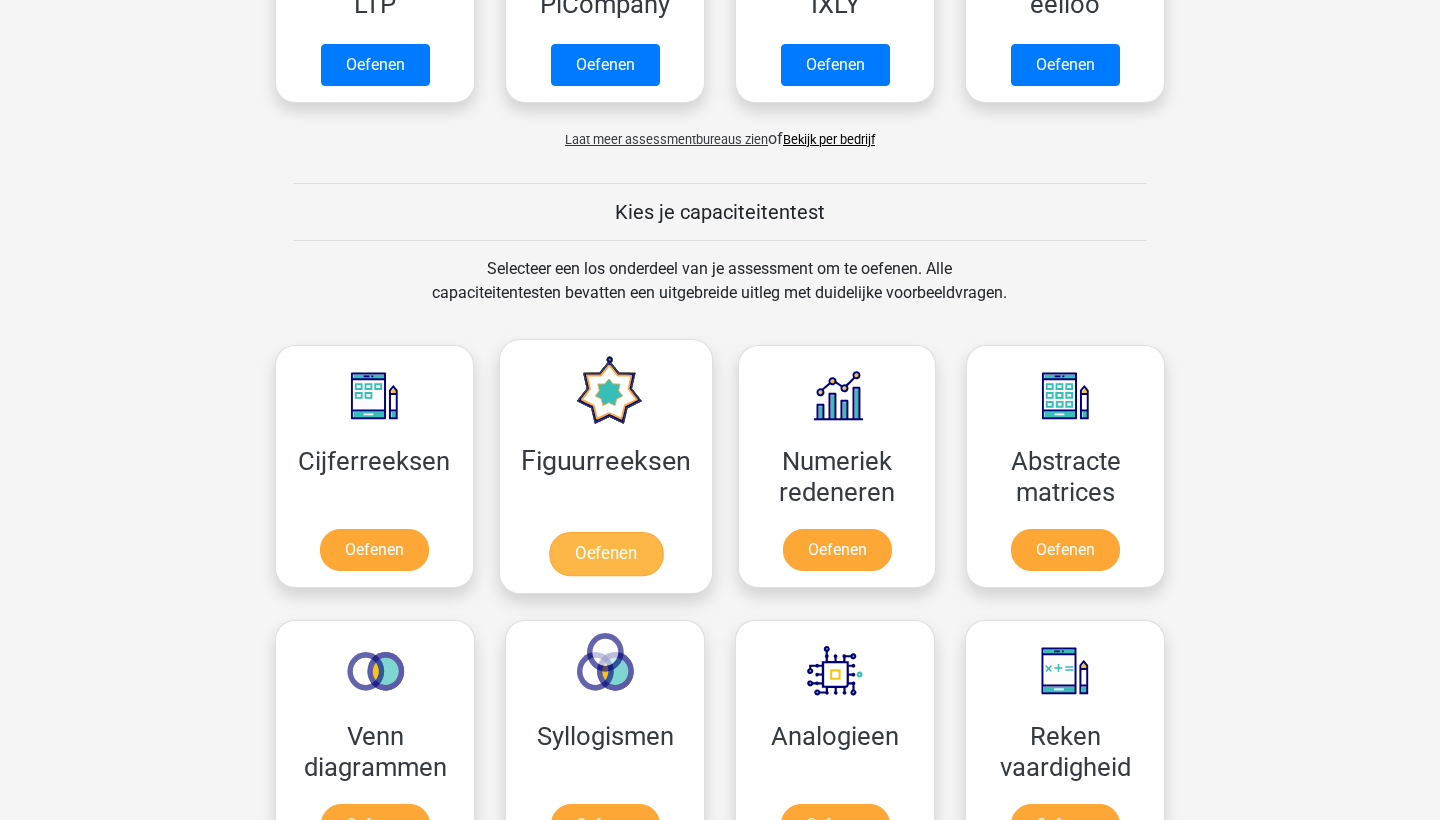 click on "Oefenen" at bounding box center [605, 554] 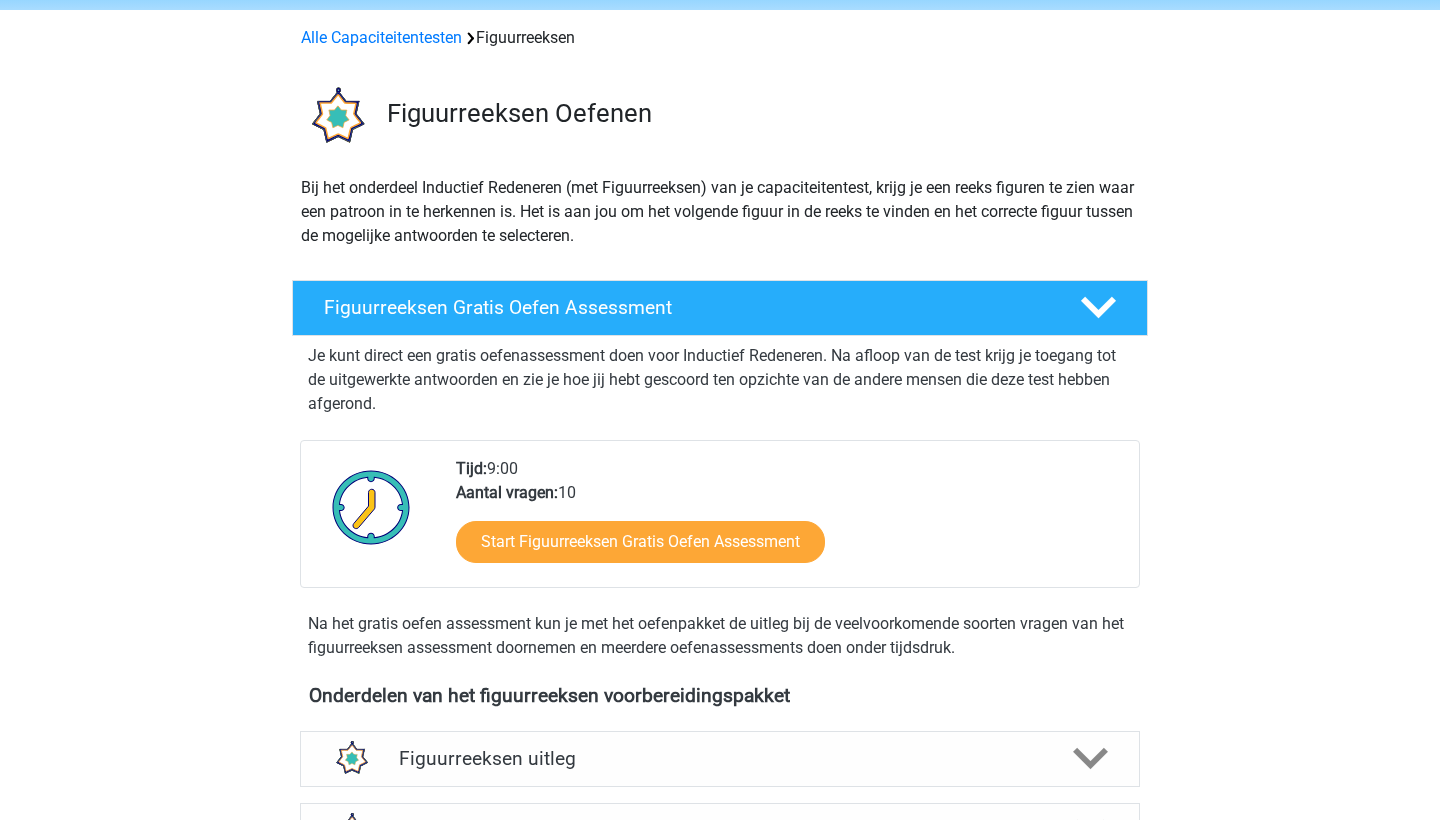 scroll, scrollTop: 76, scrollLeft: 0, axis: vertical 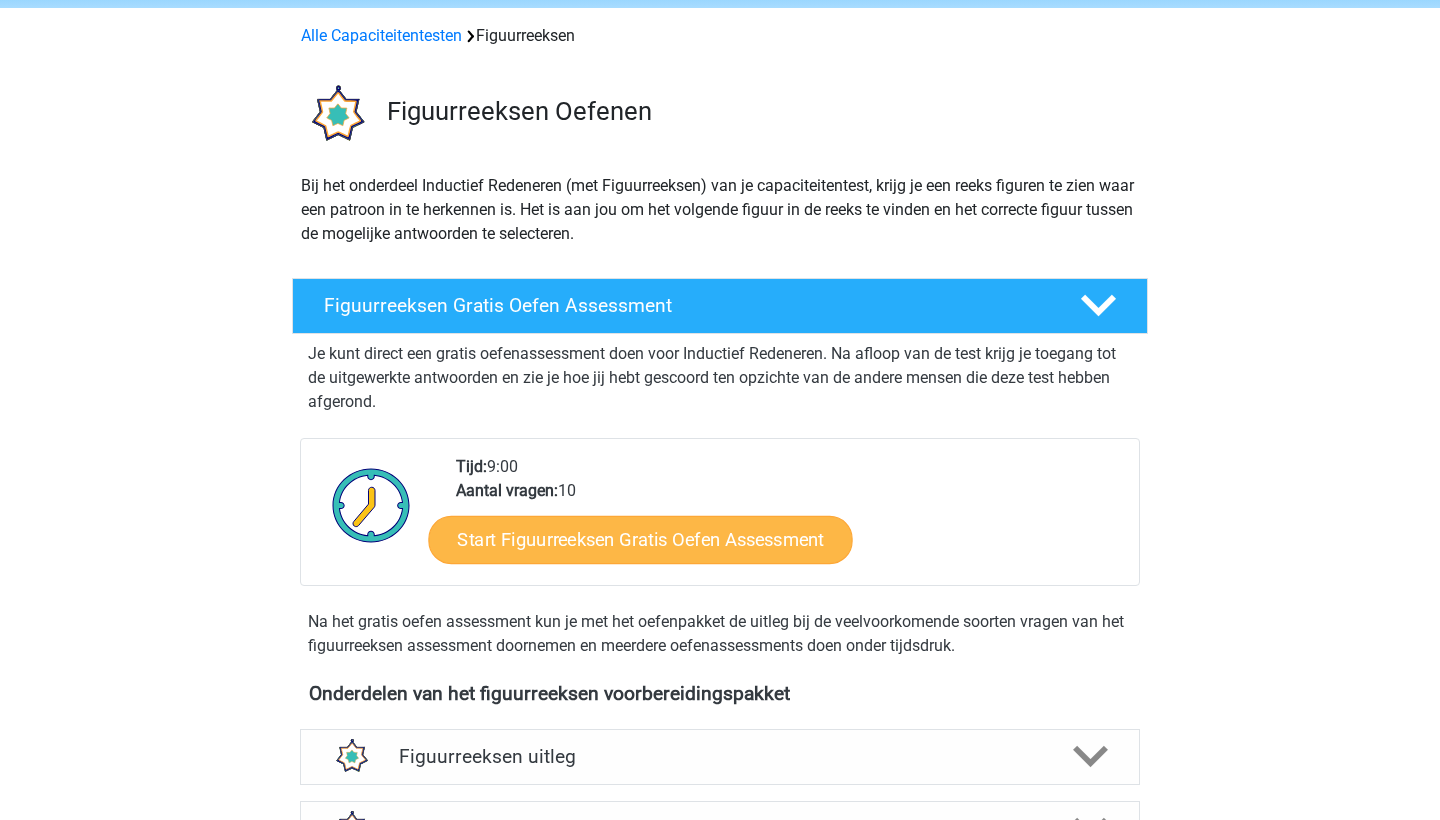 click on "Start Figuurreeksen
Gratis Oefen Assessment" at bounding box center [641, 539] 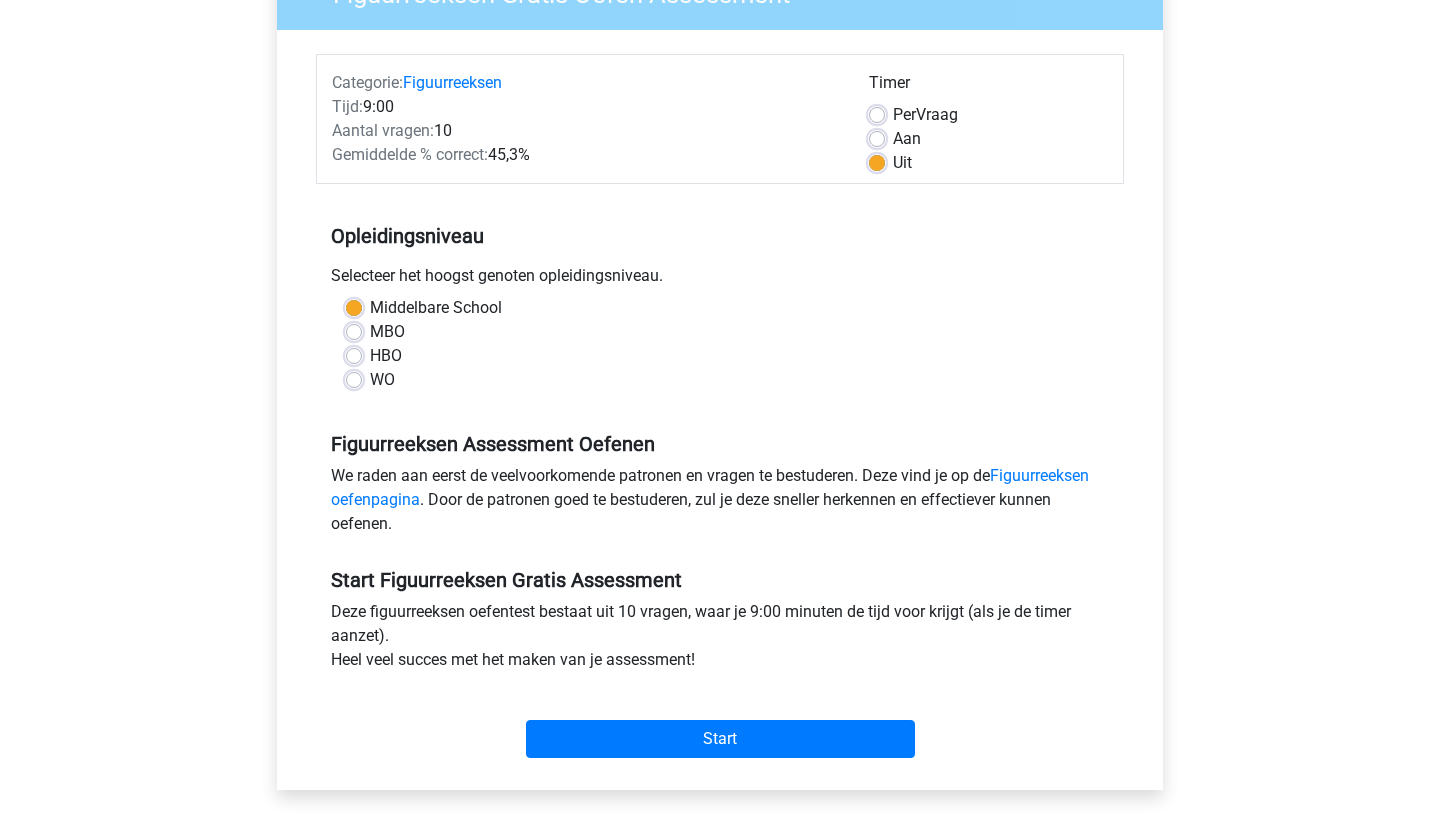 scroll, scrollTop: 239, scrollLeft: 0, axis: vertical 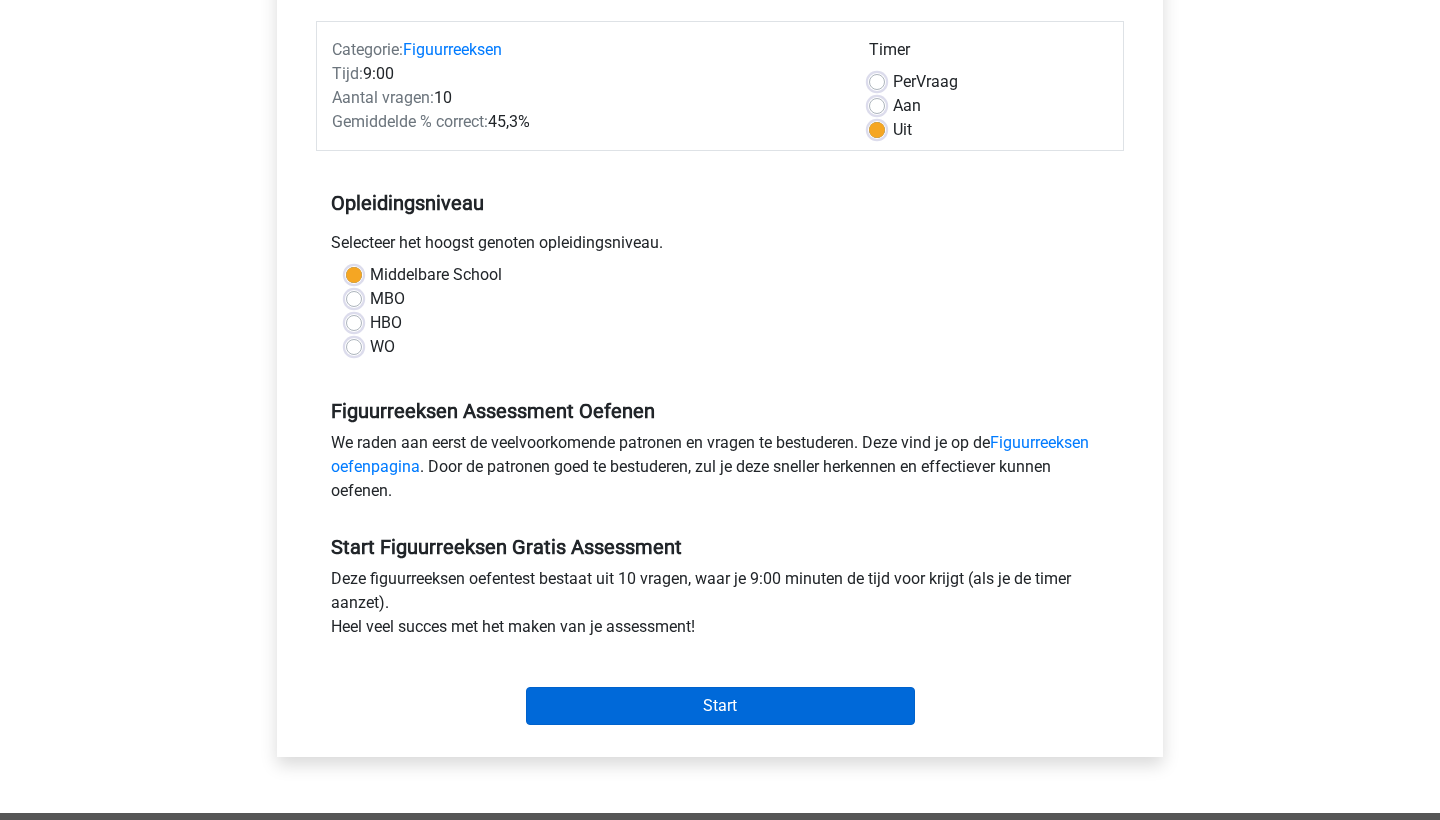 click on "Start" at bounding box center (720, 706) 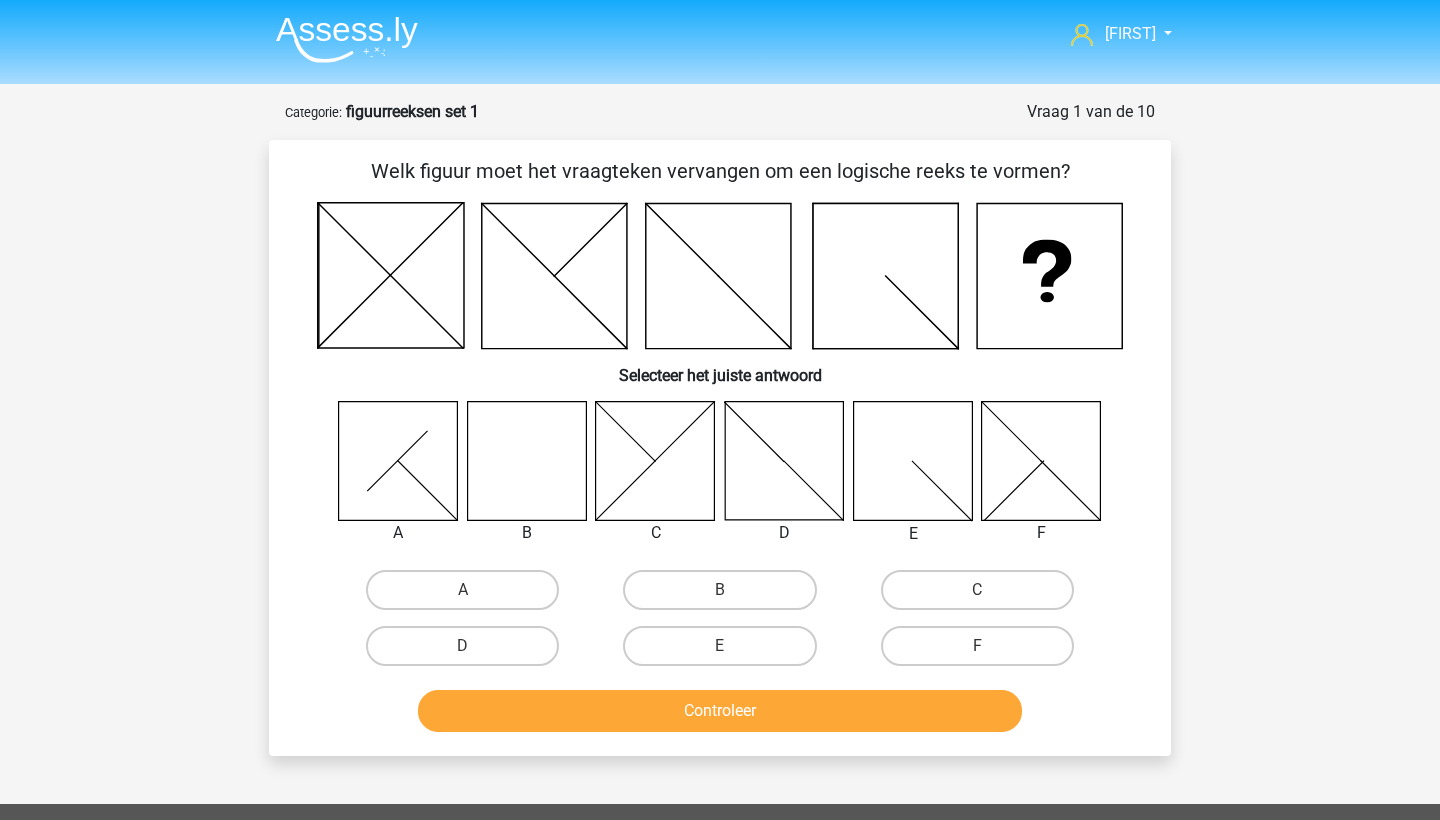 scroll, scrollTop: 0, scrollLeft: 0, axis: both 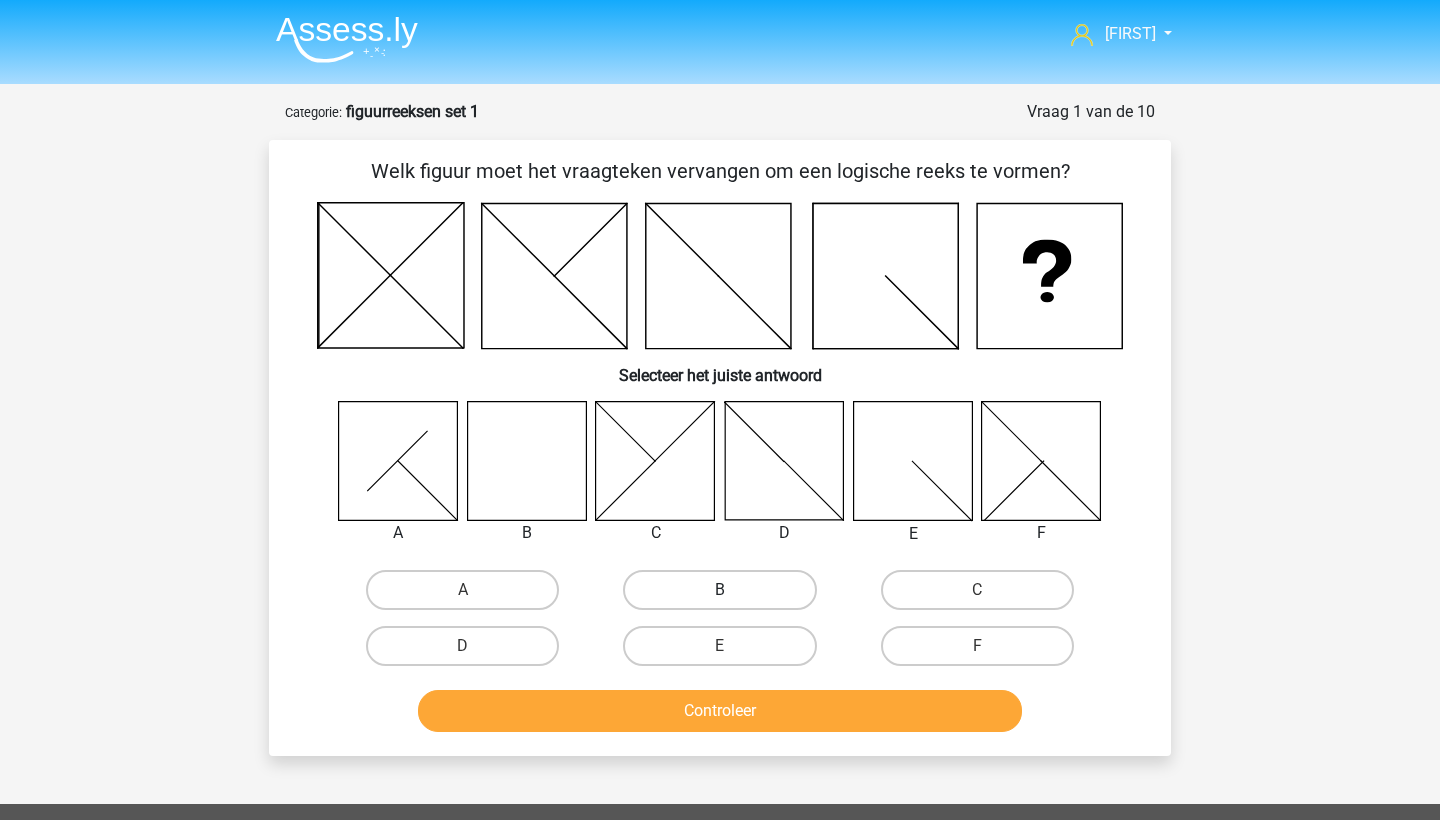 click on "B" at bounding box center (719, 590) 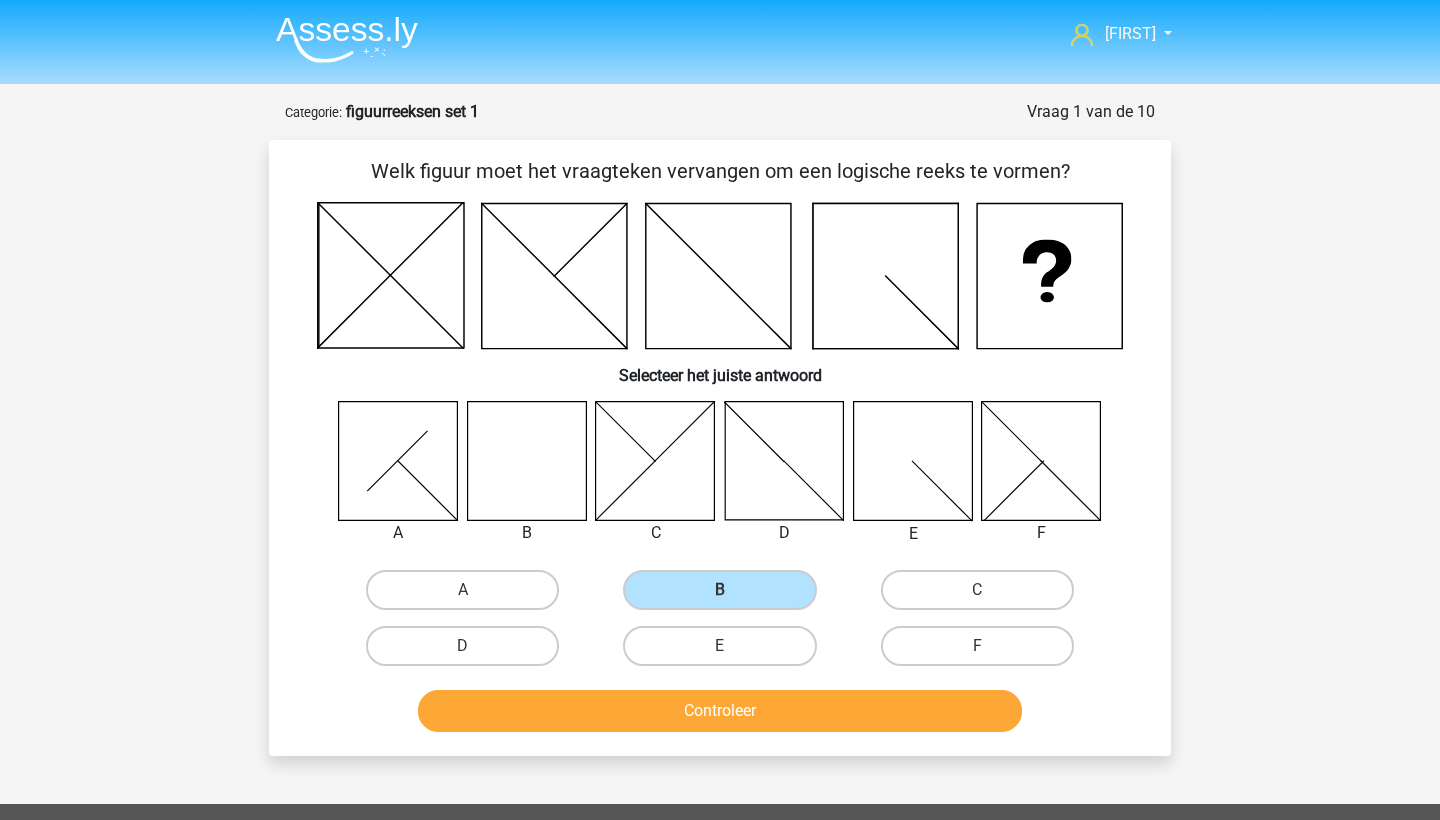 click on "Controleer" at bounding box center (720, 711) 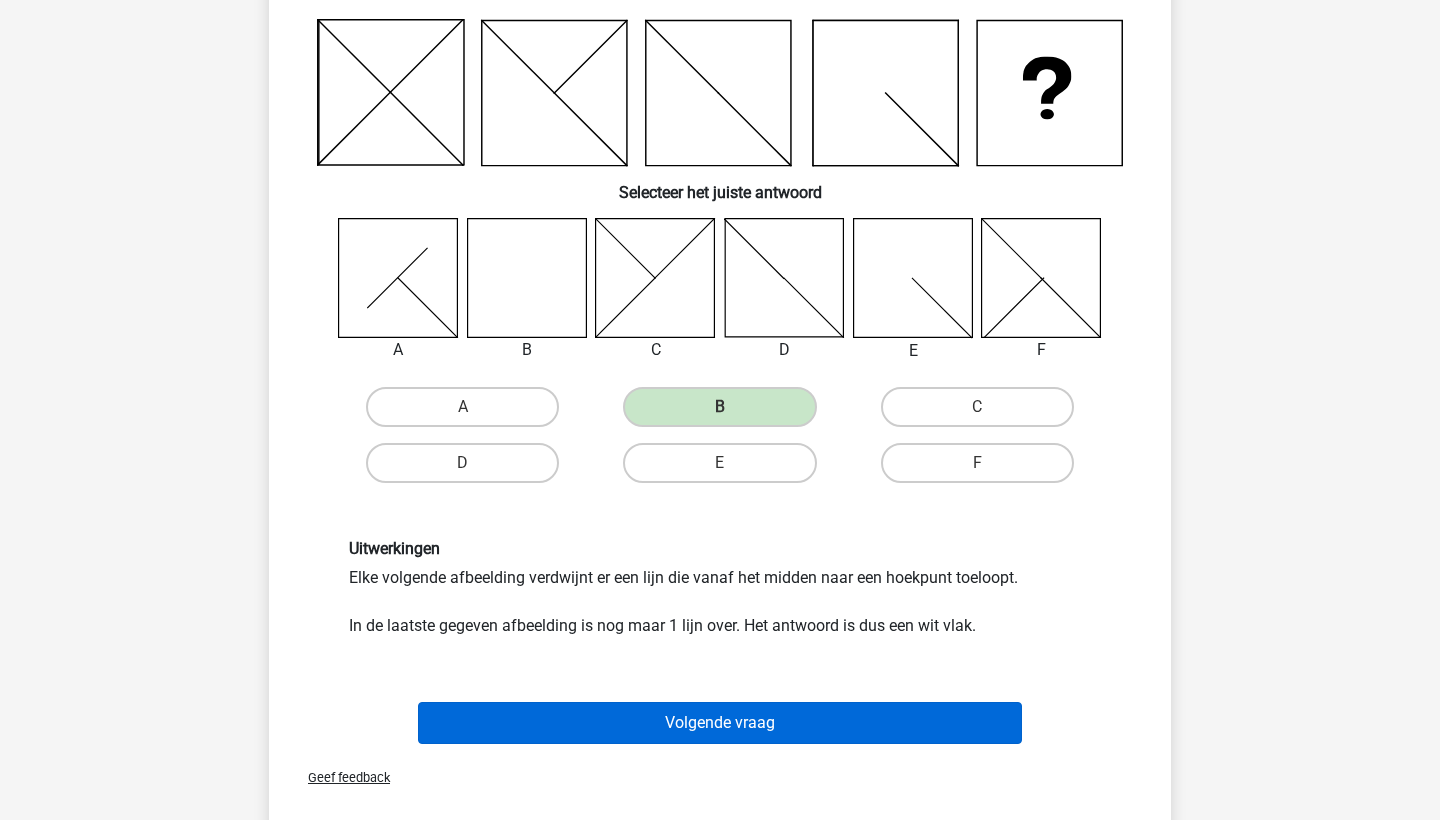 click on "Volgende vraag" at bounding box center [720, 723] 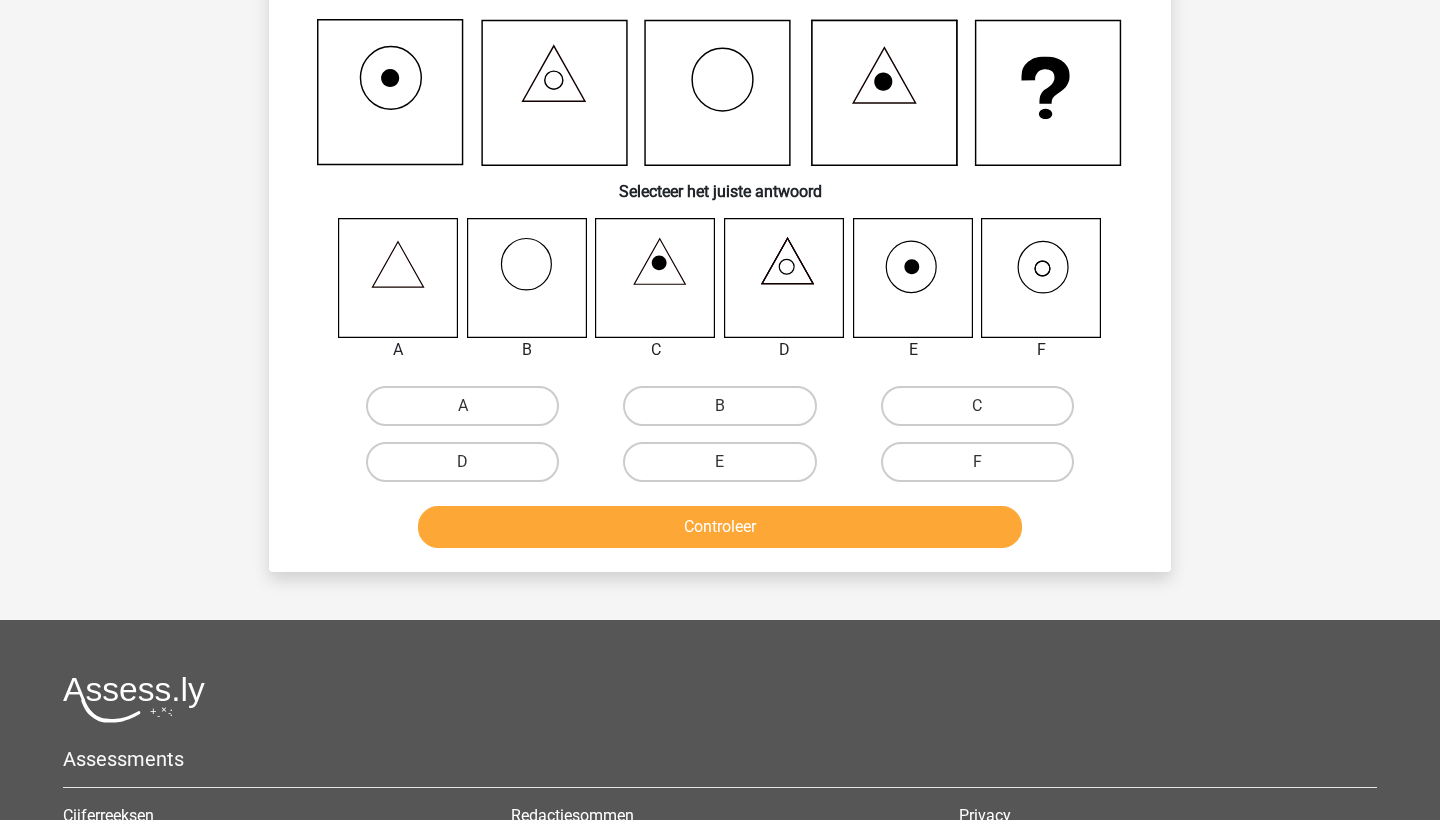 scroll, scrollTop: 100, scrollLeft: 0, axis: vertical 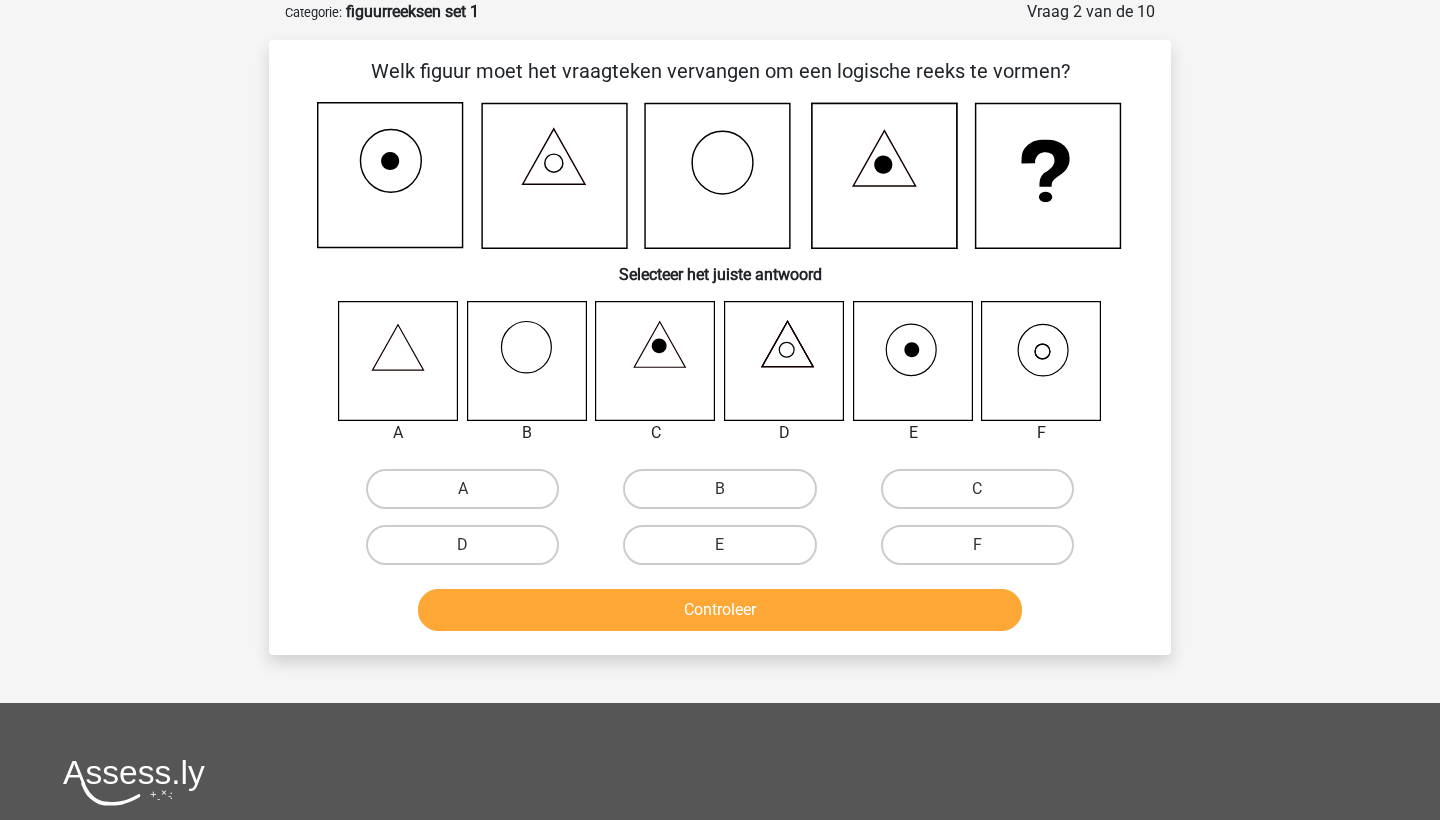 click 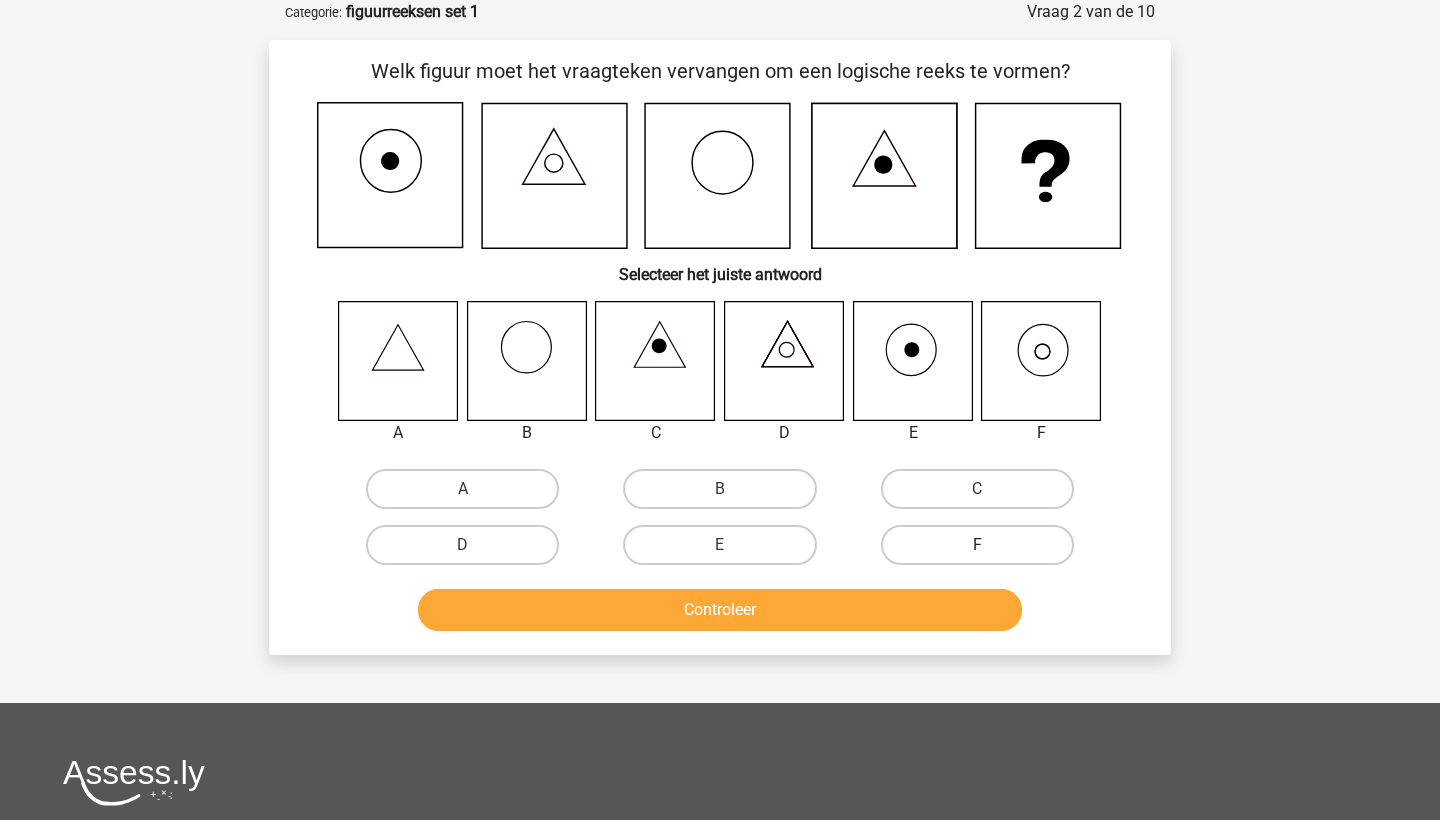 click on "F" at bounding box center (977, 545) 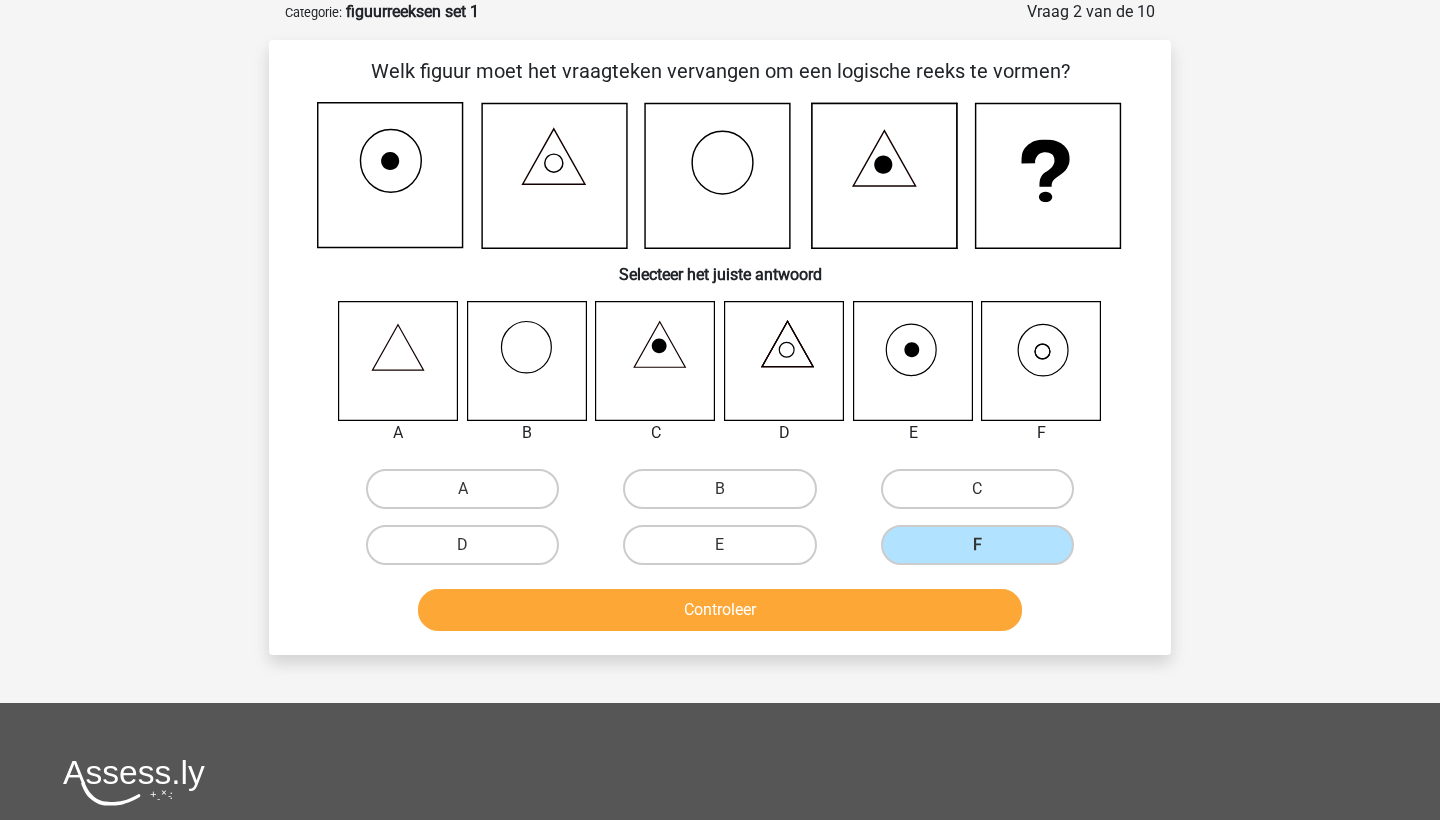 click on "Controleer" at bounding box center (720, 610) 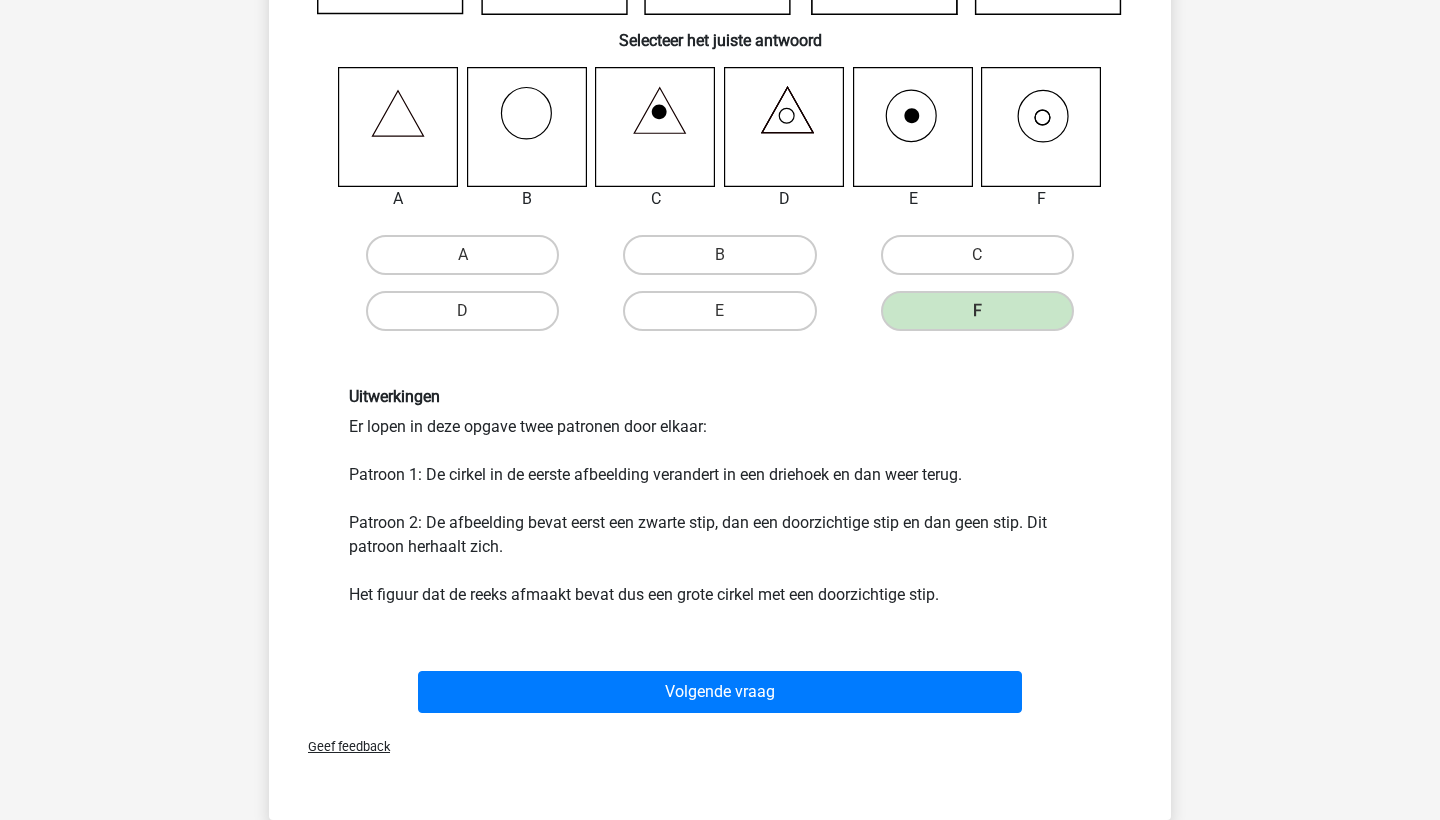 scroll, scrollTop: 338, scrollLeft: 0, axis: vertical 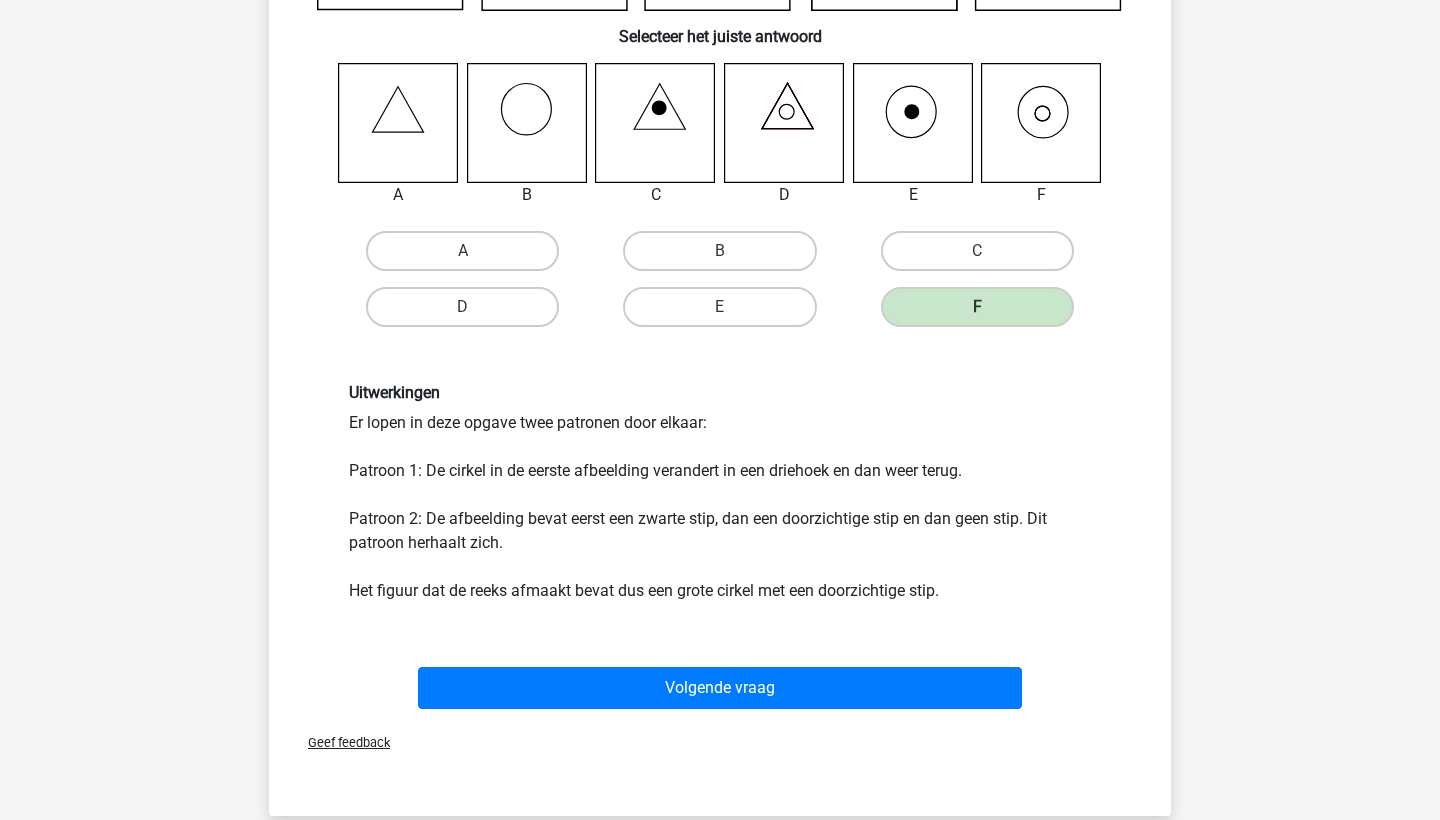 click on "Volgende vraag" at bounding box center (720, 684) 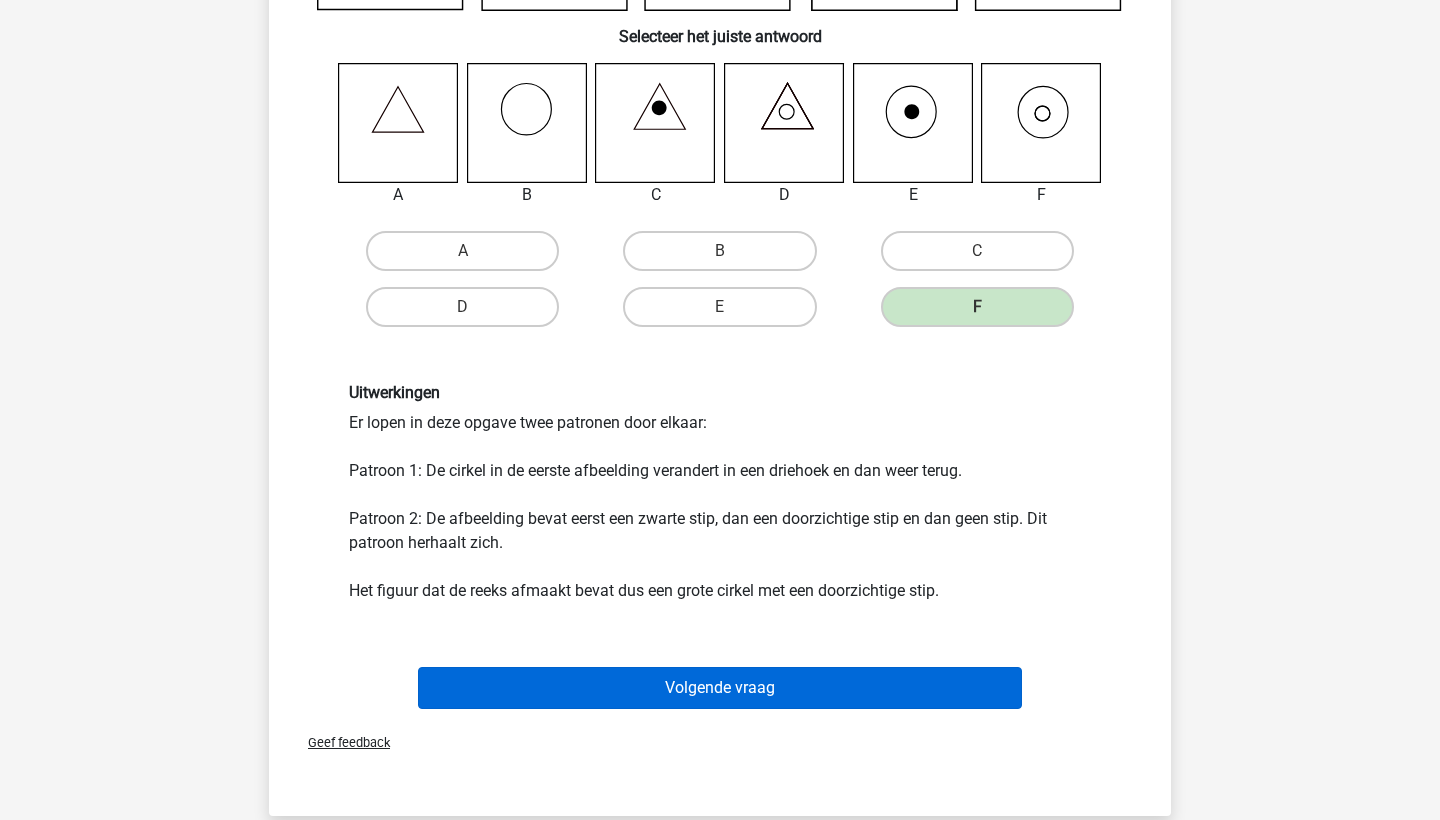 click on "Volgende vraag" at bounding box center [720, 688] 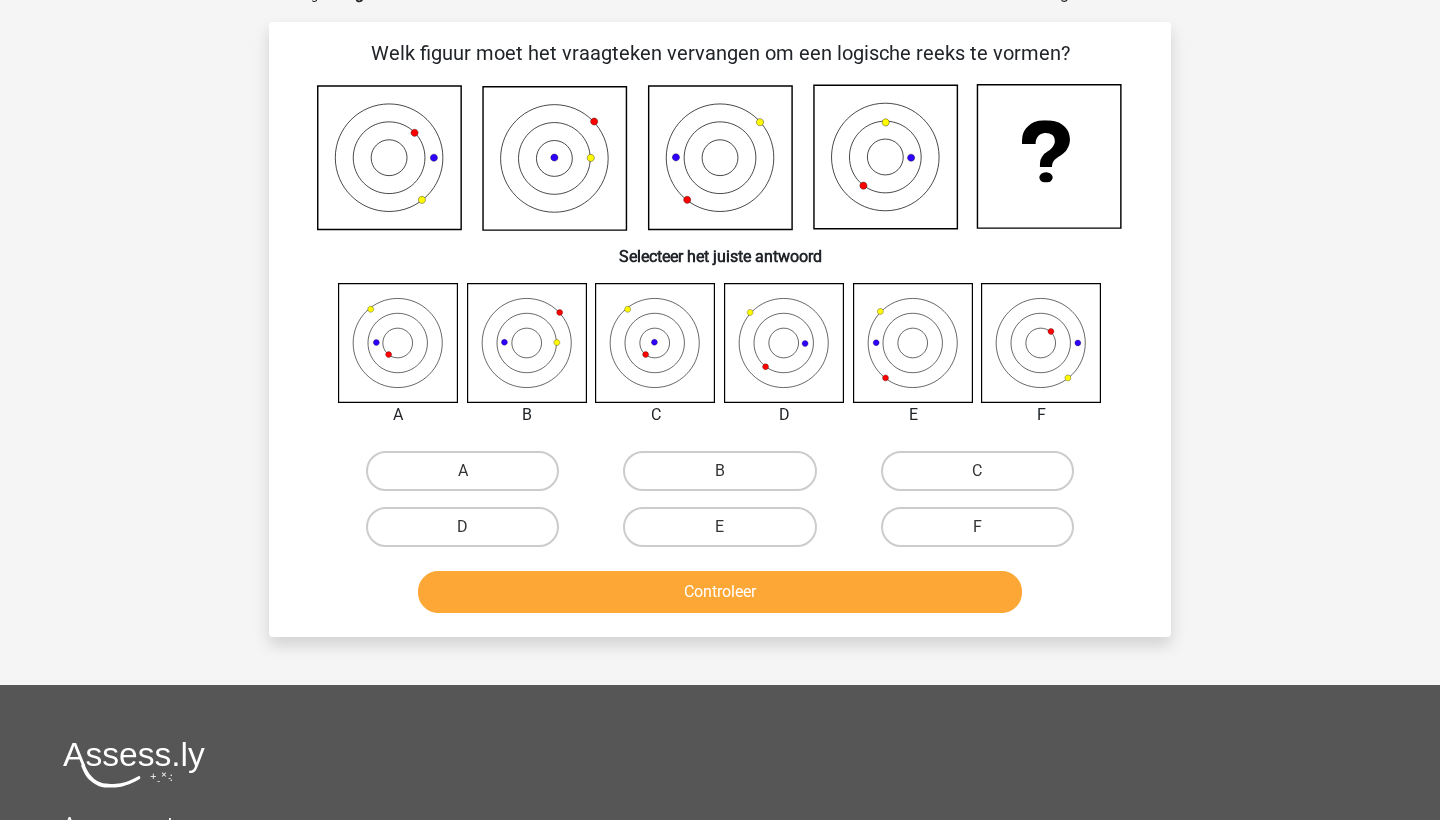 scroll, scrollTop: 100, scrollLeft: 0, axis: vertical 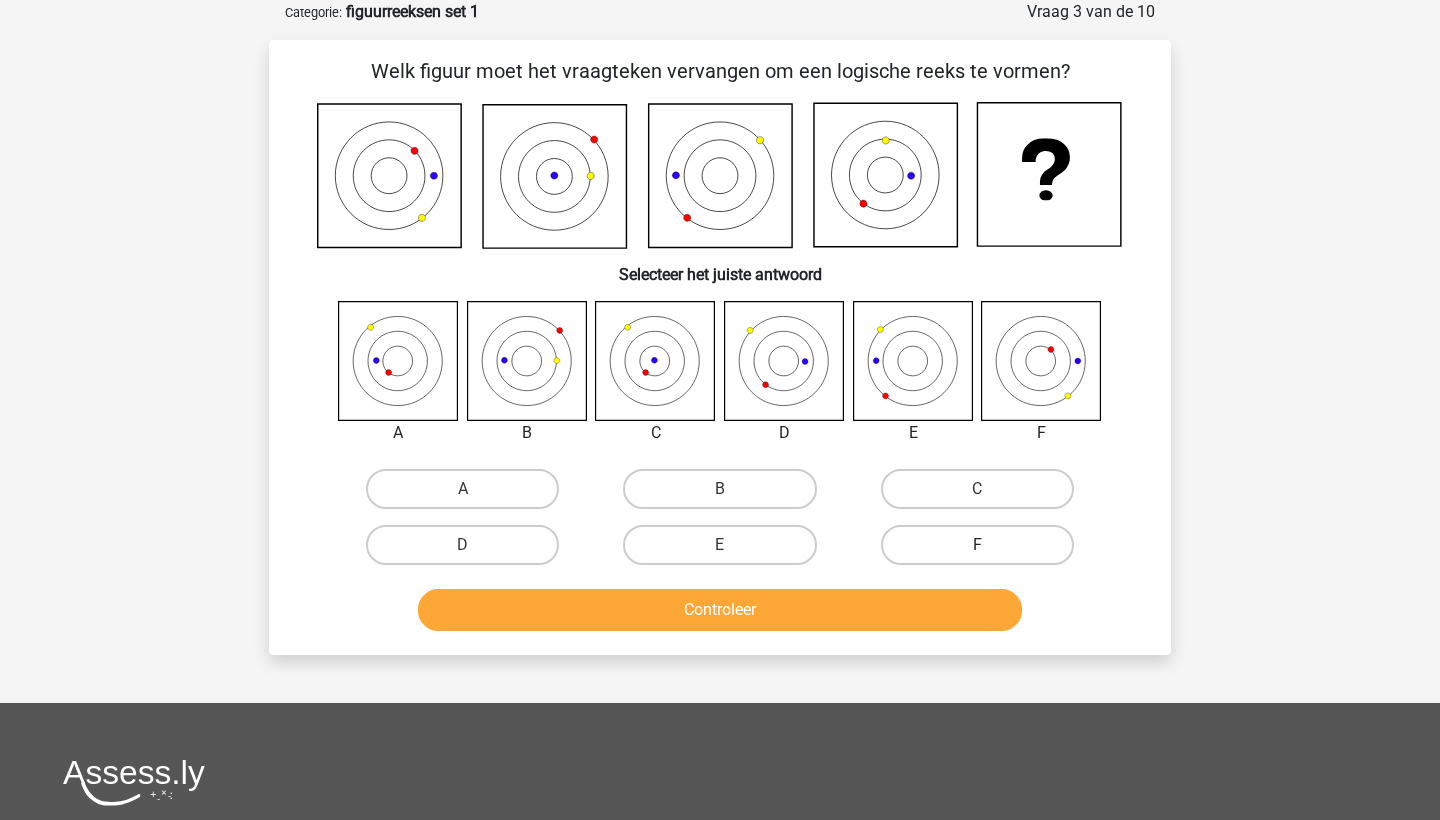 click on "F" at bounding box center [977, 545] 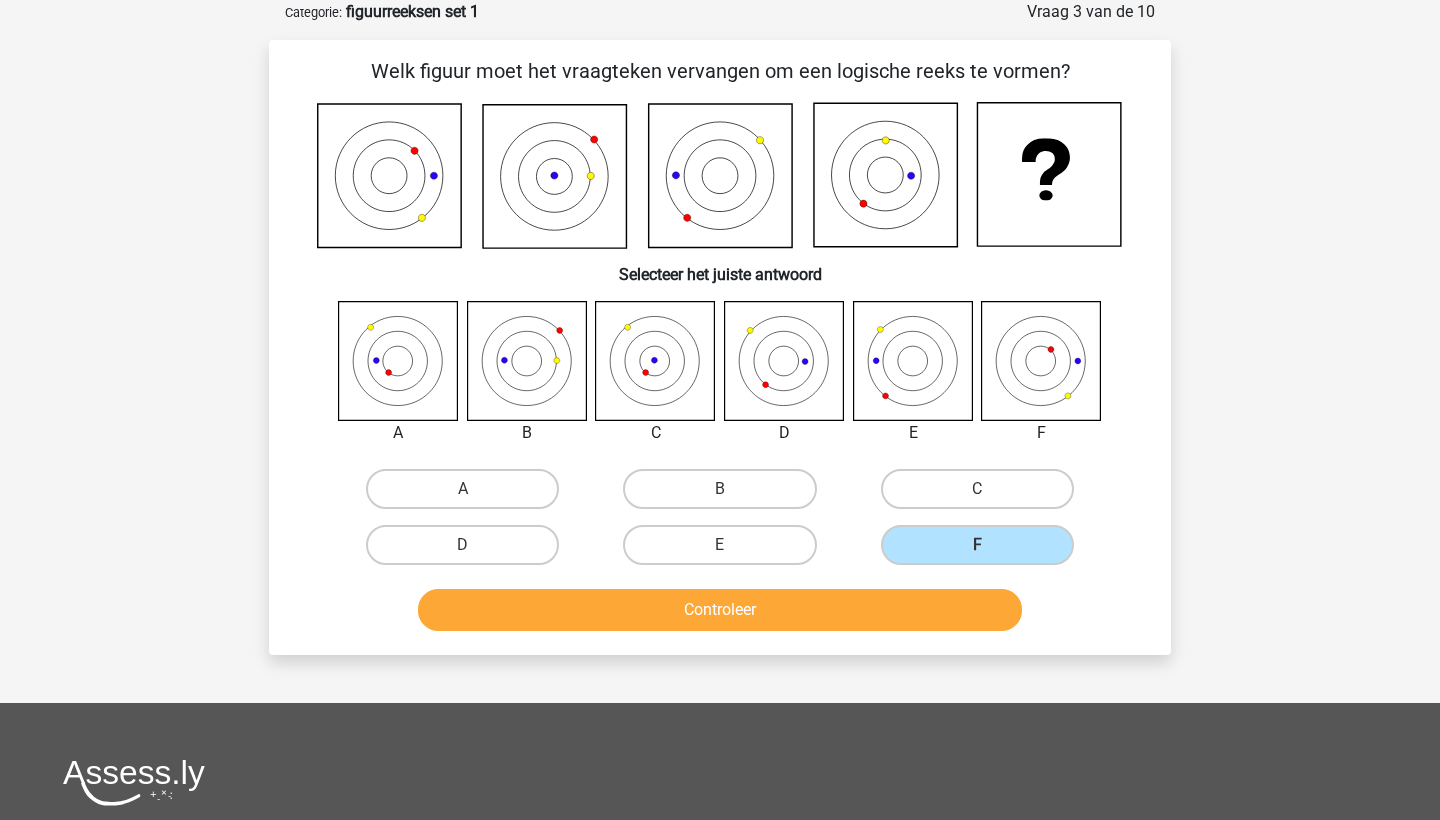 click on "Controleer" at bounding box center [720, 610] 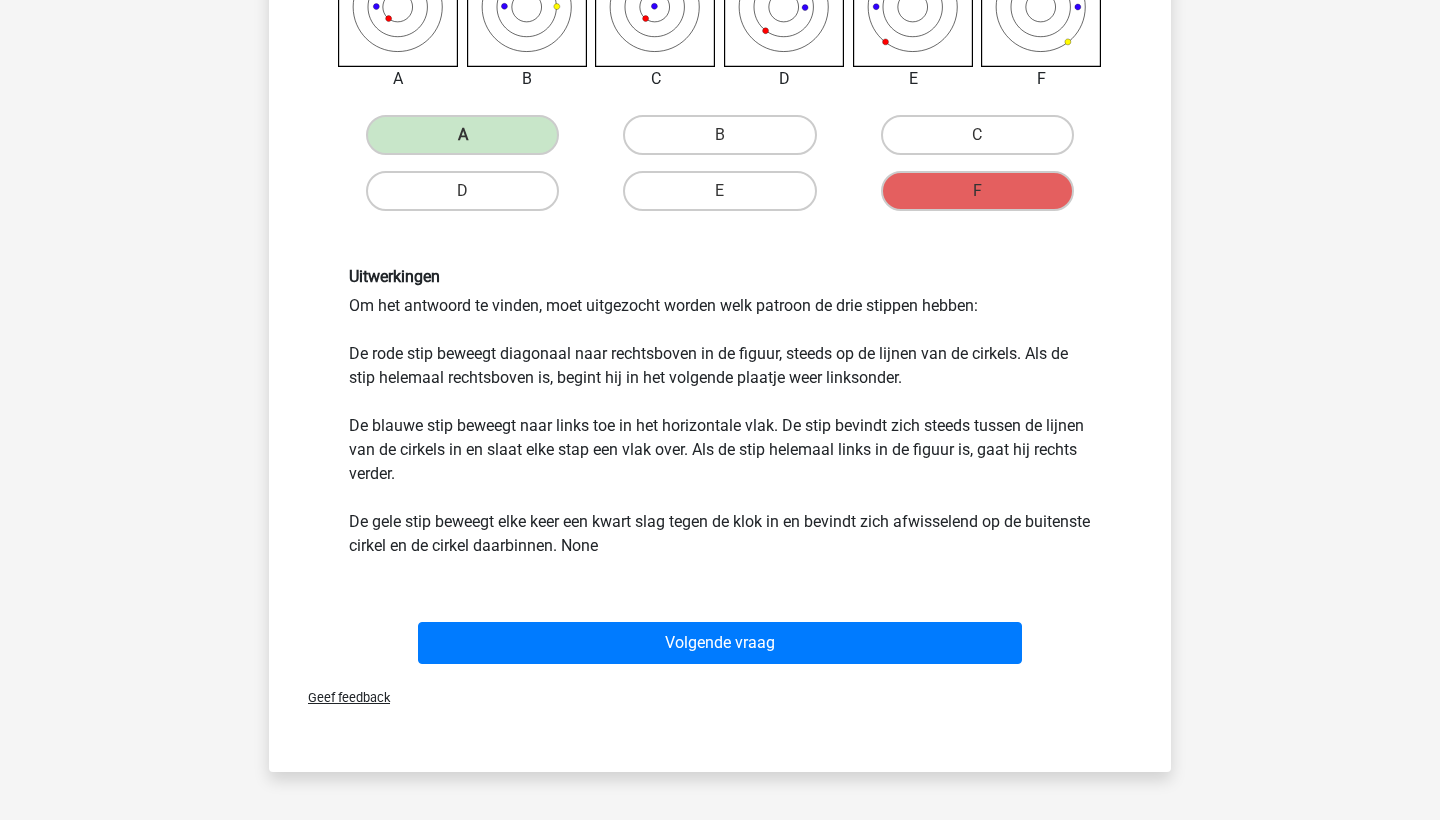 scroll, scrollTop: 870, scrollLeft: 0, axis: vertical 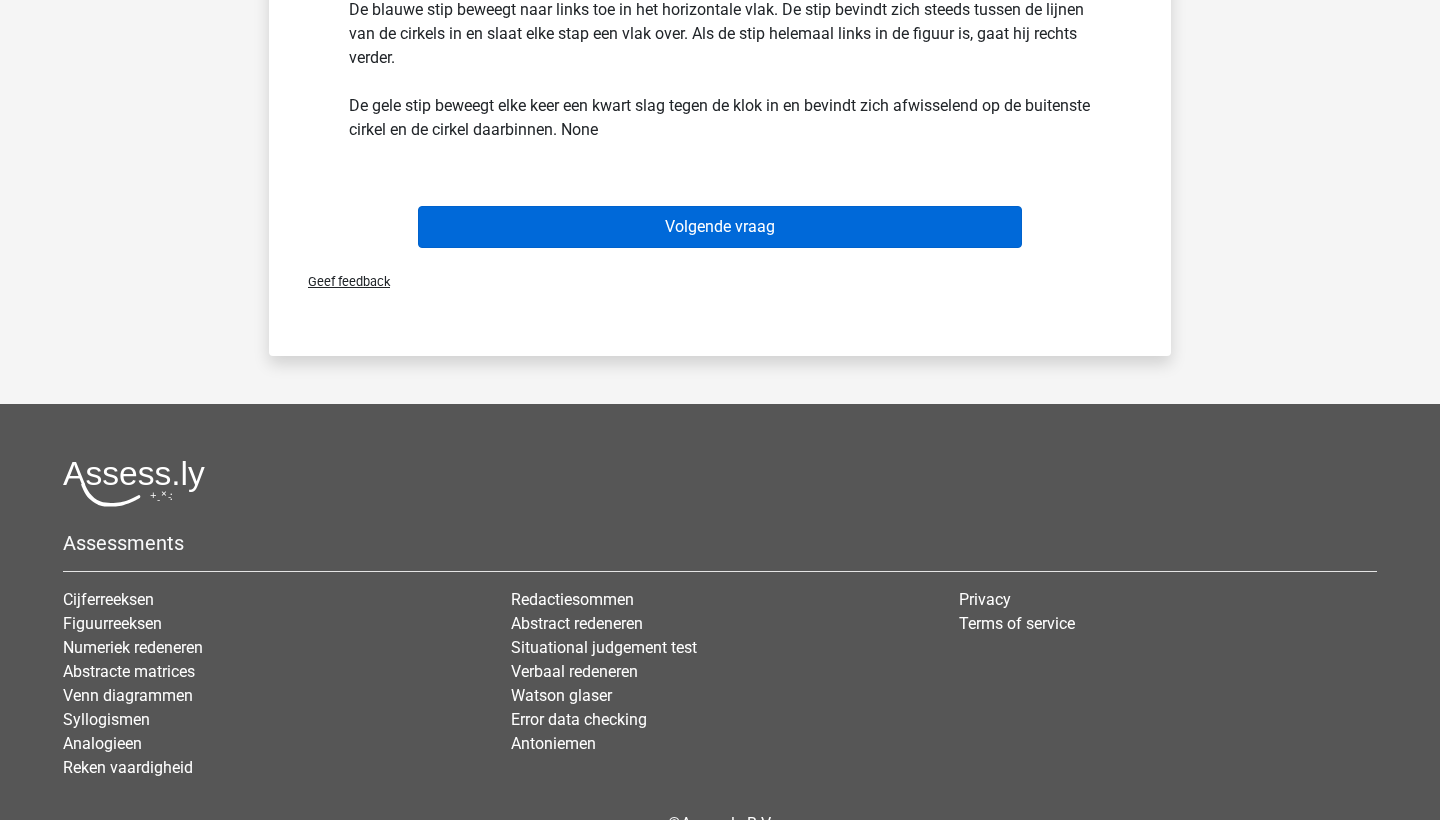 click on "Volgende vraag" at bounding box center [720, 227] 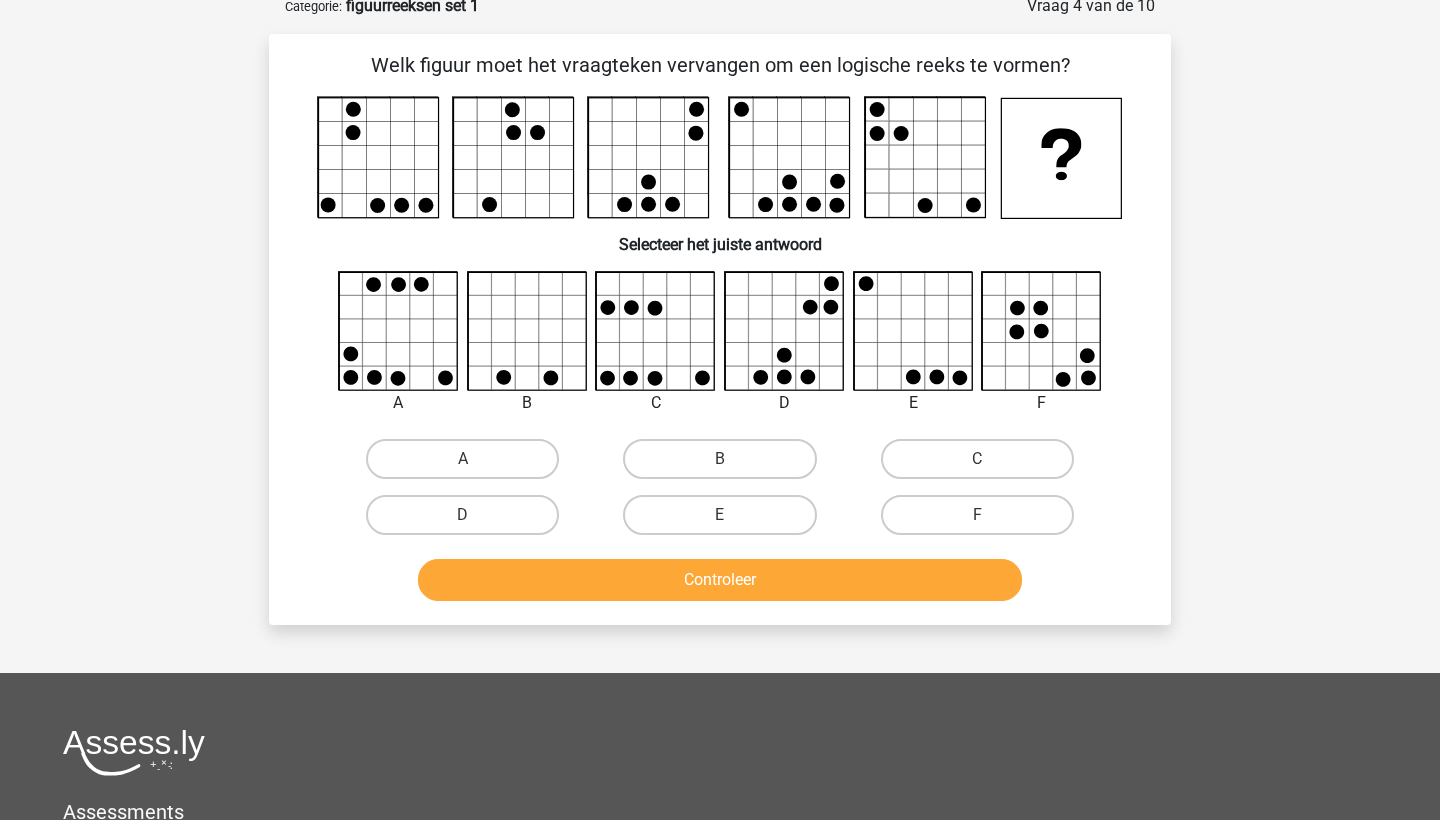 scroll, scrollTop: 100, scrollLeft: 0, axis: vertical 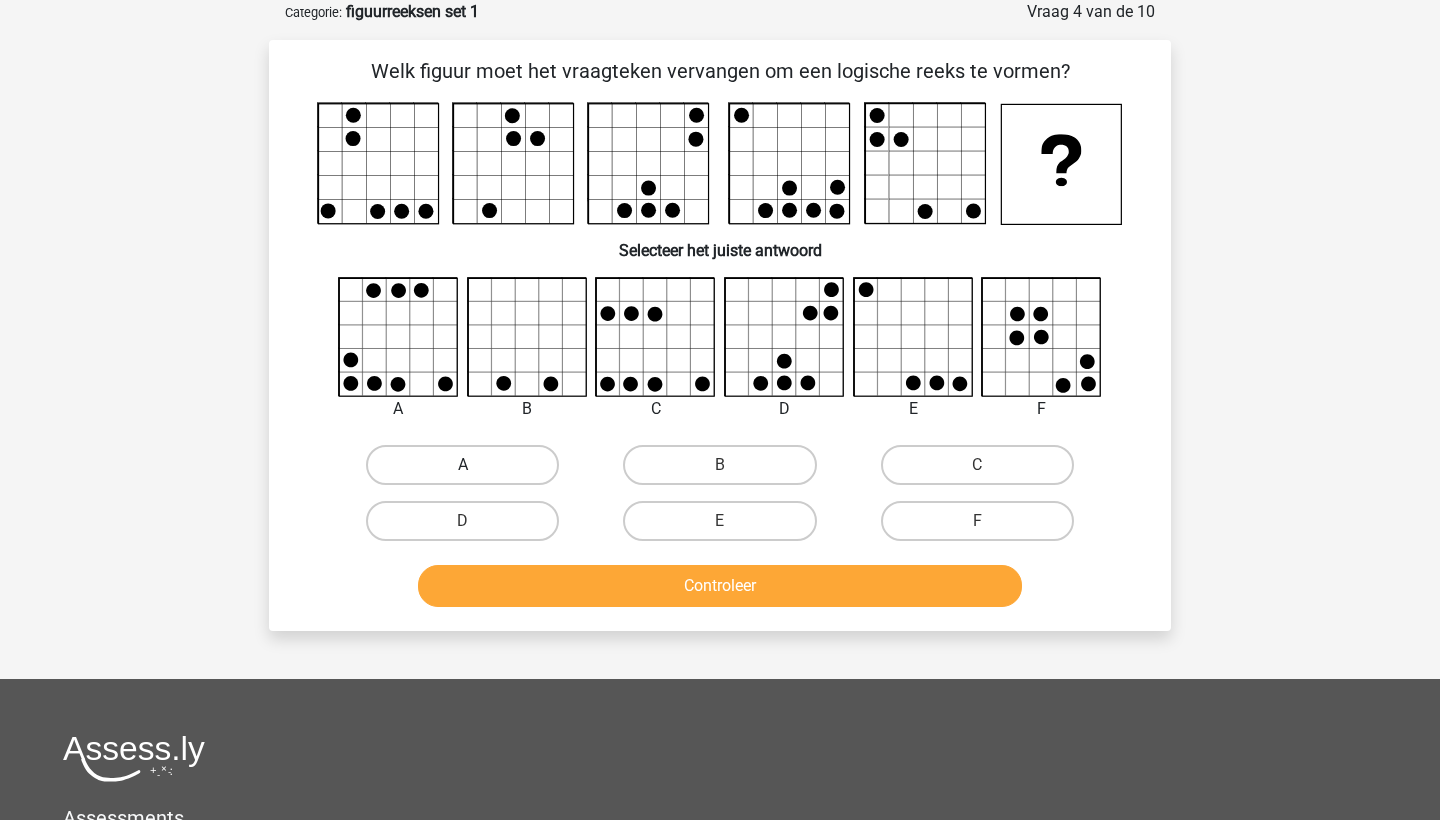 click on "A" at bounding box center [462, 465] 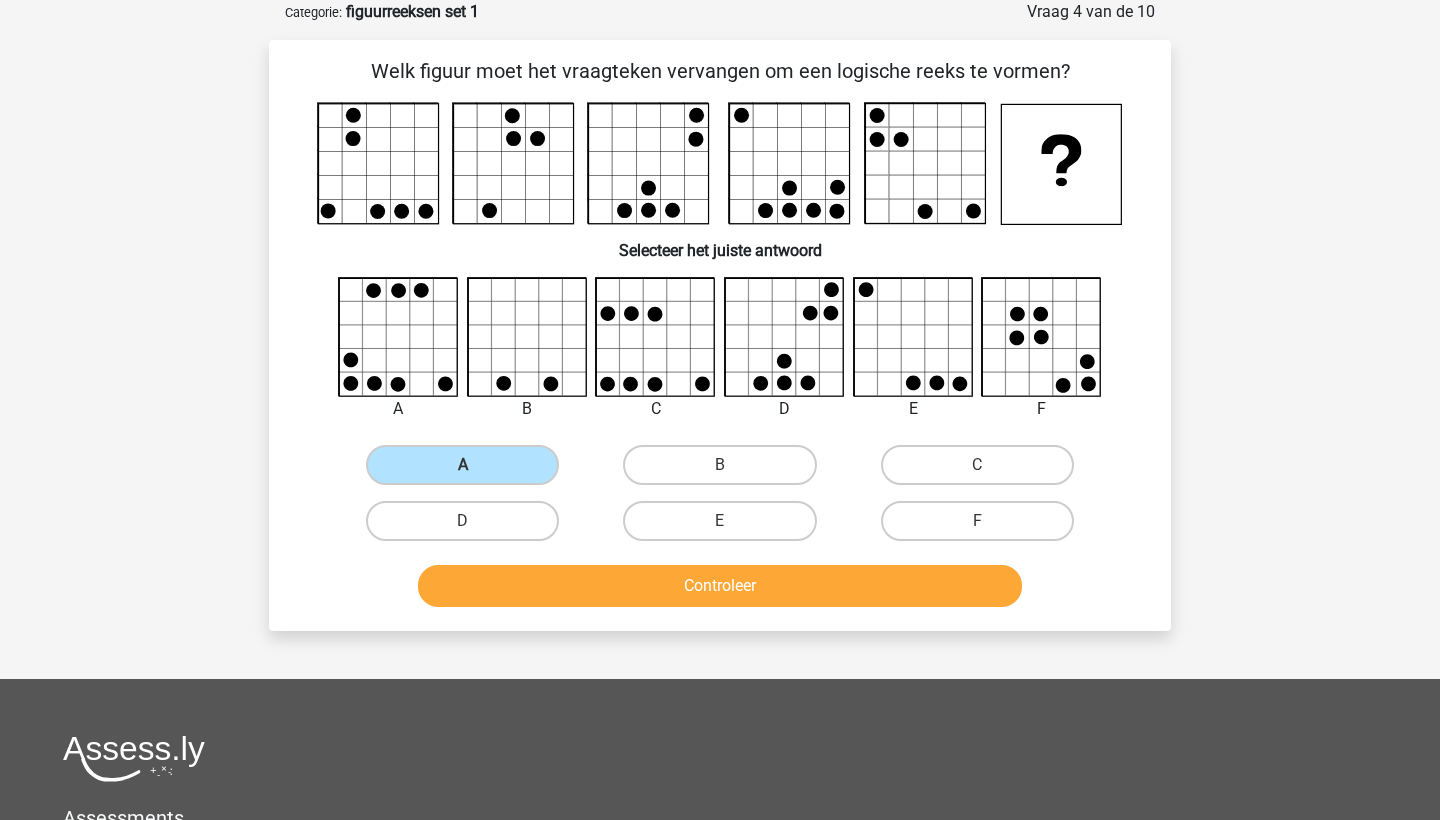 click on "Controleer" at bounding box center (720, 586) 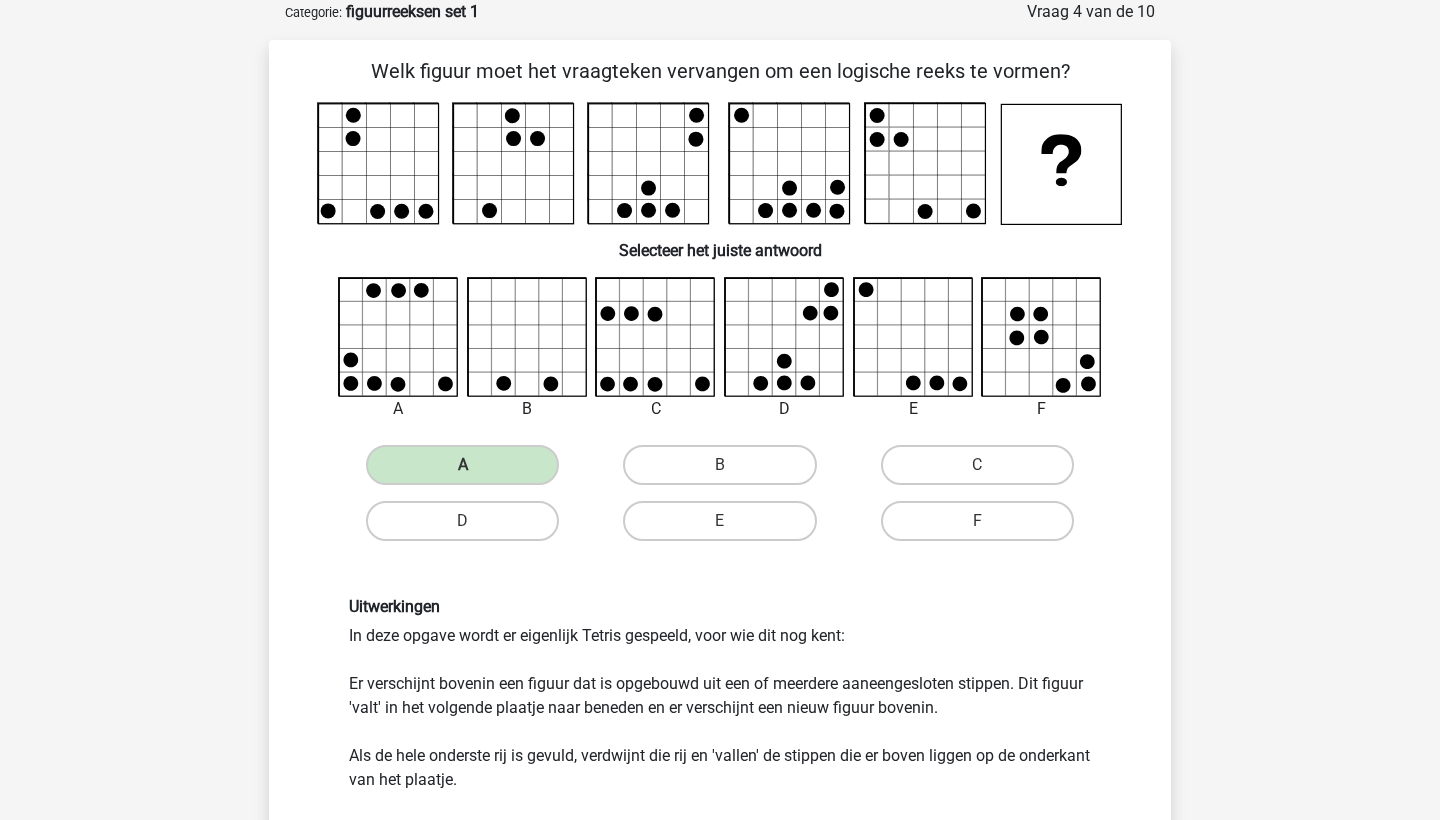 scroll, scrollTop: 491, scrollLeft: 0, axis: vertical 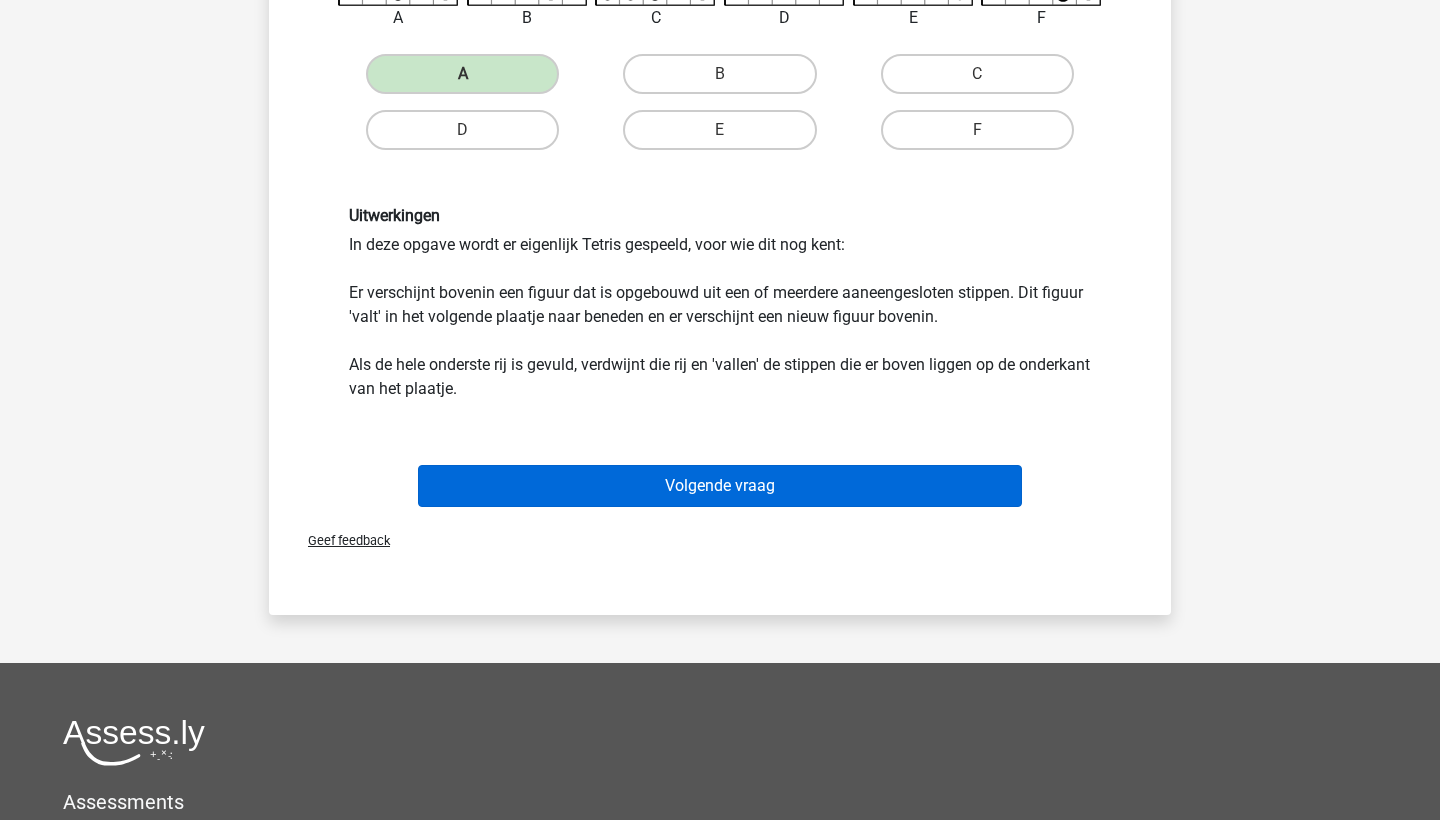 click on "Volgende vraag" at bounding box center (720, 486) 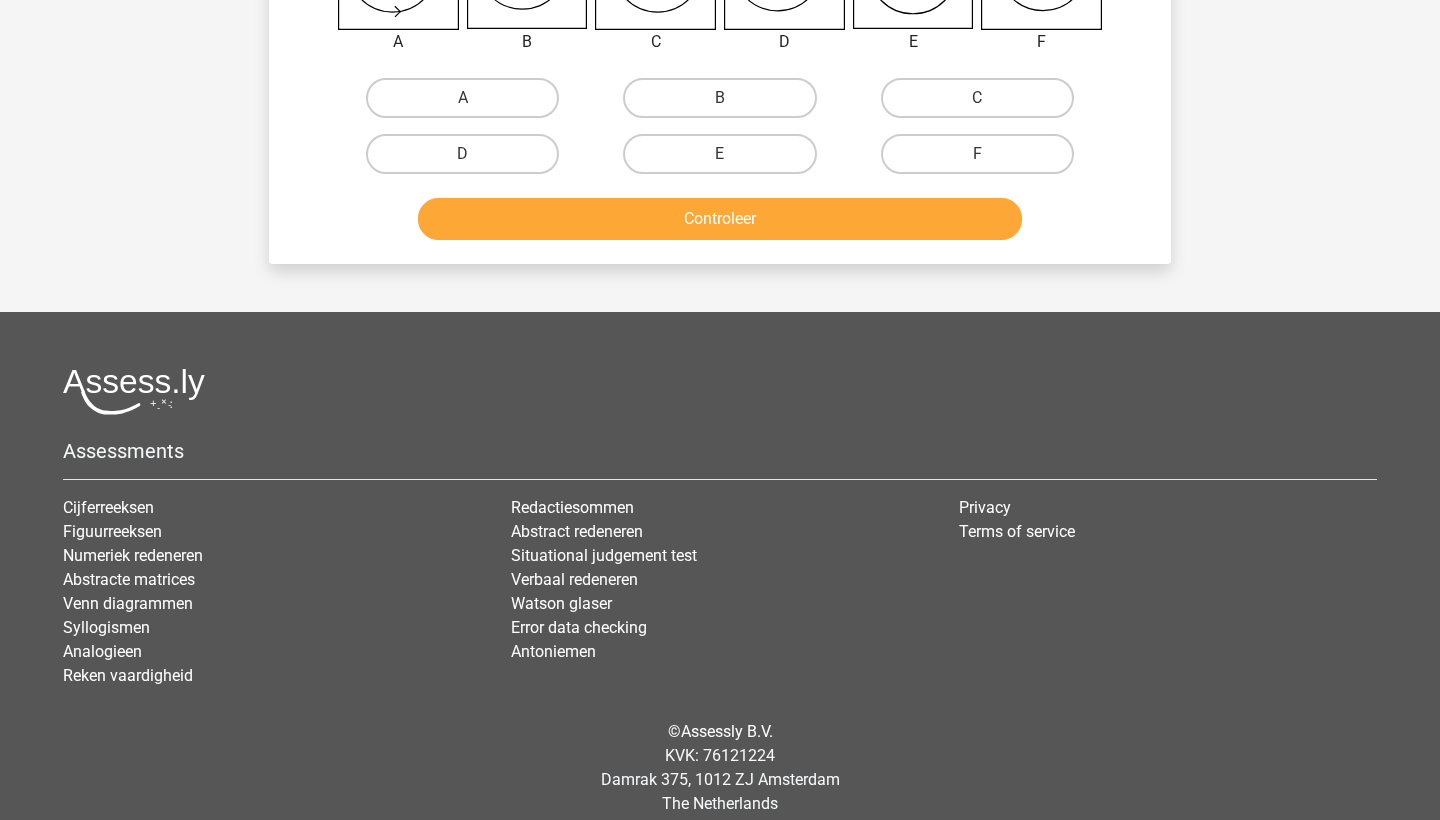 scroll, scrollTop: 100, scrollLeft: 0, axis: vertical 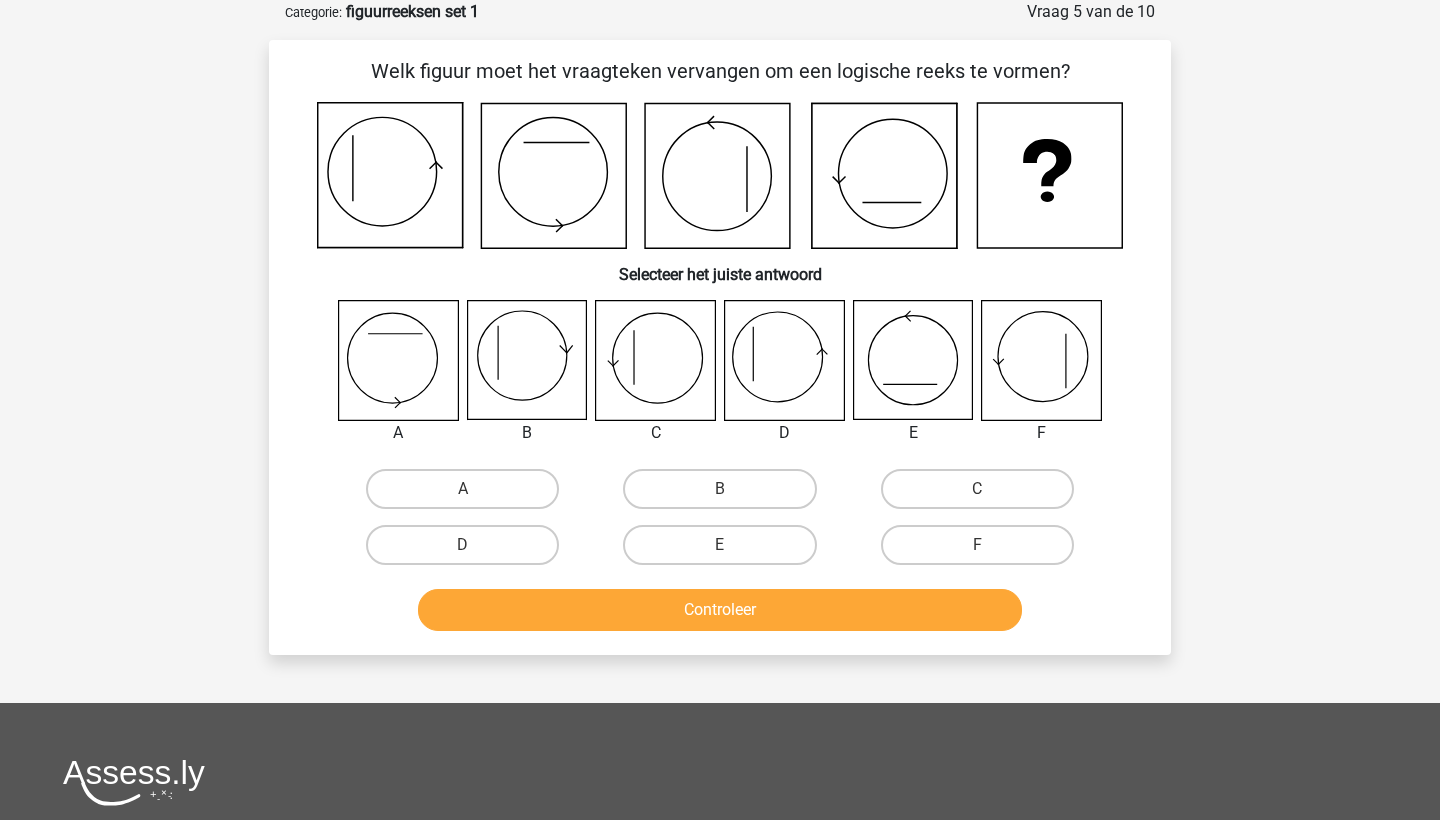 click 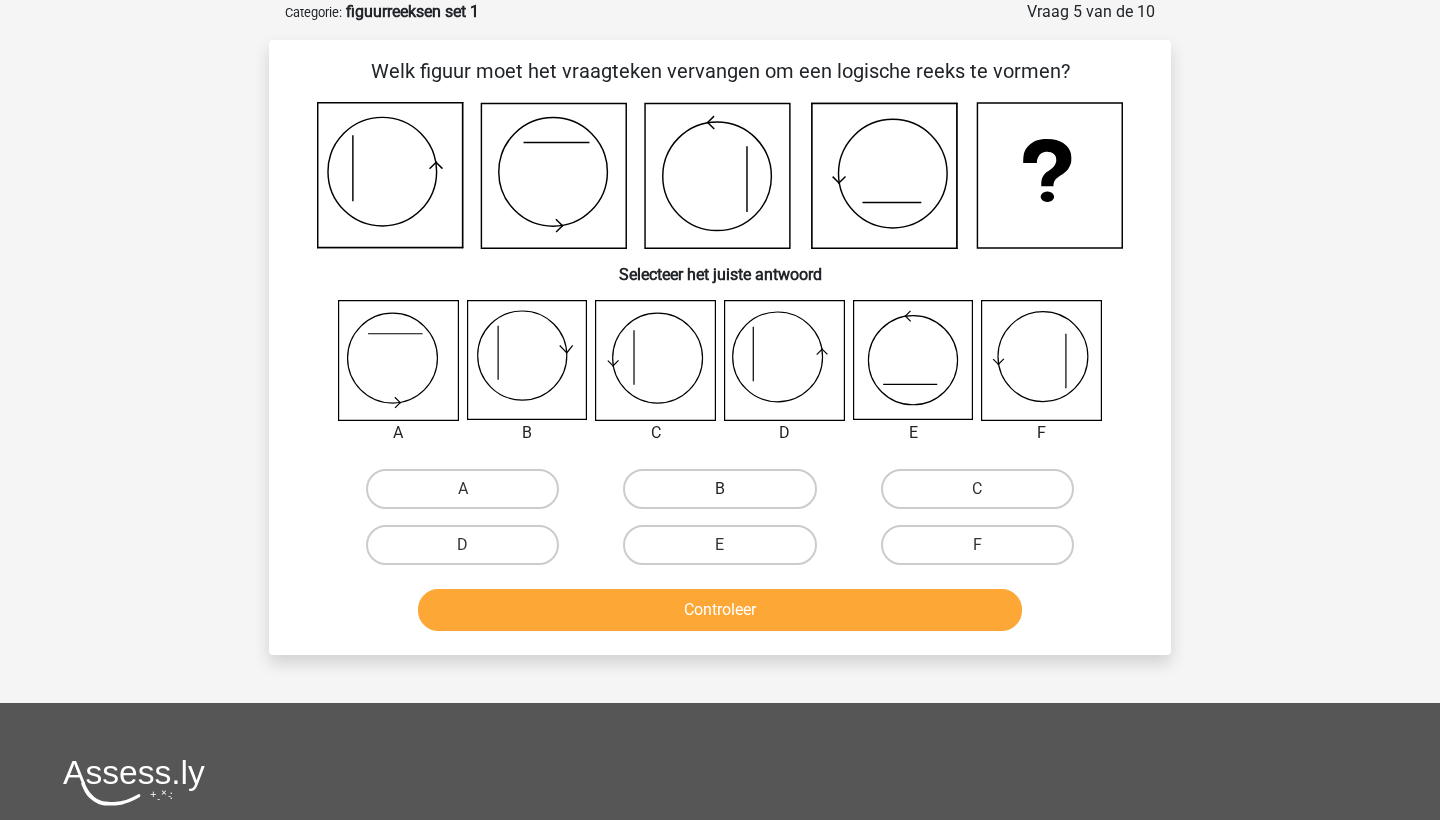 click on "B" at bounding box center [719, 489] 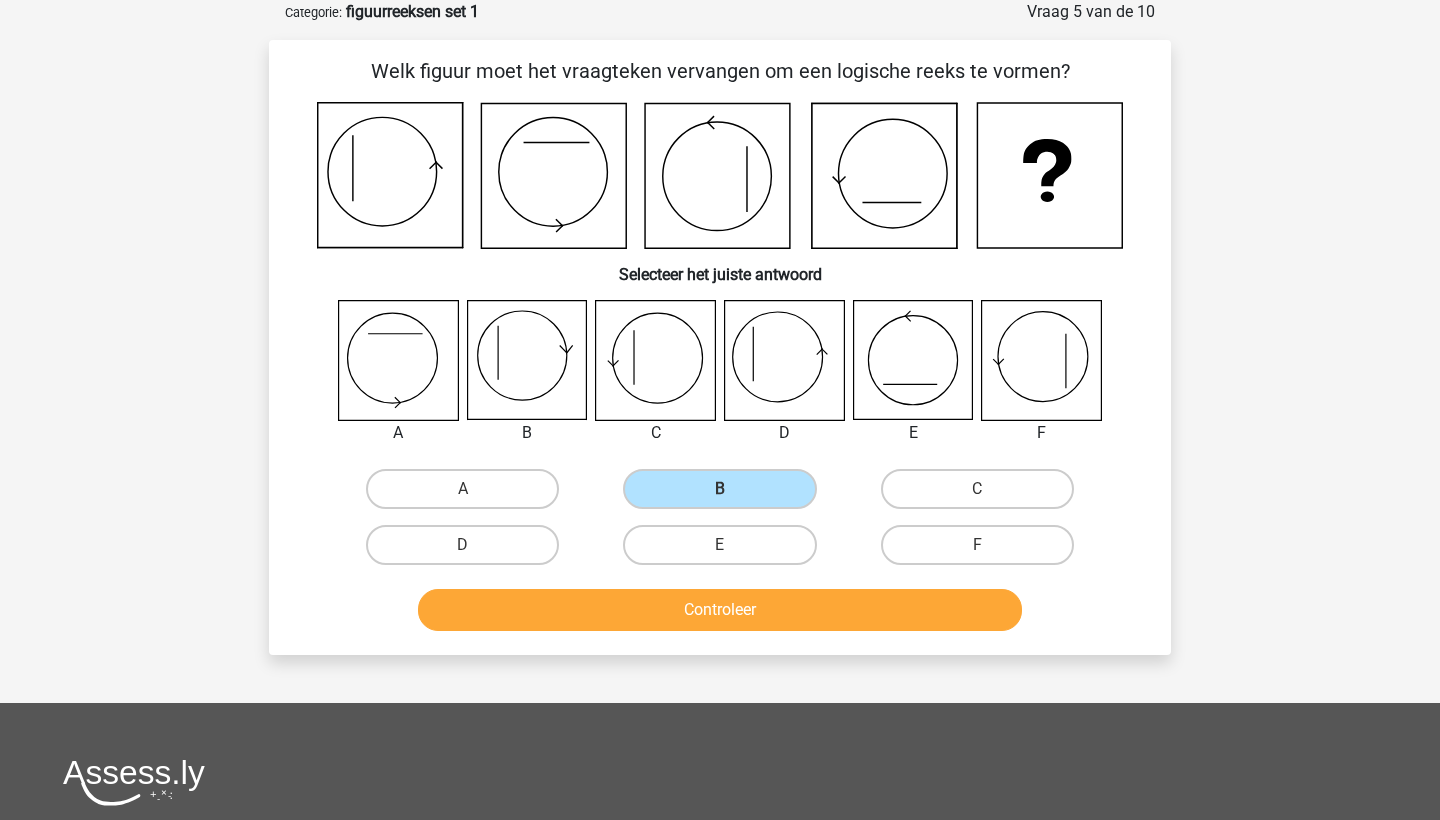 click on "Controleer" at bounding box center (720, 610) 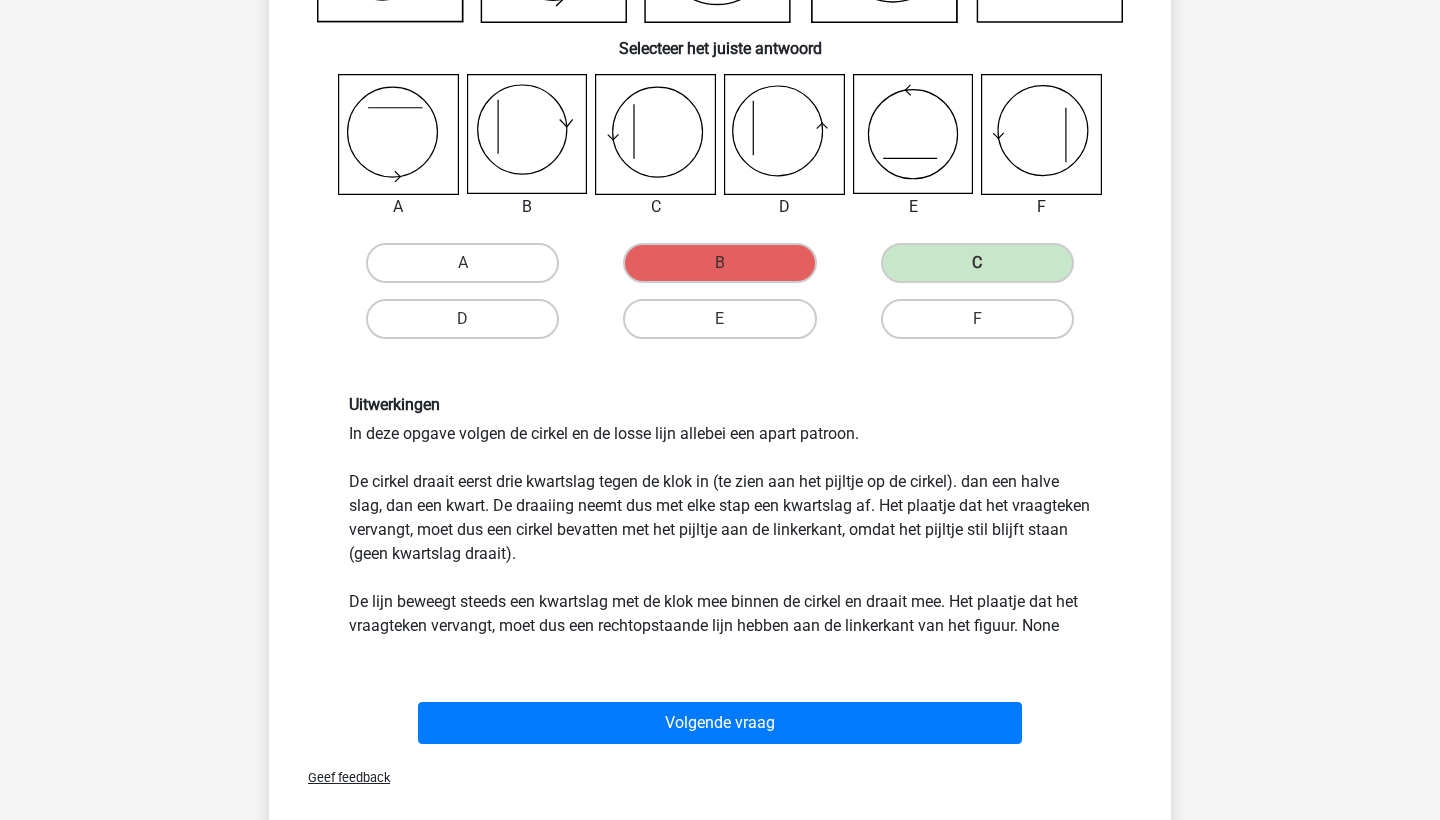 scroll, scrollTop: 414, scrollLeft: 0, axis: vertical 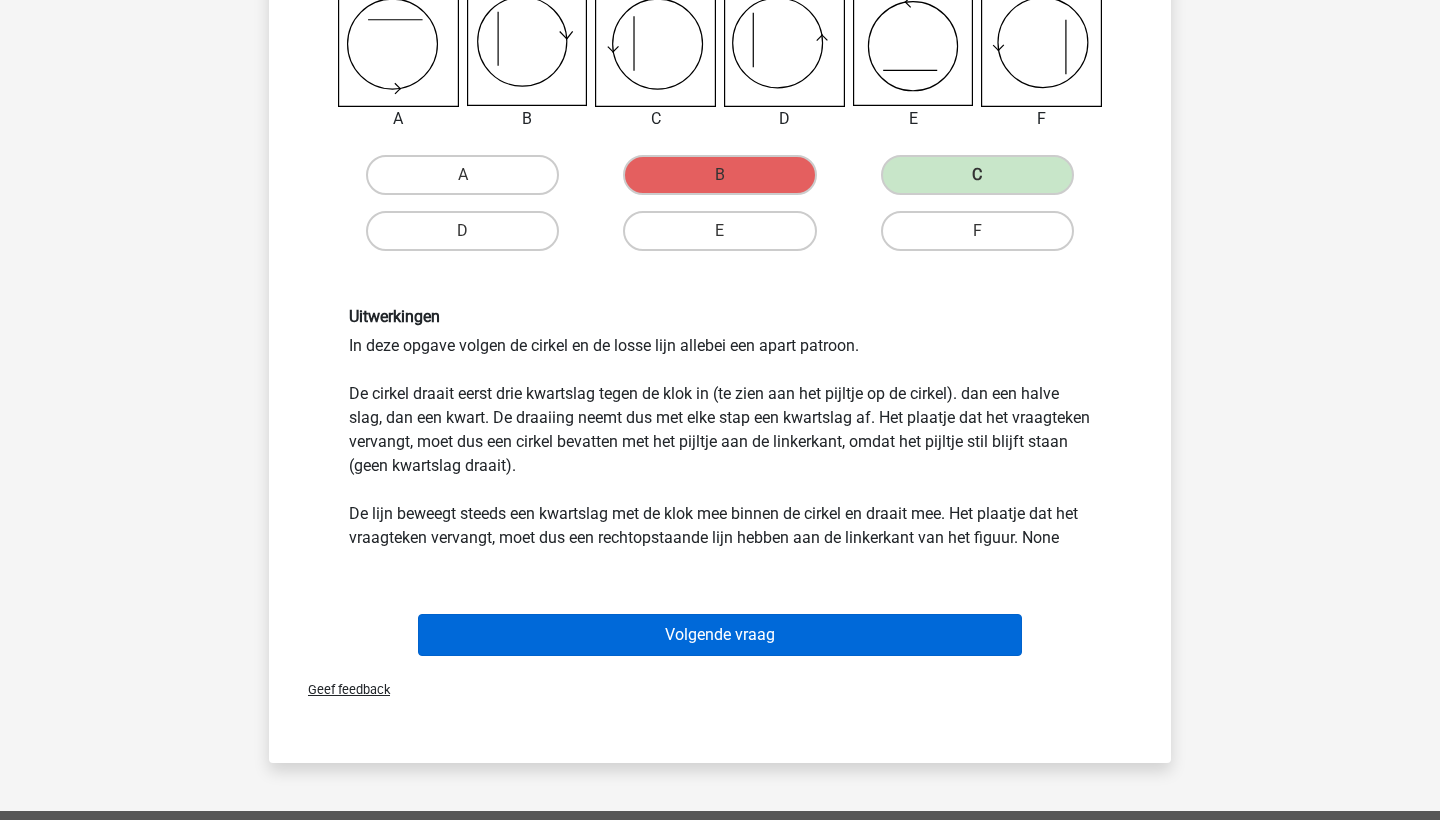 click on "Volgende vraag" at bounding box center (720, 635) 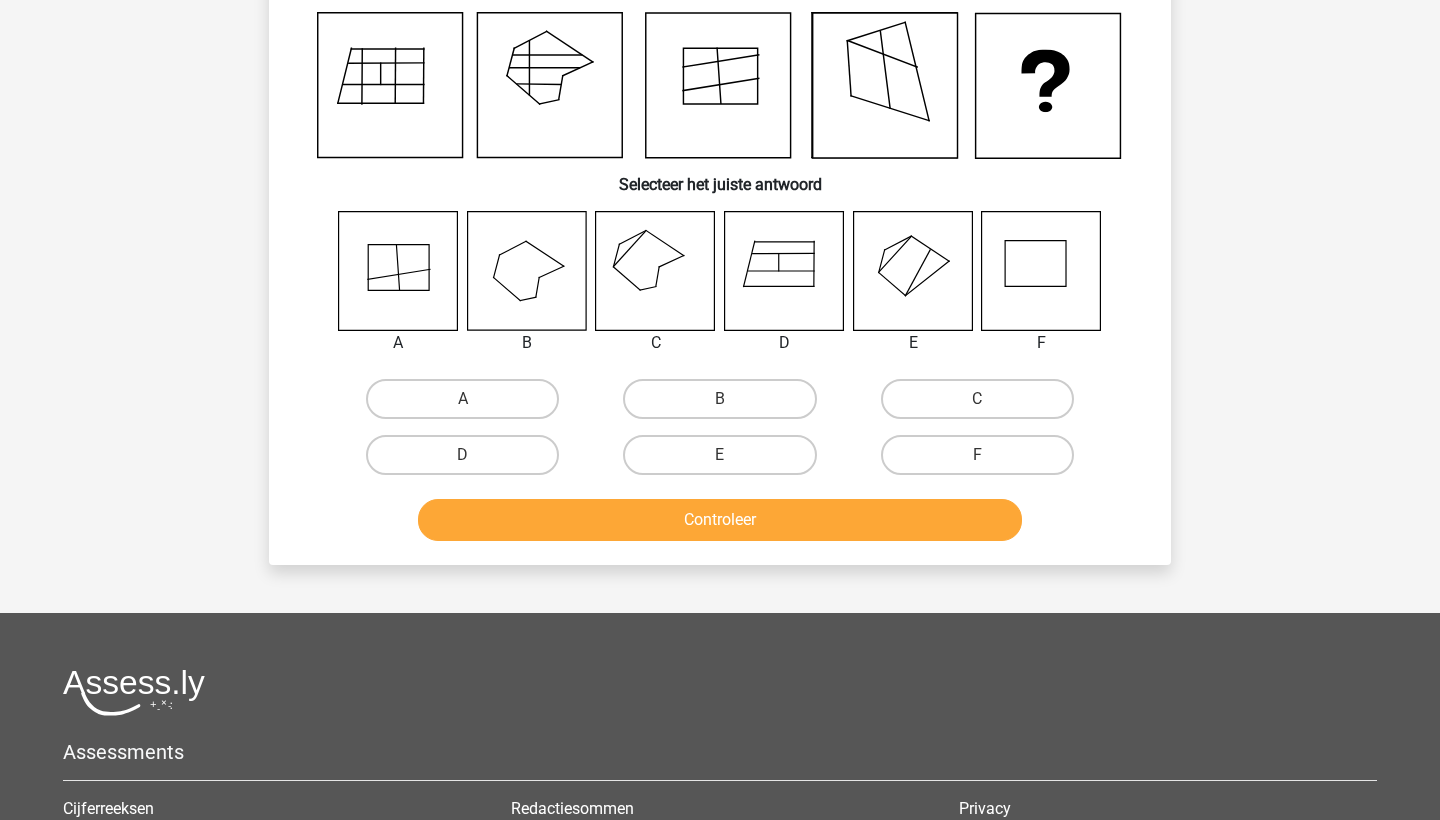 scroll, scrollTop: 100, scrollLeft: 0, axis: vertical 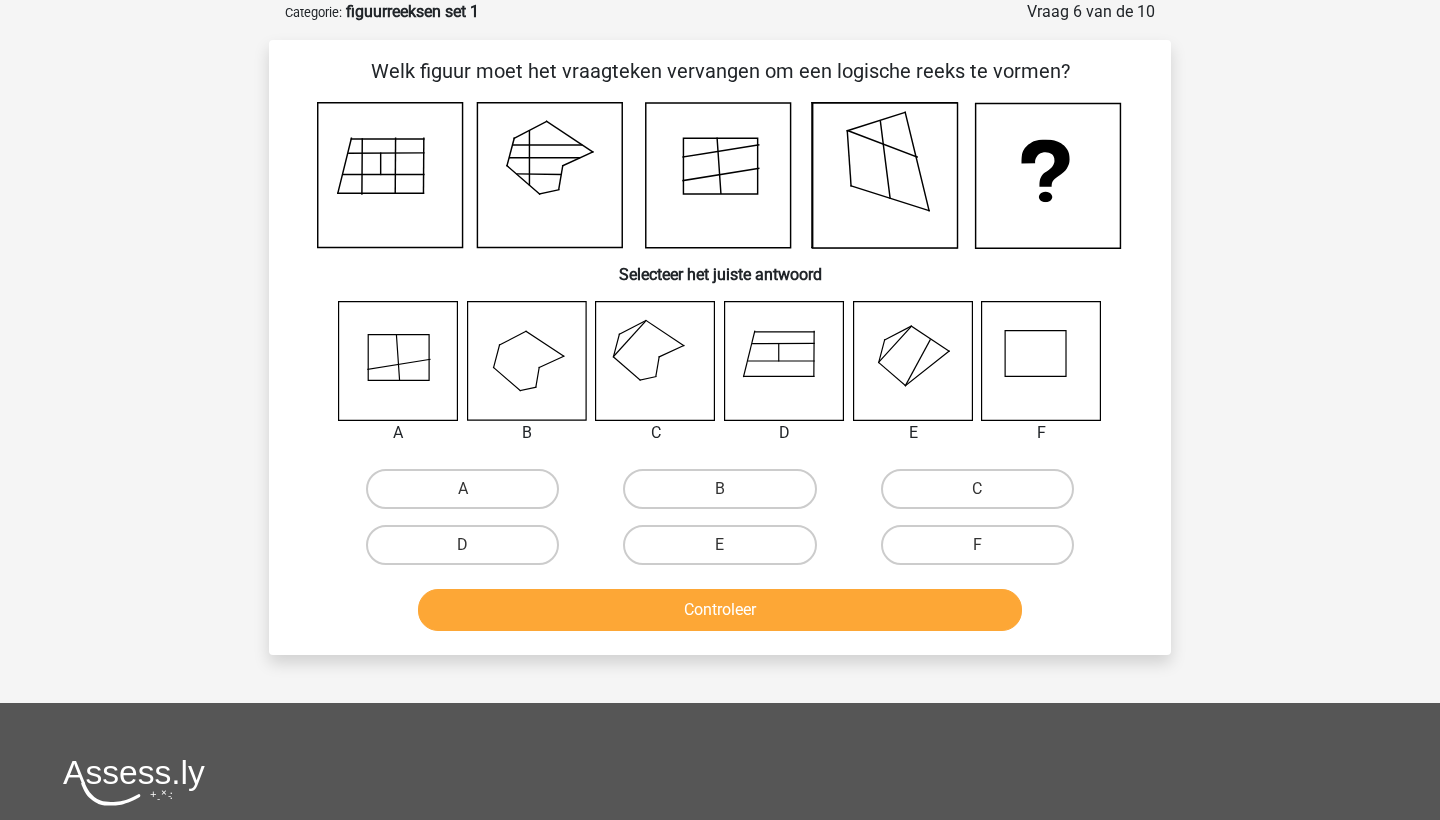 click 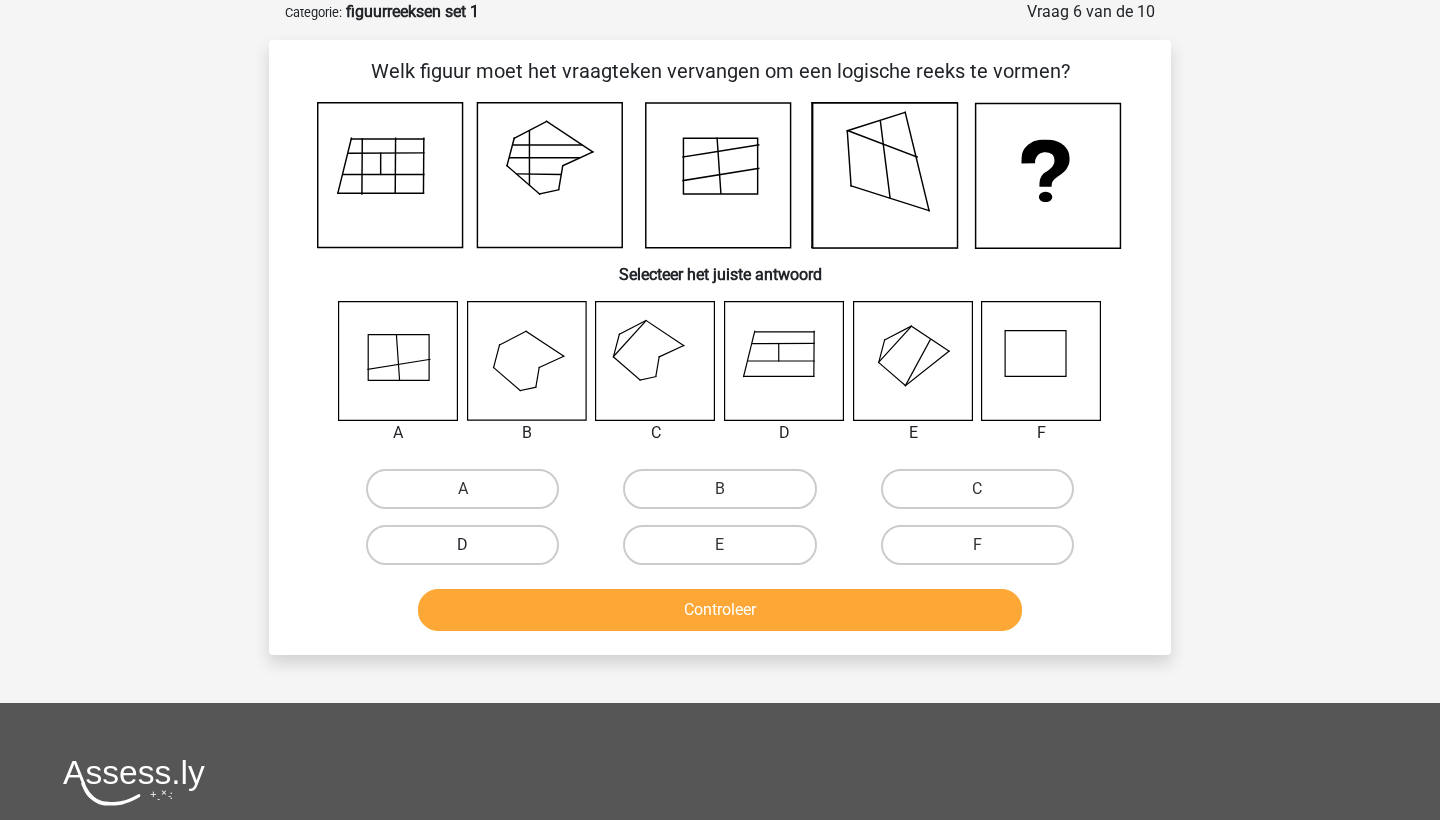 click on "D" at bounding box center [462, 545] 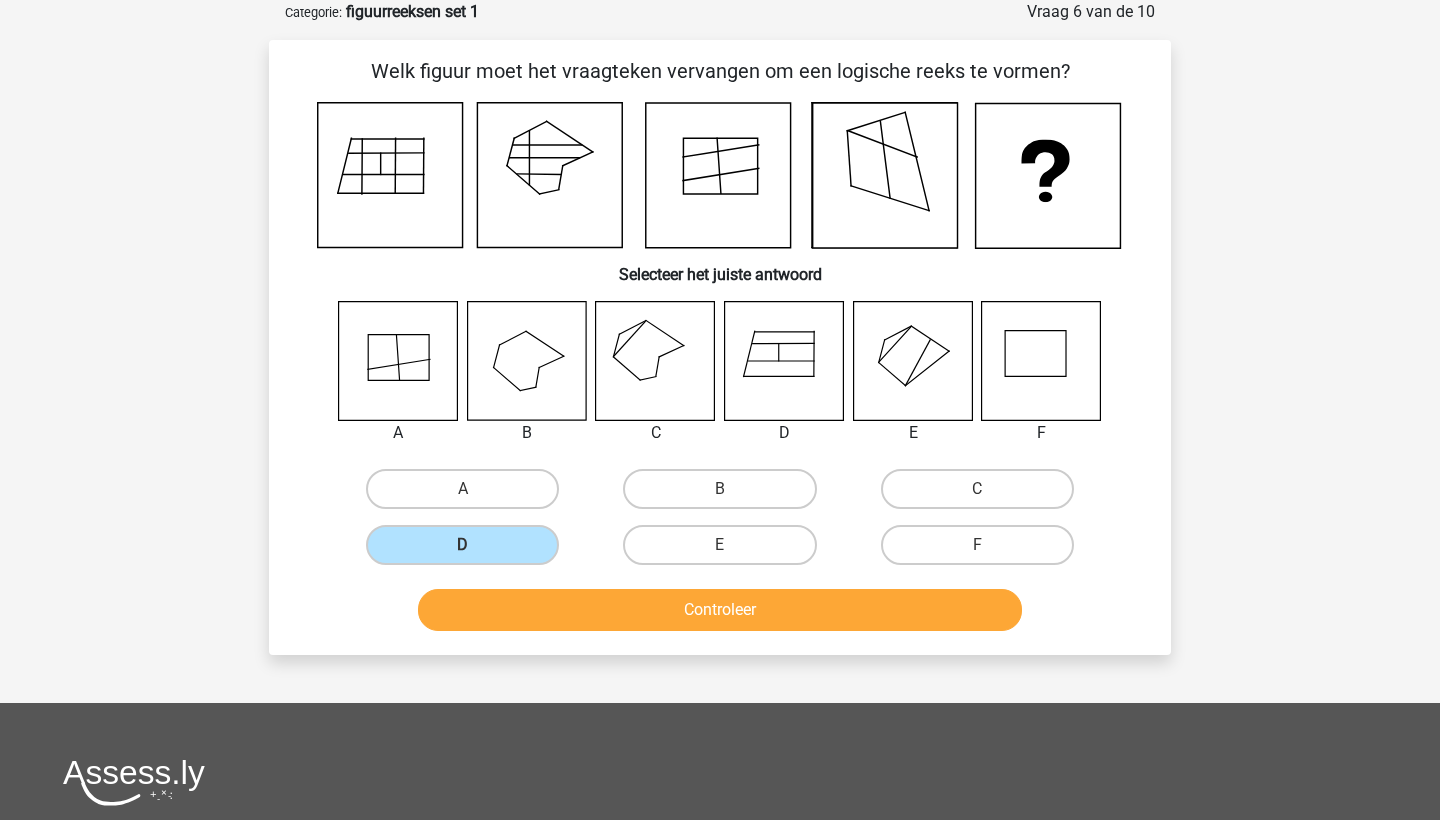 click on "Controleer" at bounding box center (720, 610) 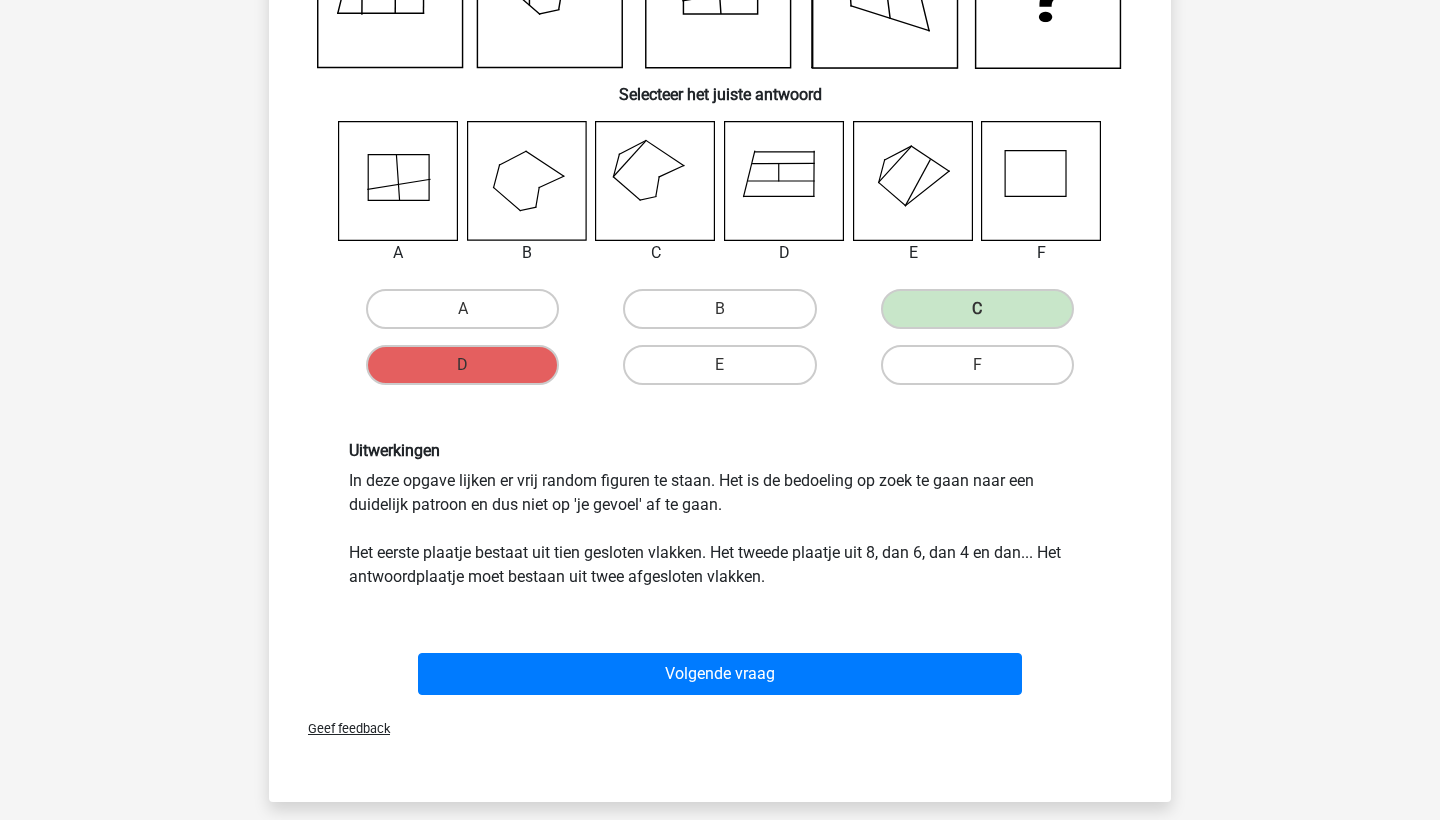 scroll, scrollTop: 291, scrollLeft: 0, axis: vertical 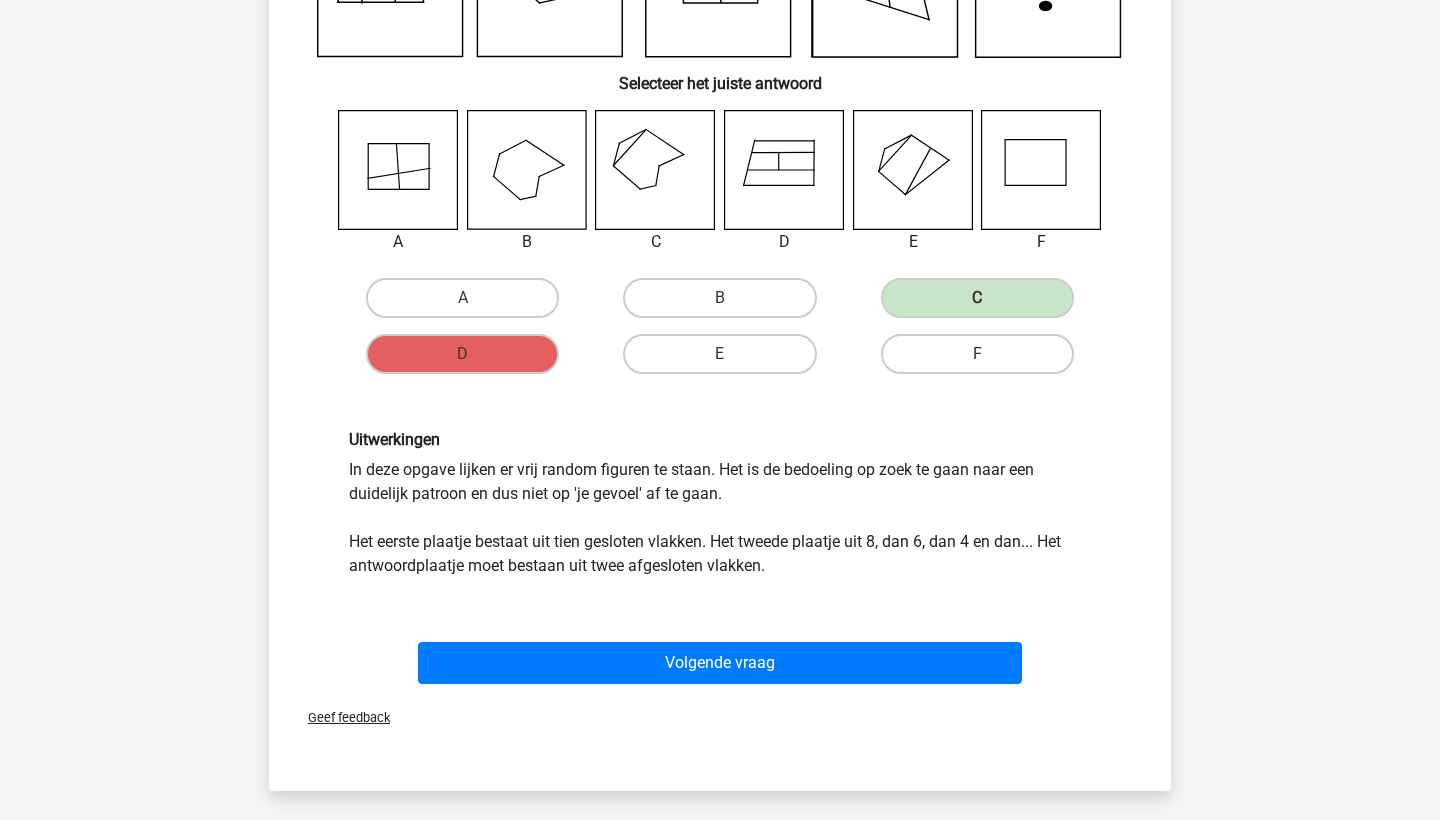 click on "Uitwerkingen
In deze opgave lijken er vrij random figuren te staan. Het is de bedoeling op zoek te gaan naar een duidelijk patroon en dus niet op 'je gevoel' af te gaan. Het eerste plaatje bestaat uit tien gesloten vlakken. Het tweede plaatje uit 8, dan 6, dan 4 en dan... Het antwoordplaatje moet bestaan uit twee afgesloten vlakken." at bounding box center [720, 503] 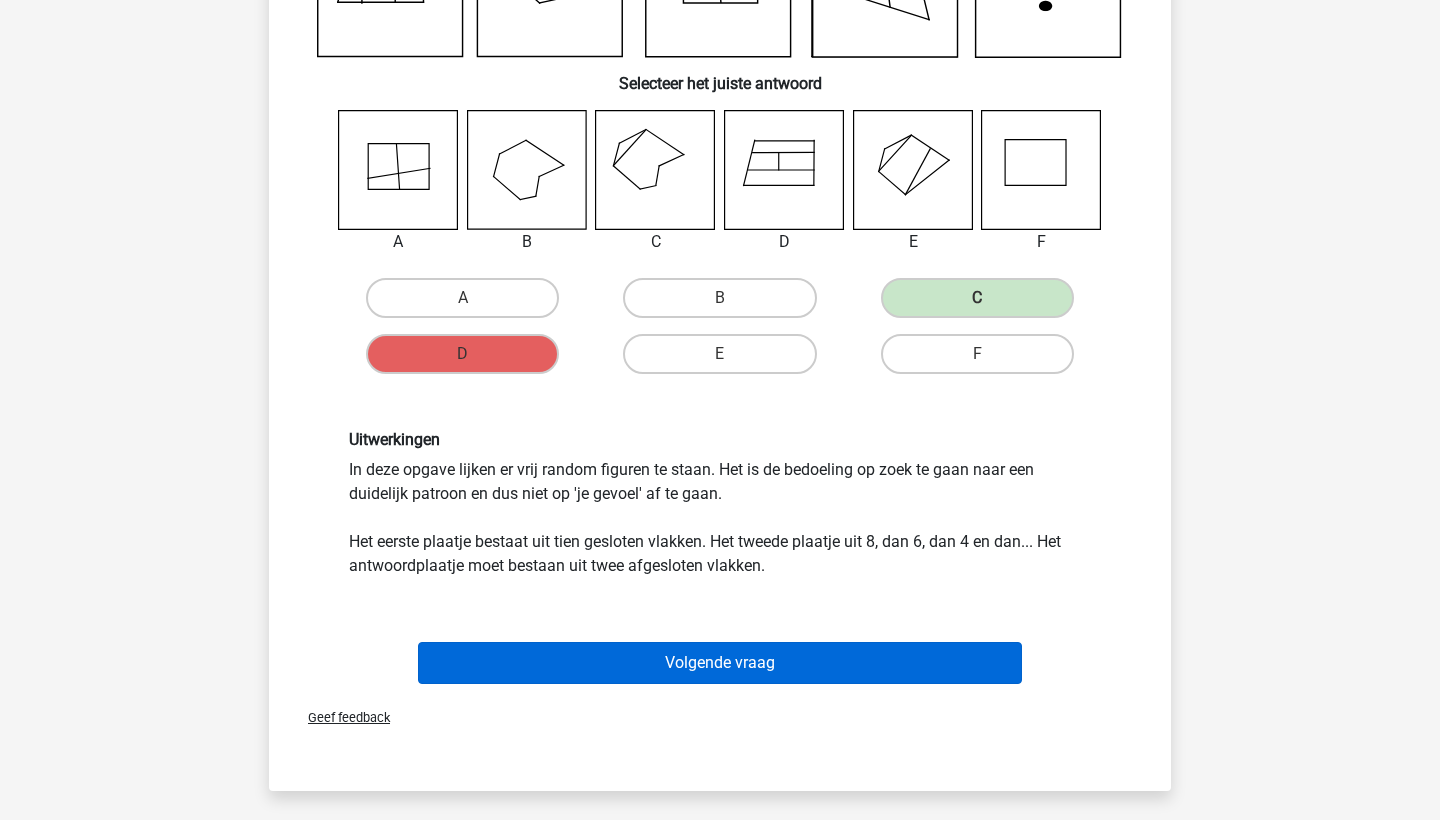 click on "Volgende vraag" at bounding box center (720, 663) 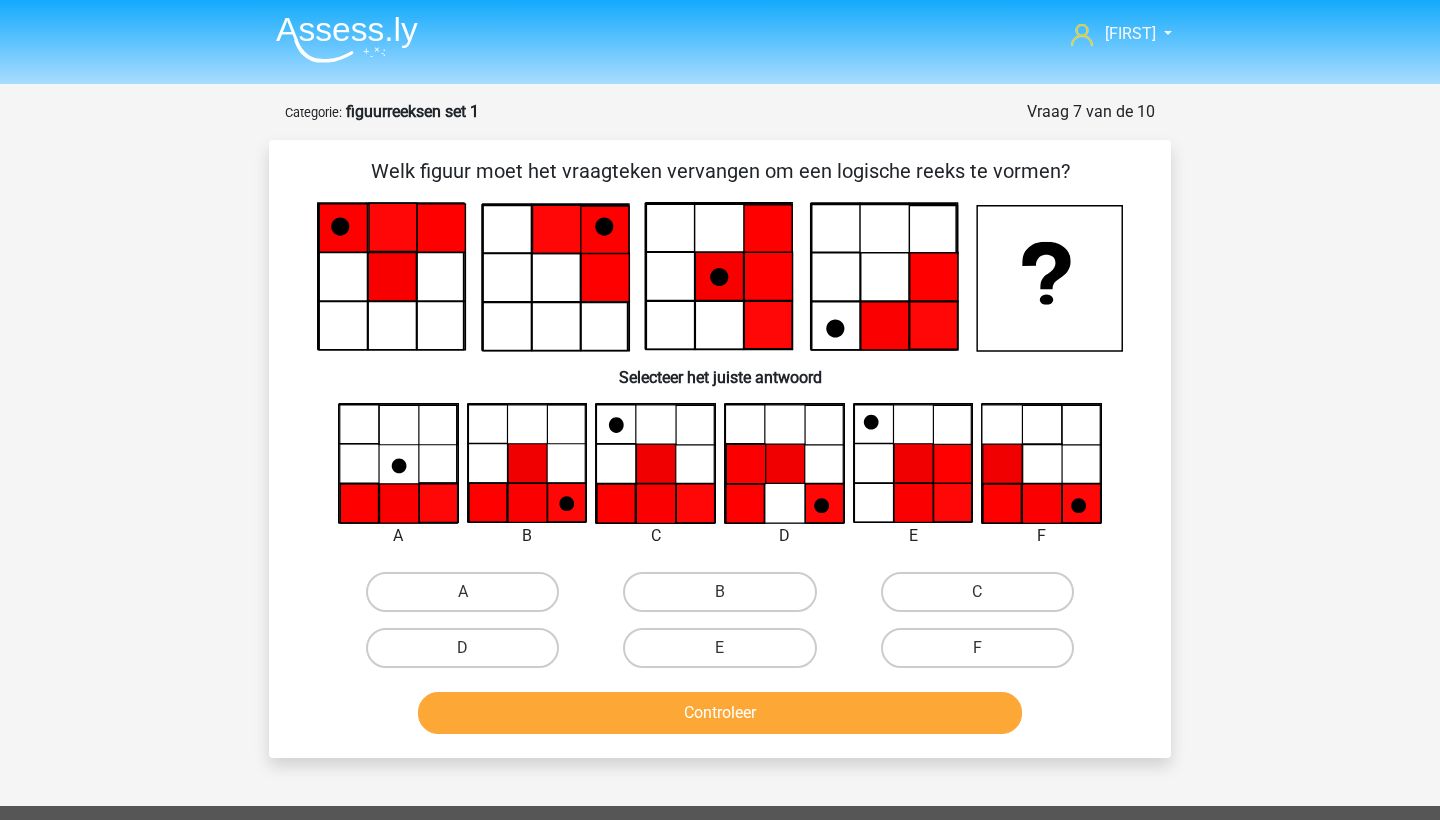 scroll, scrollTop: 0, scrollLeft: 0, axis: both 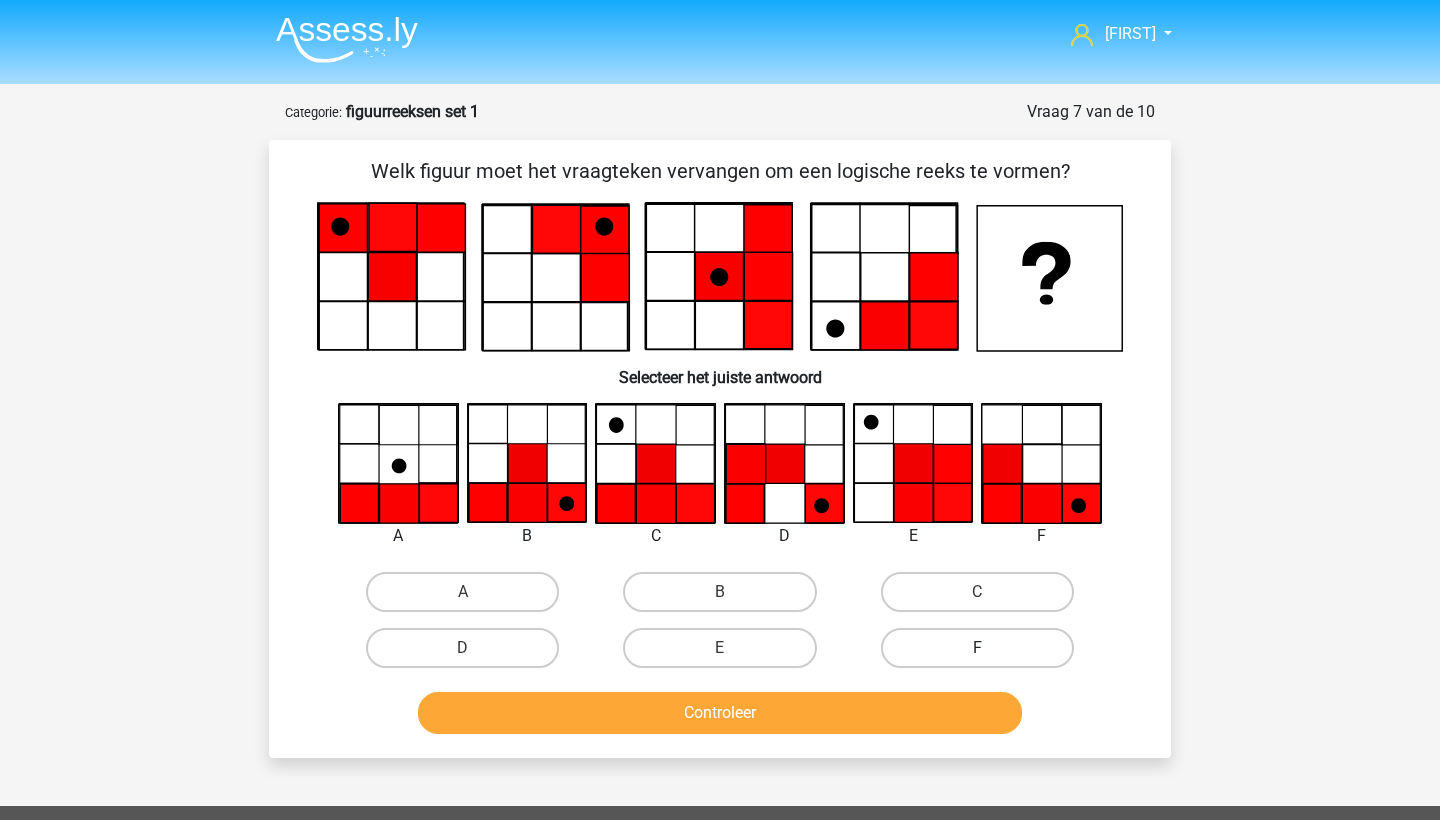 click on "F" at bounding box center (977, 648) 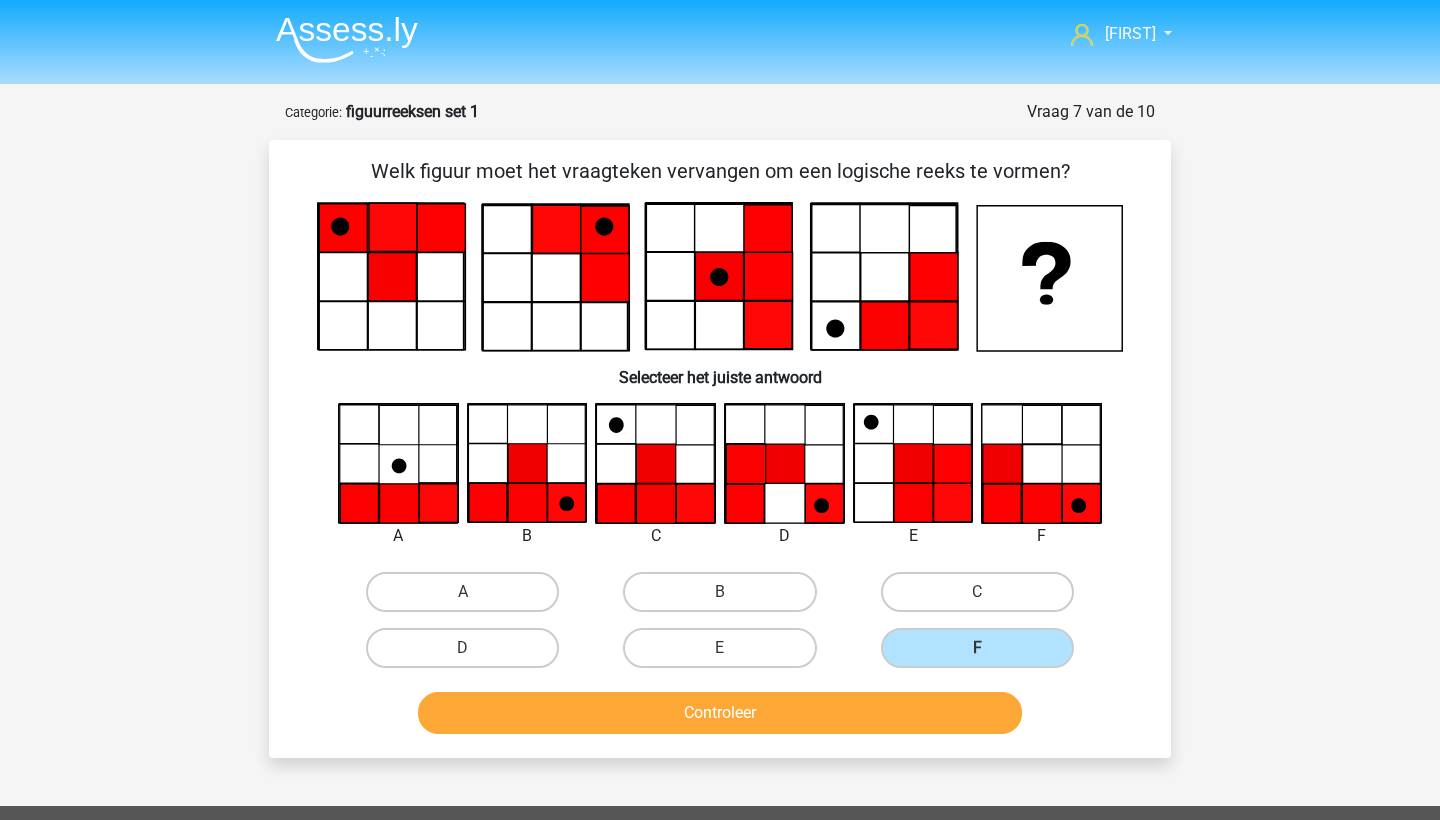 click on "Controleer" at bounding box center [720, 713] 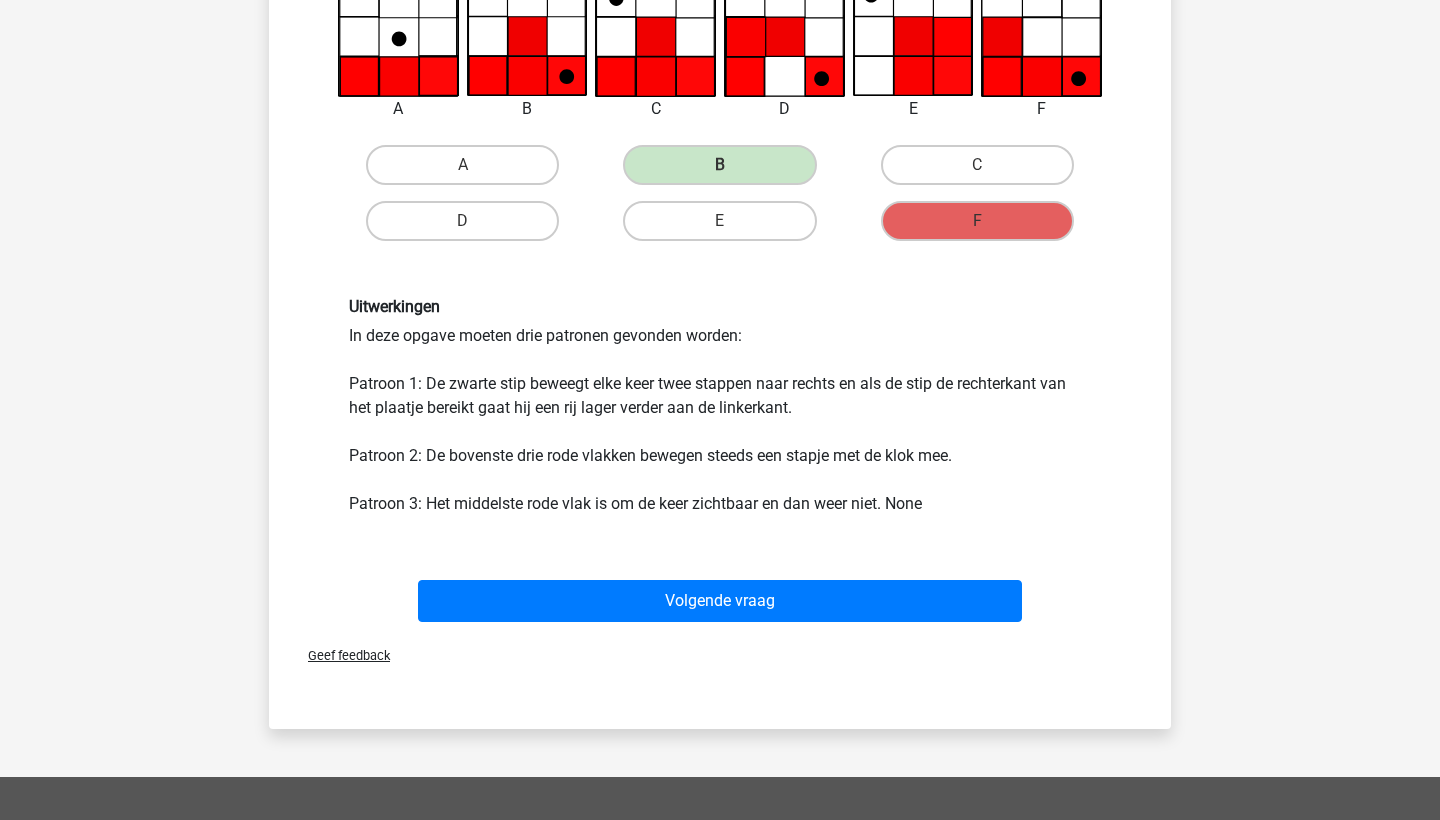 scroll, scrollTop: 454, scrollLeft: 0, axis: vertical 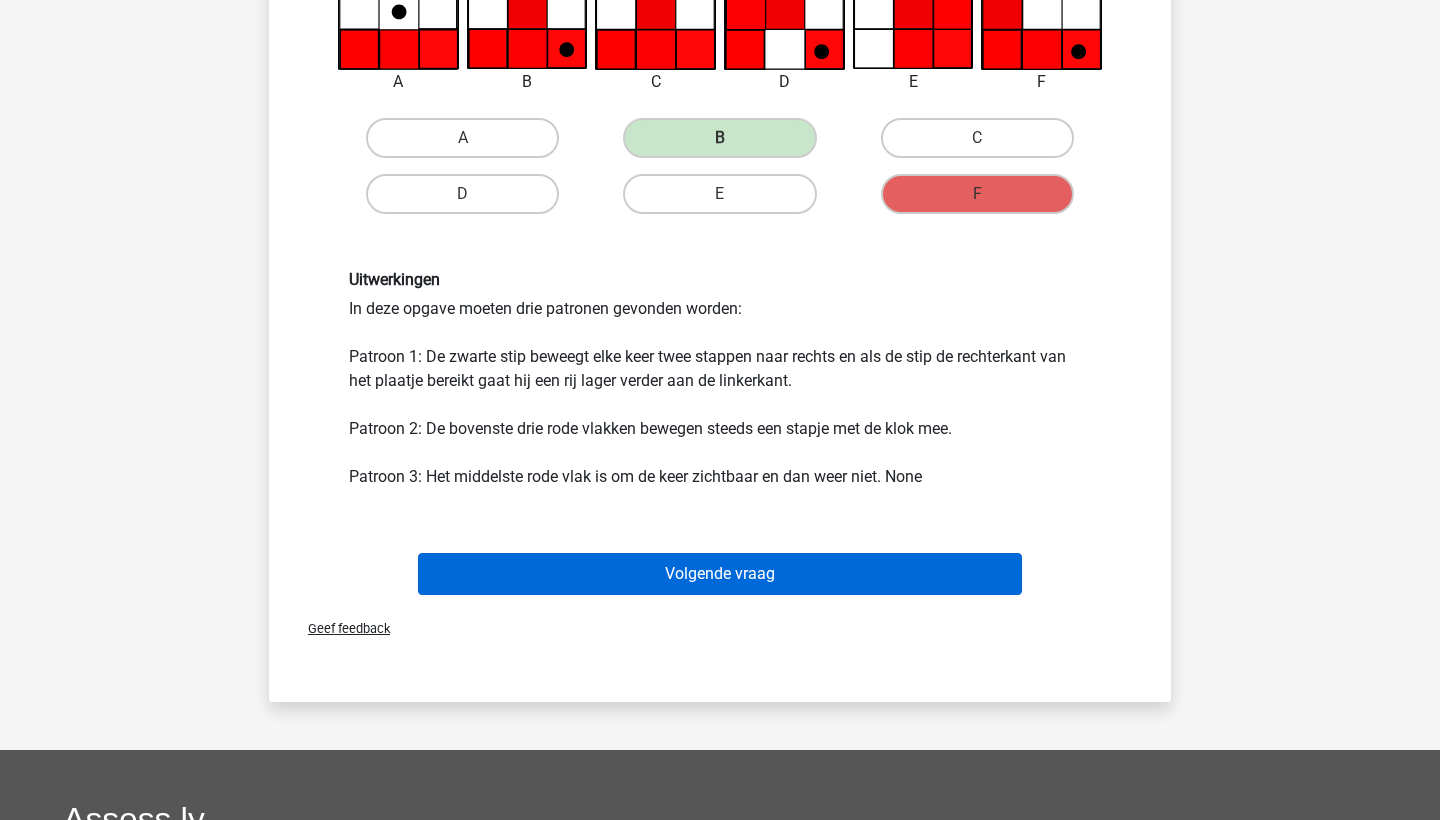 click on "Volgende vraag" at bounding box center (720, 574) 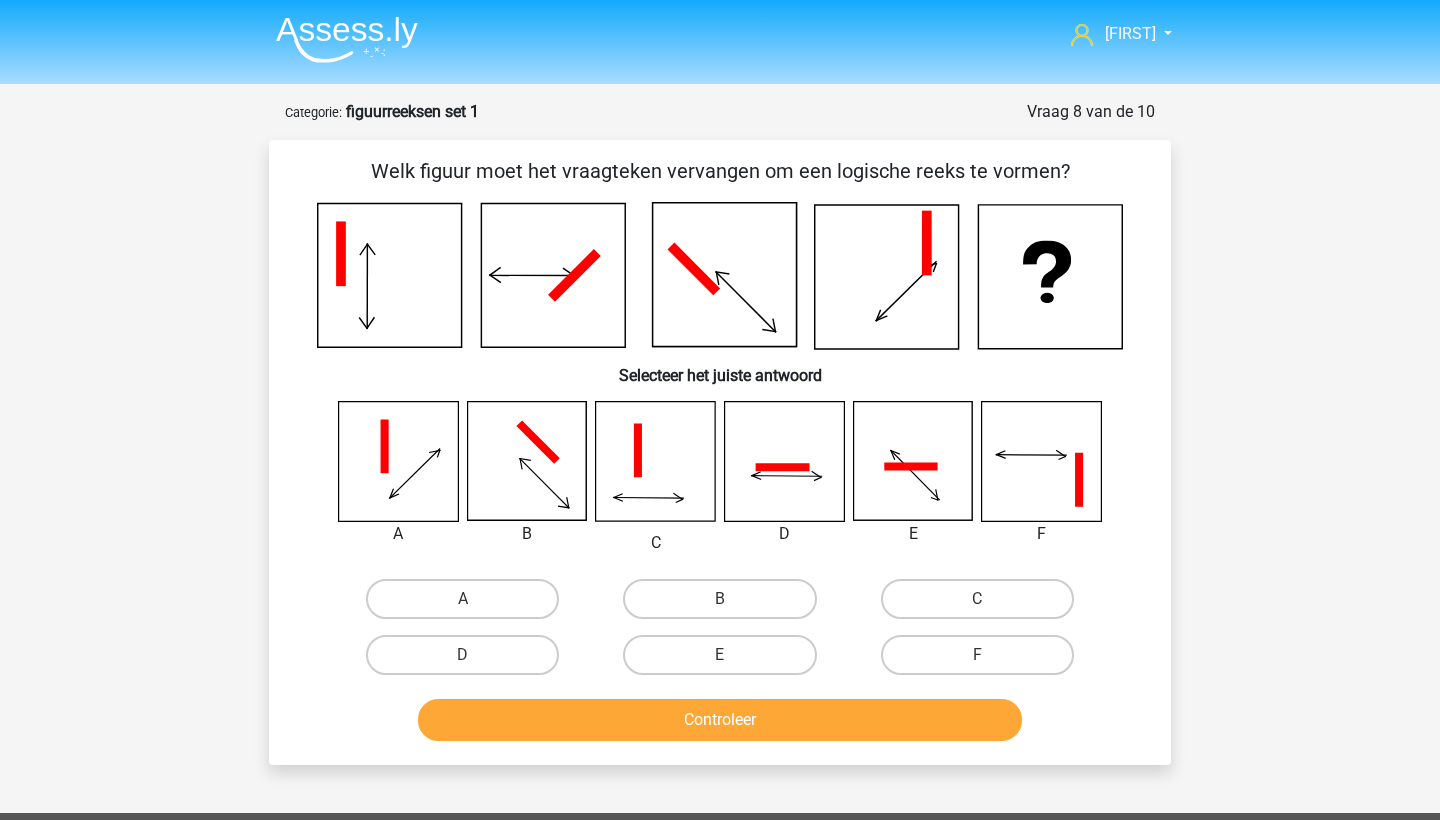 scroll, scrollTop: 0, scrollLeft: 0, axis: both 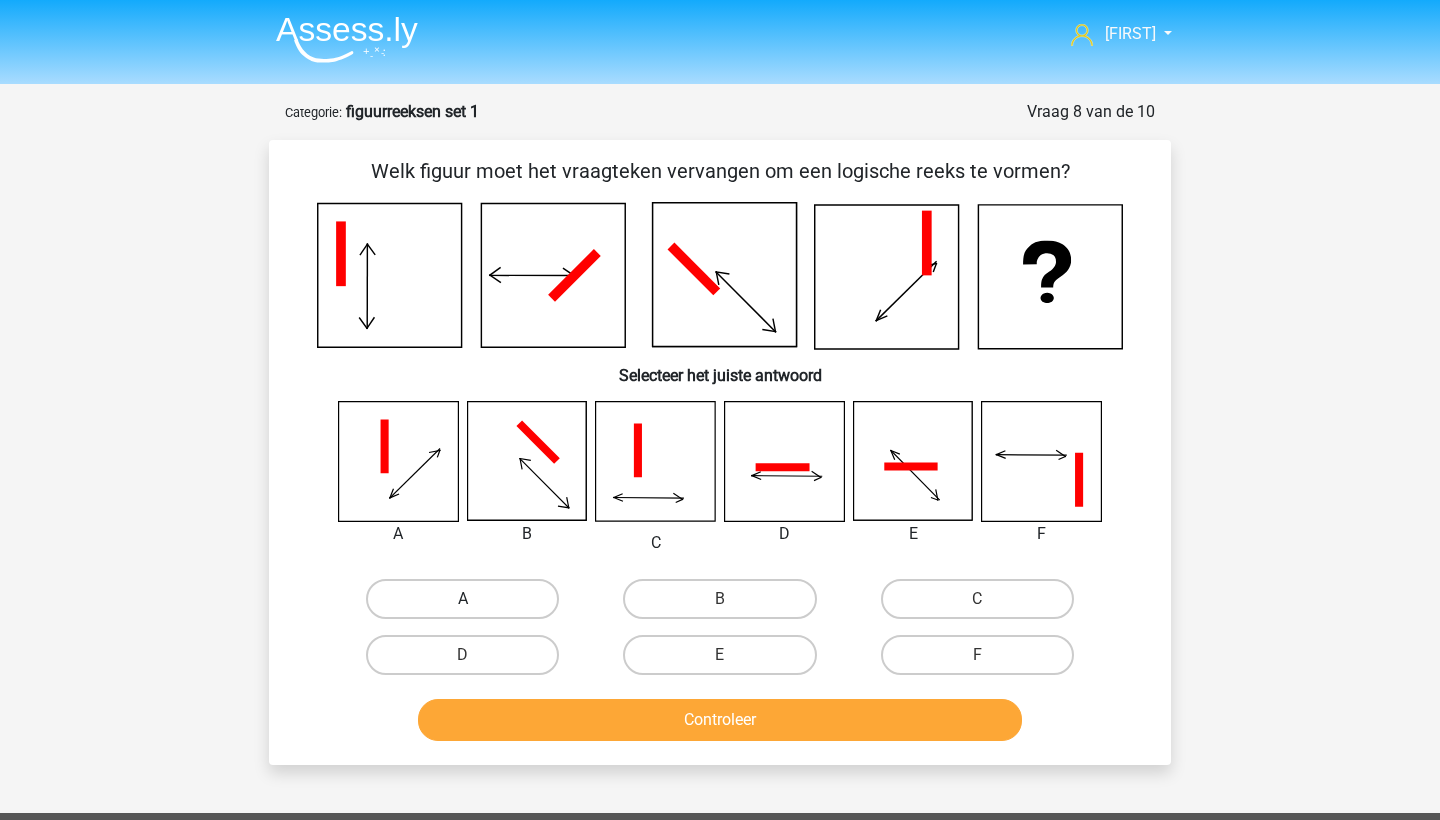 click on "A" at bounding box center (462, 599) 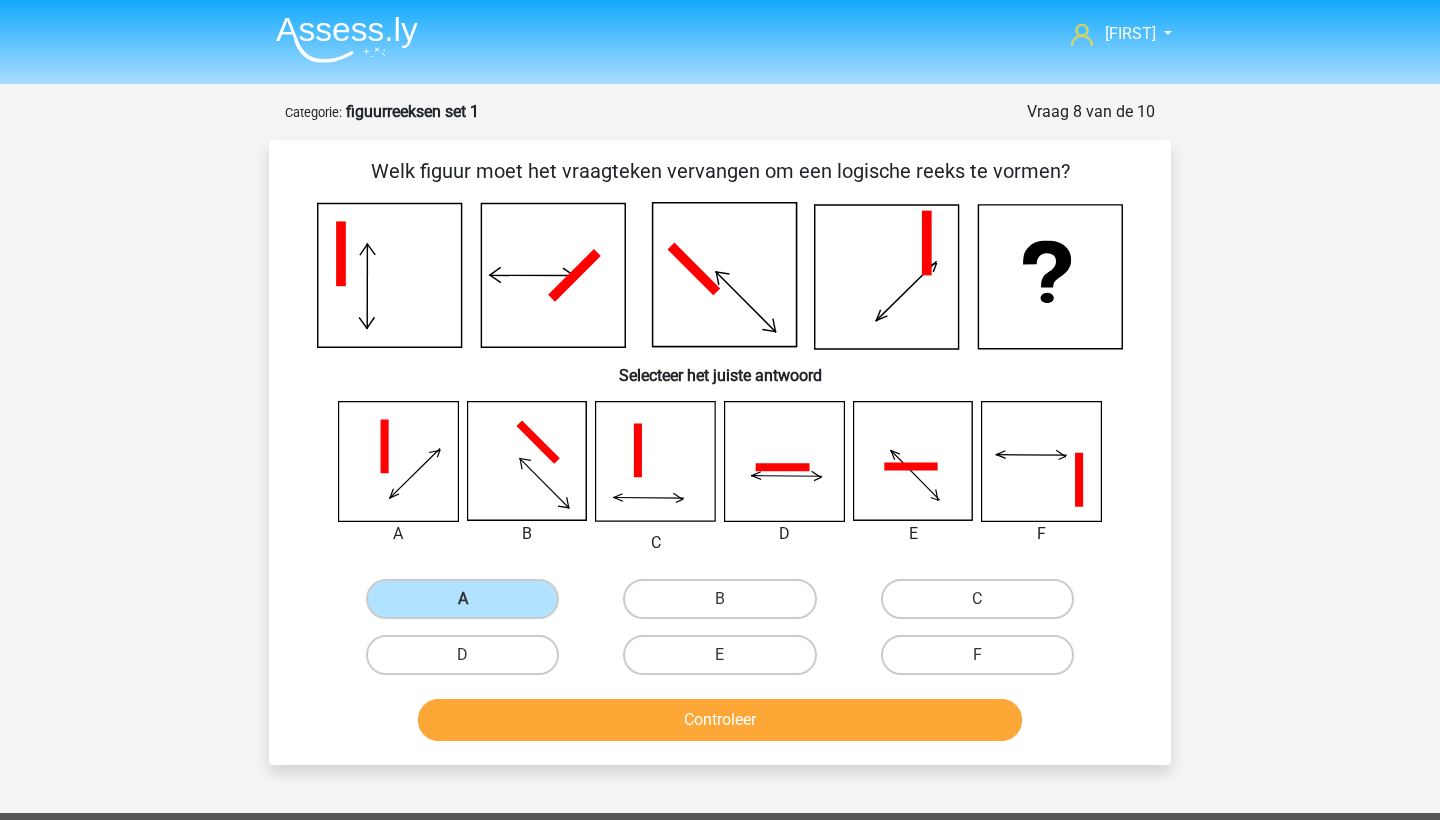 click on "Controleer" at bounding box center [720, 720] 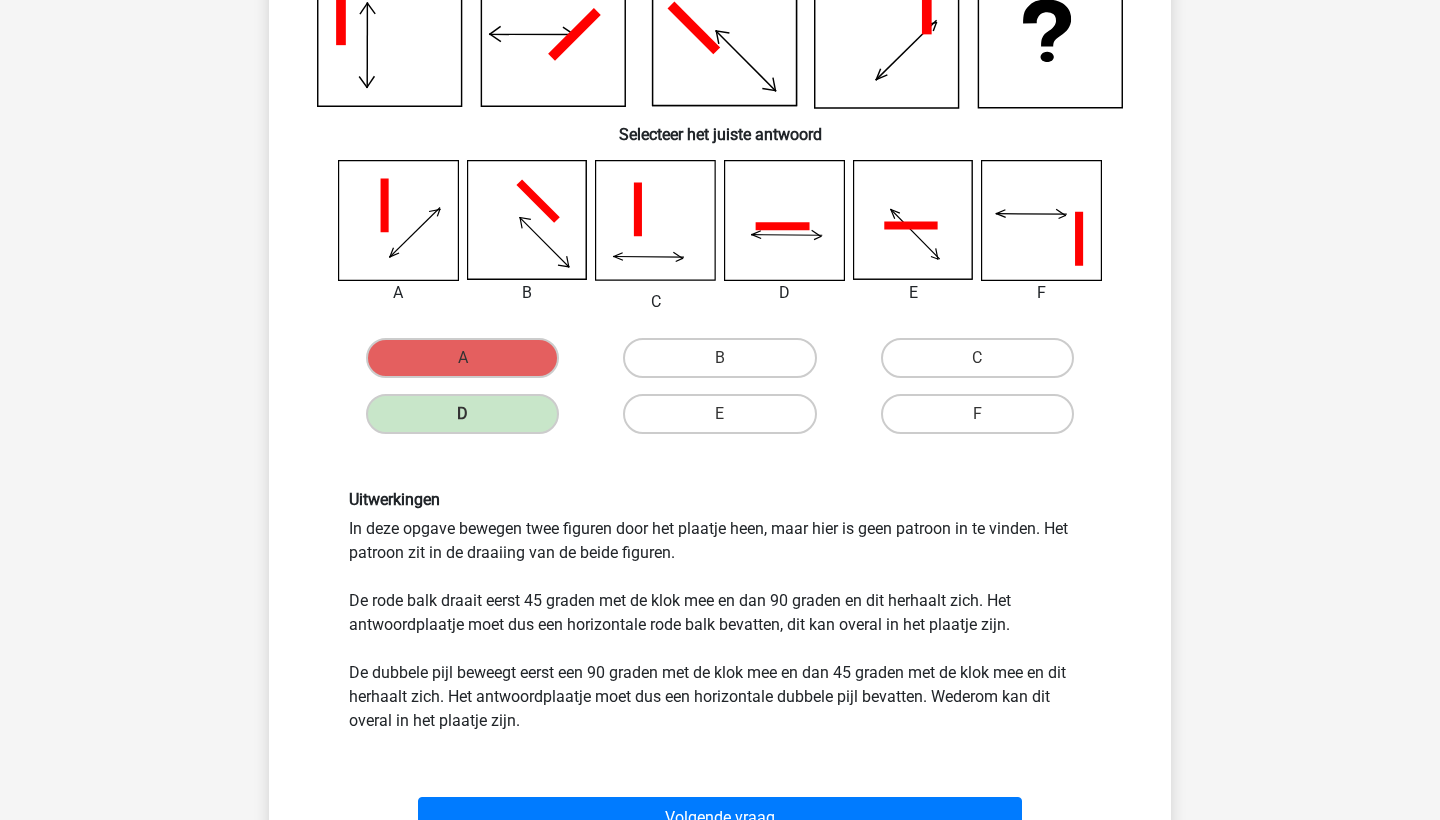 scroll, scrollTop: 252, scrollLeft: 0, axis: vertical 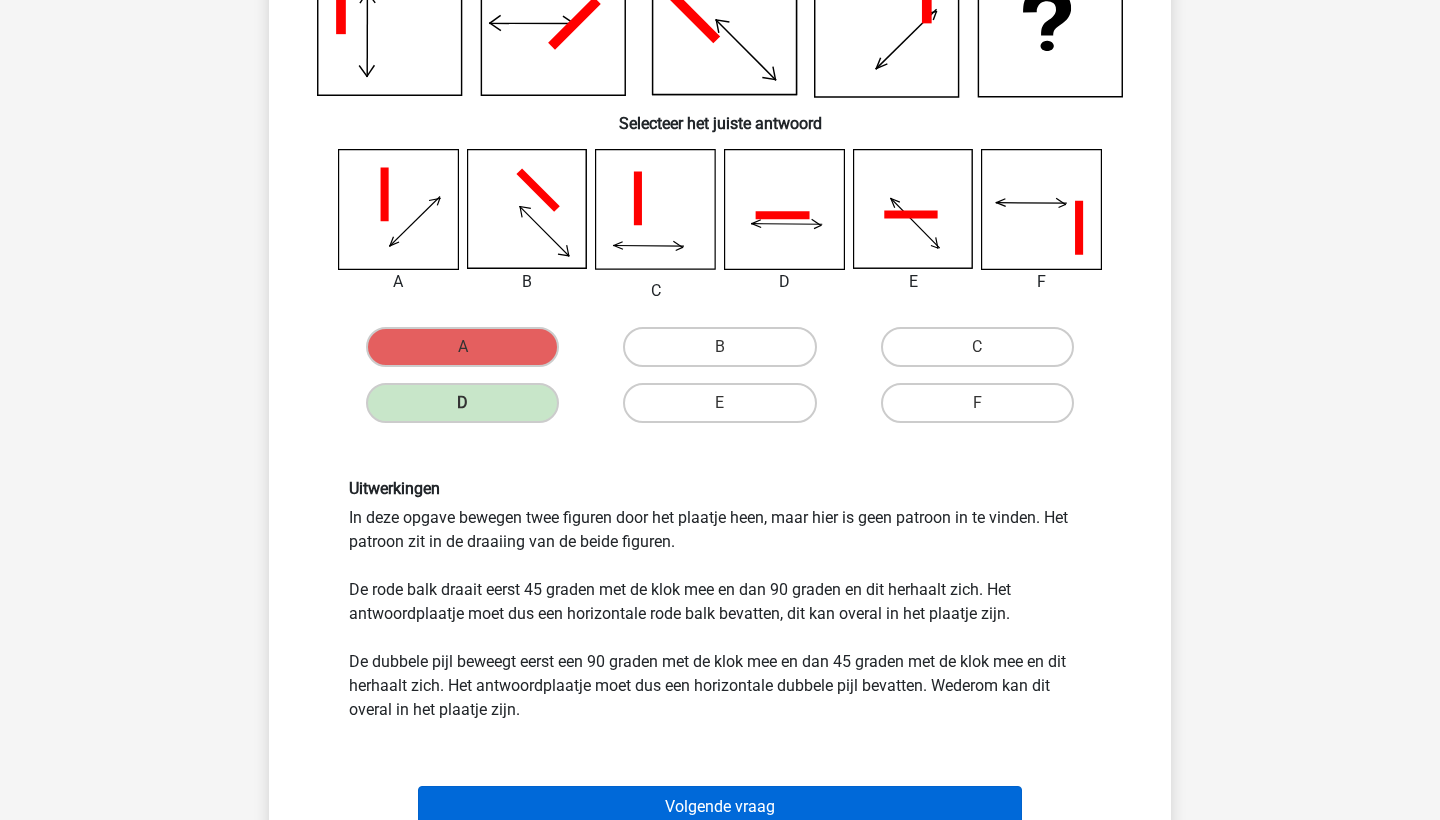 click on "Volgende vraag" at bounding box center [720, 807] 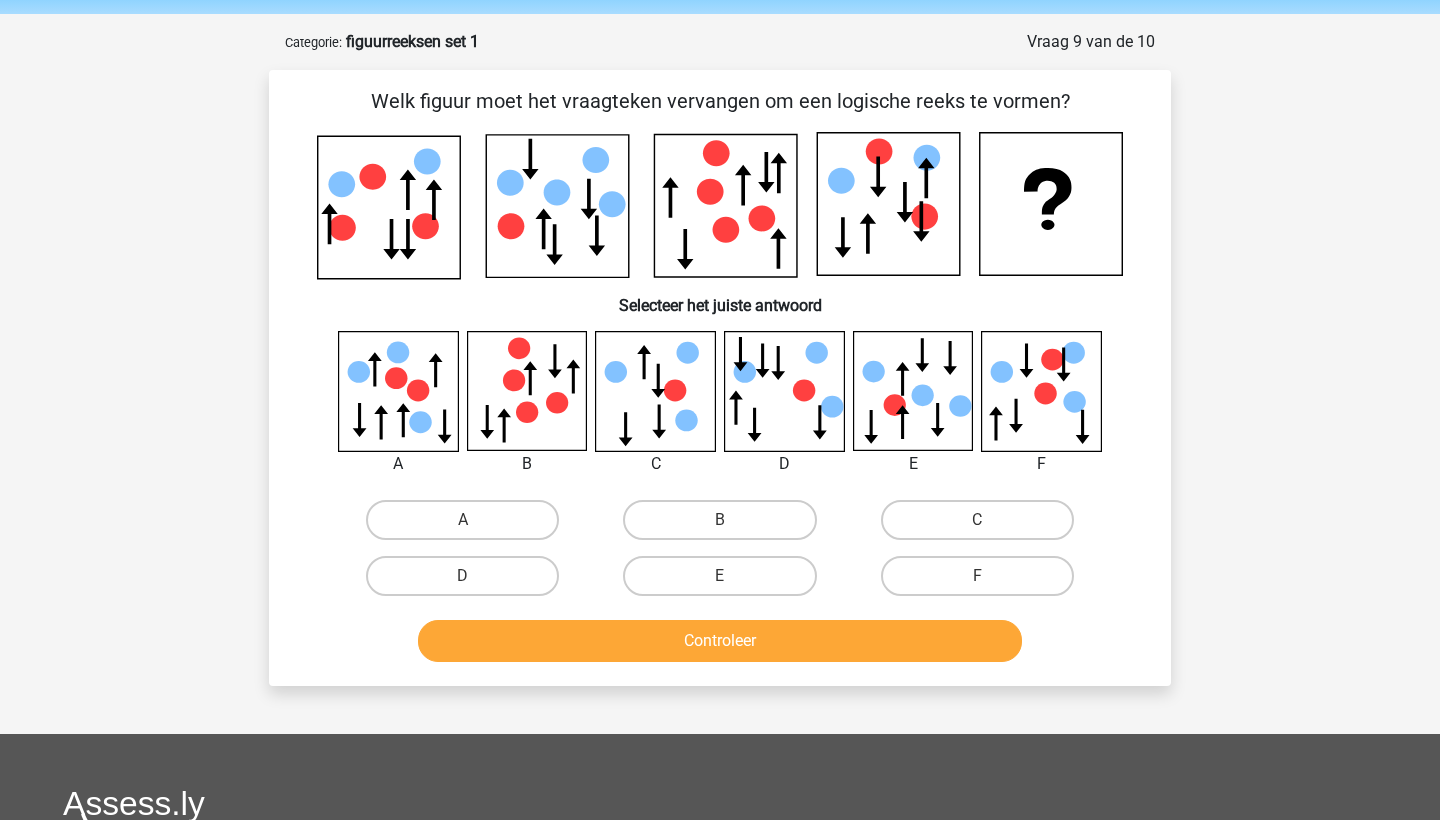 scroll, scrollTop: 70, scrollLeft: 0, axis: vertical 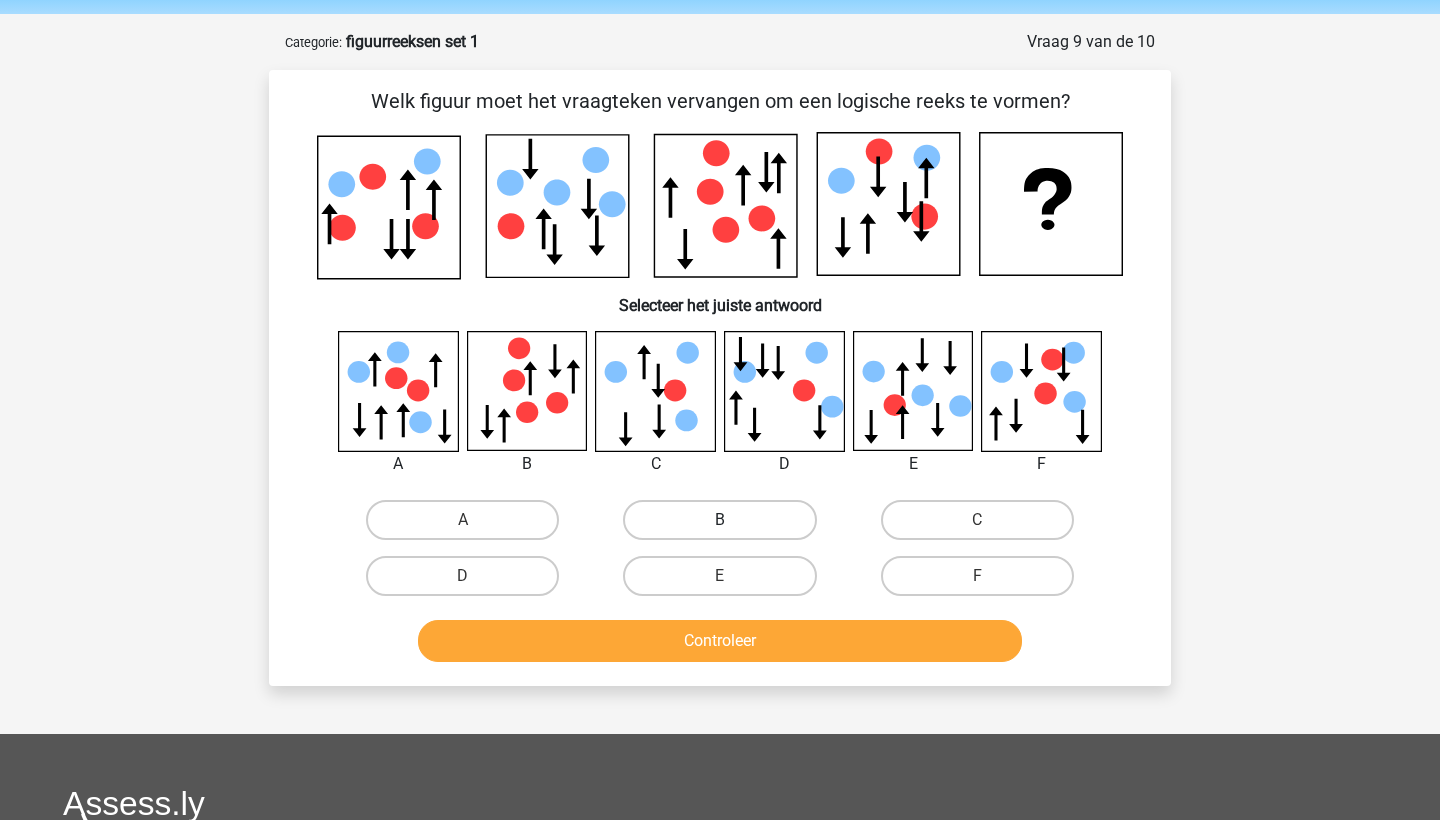 click on "B" at bounding box center (719, 520) 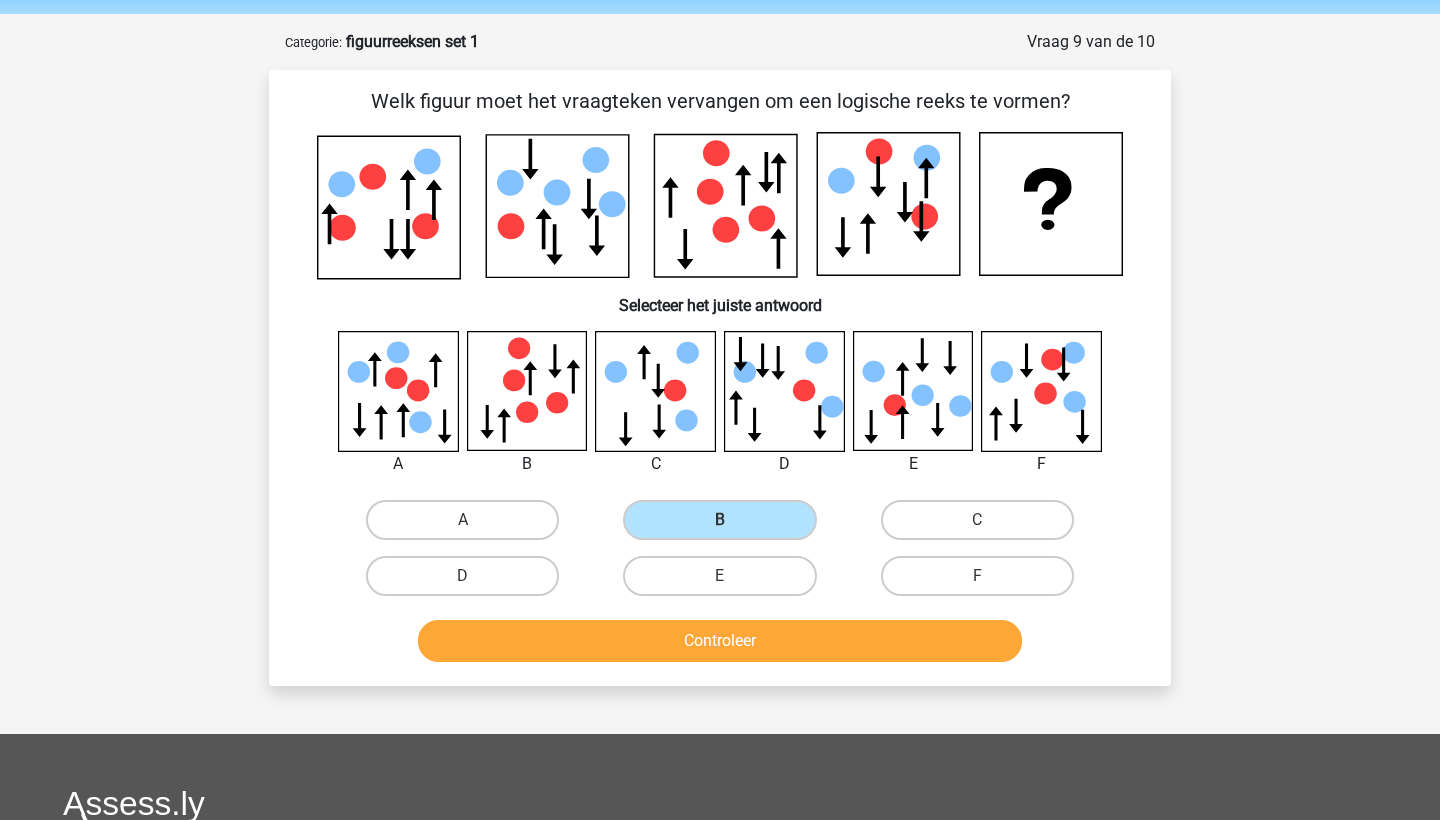 click on "Controleer" at bounding box center [720, 641] 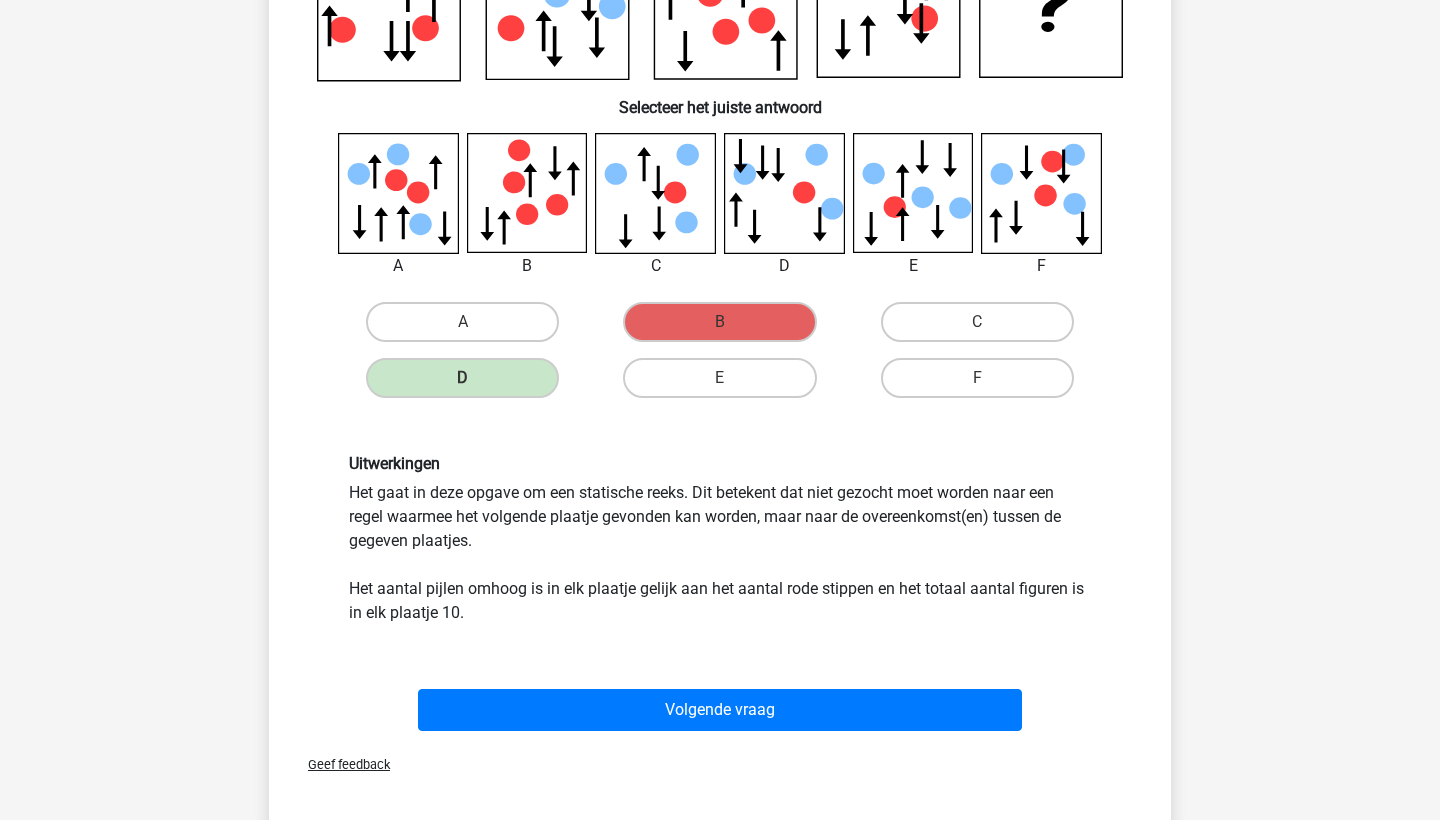 scroll, scrollTop: 268, scrollLeft: 0, axis: vertical 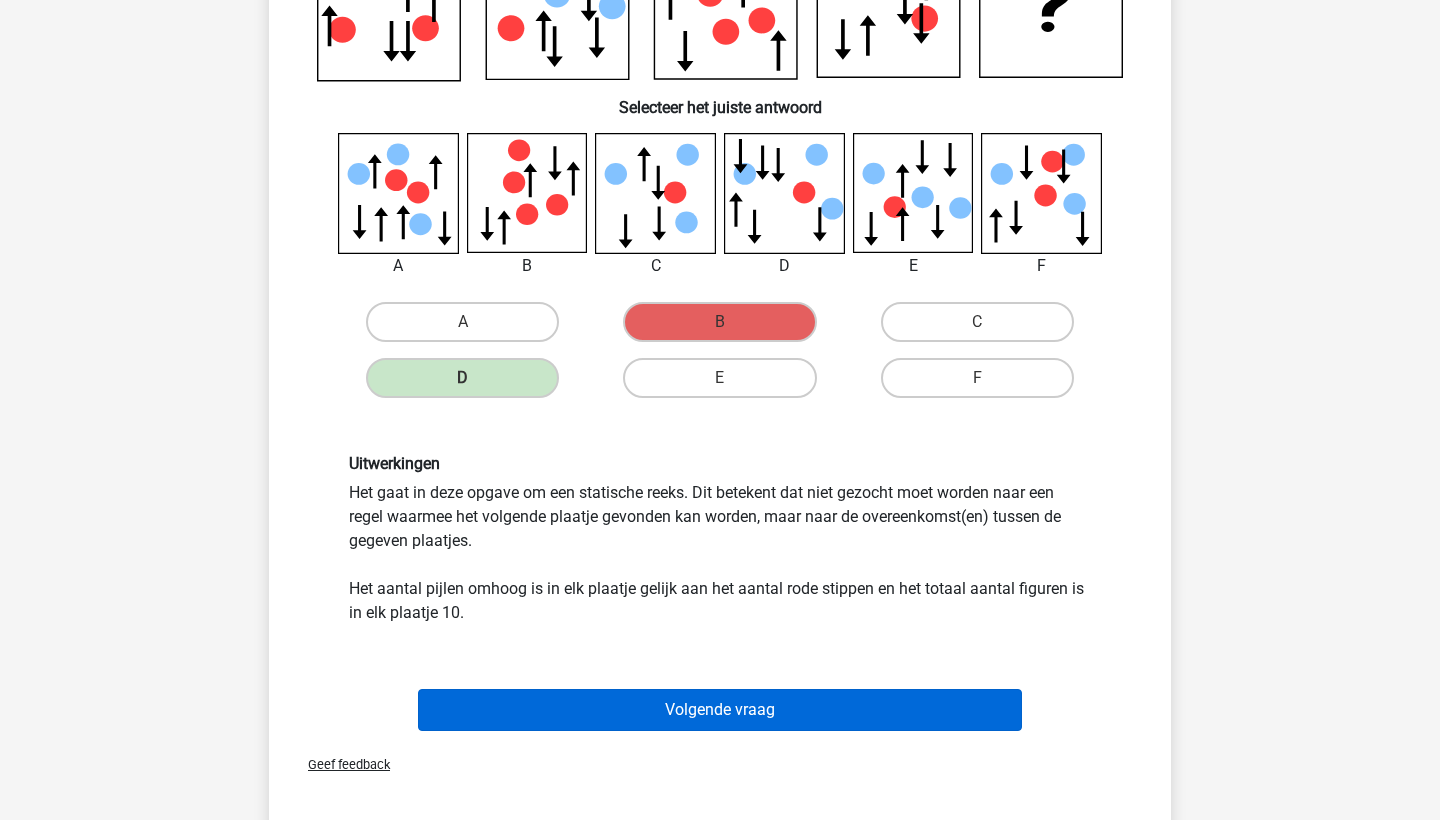 click on "Volgende vraag" at bounding box center (720, 710) 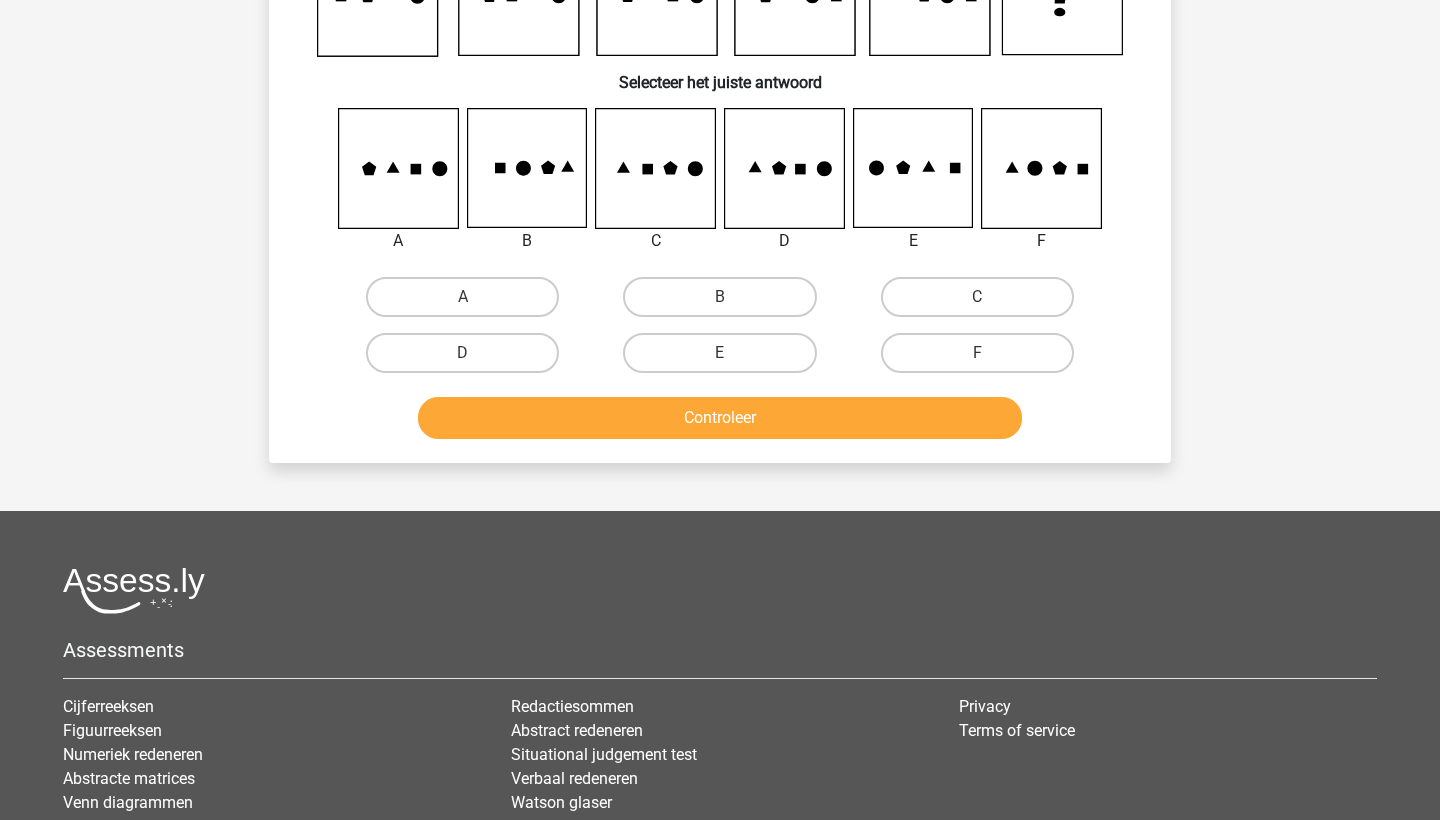 scroll, scrollTop: 100, scrollLeft: 0, axis: vertical 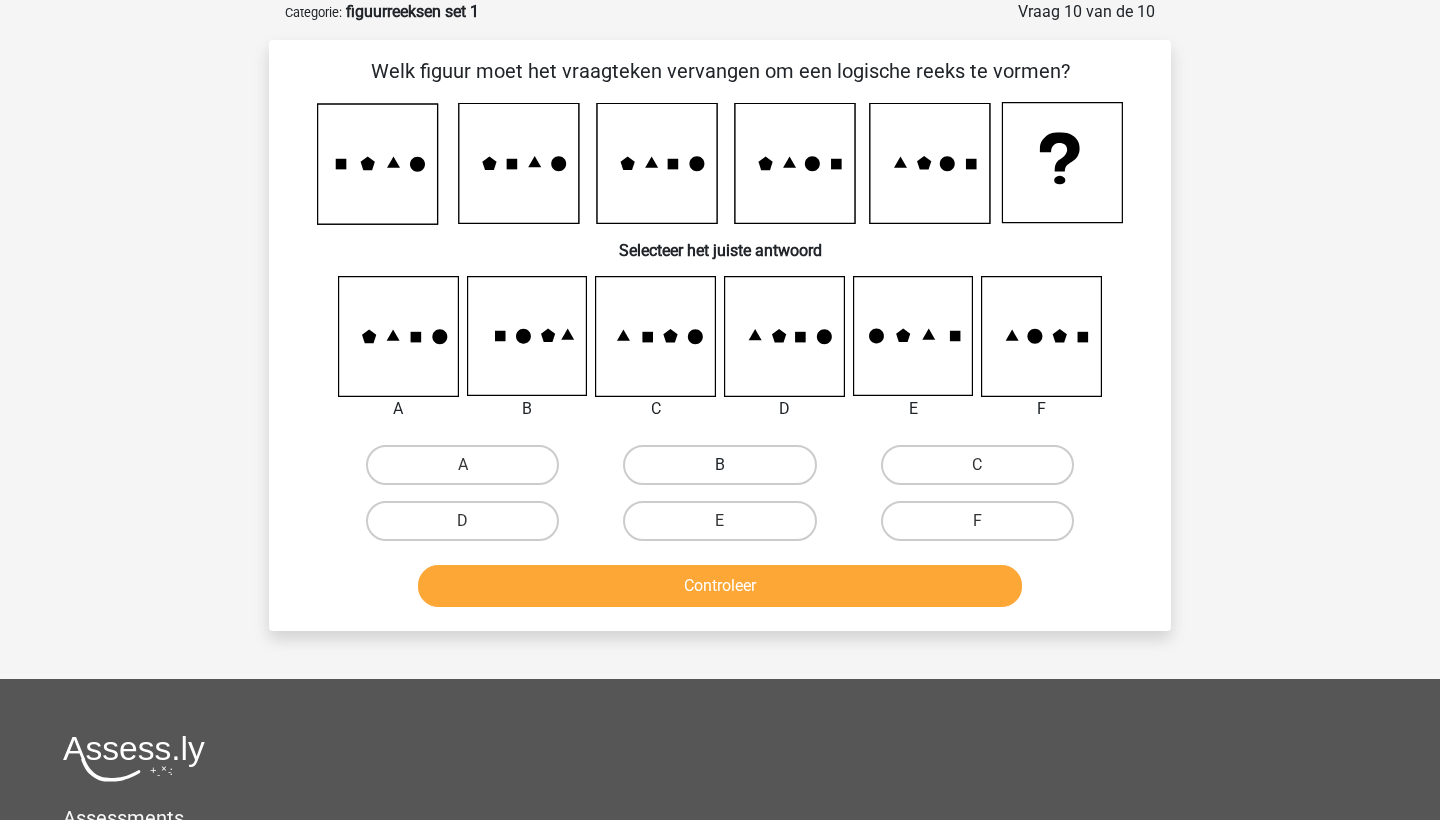 click on "B" at bounding box center [719, 465] 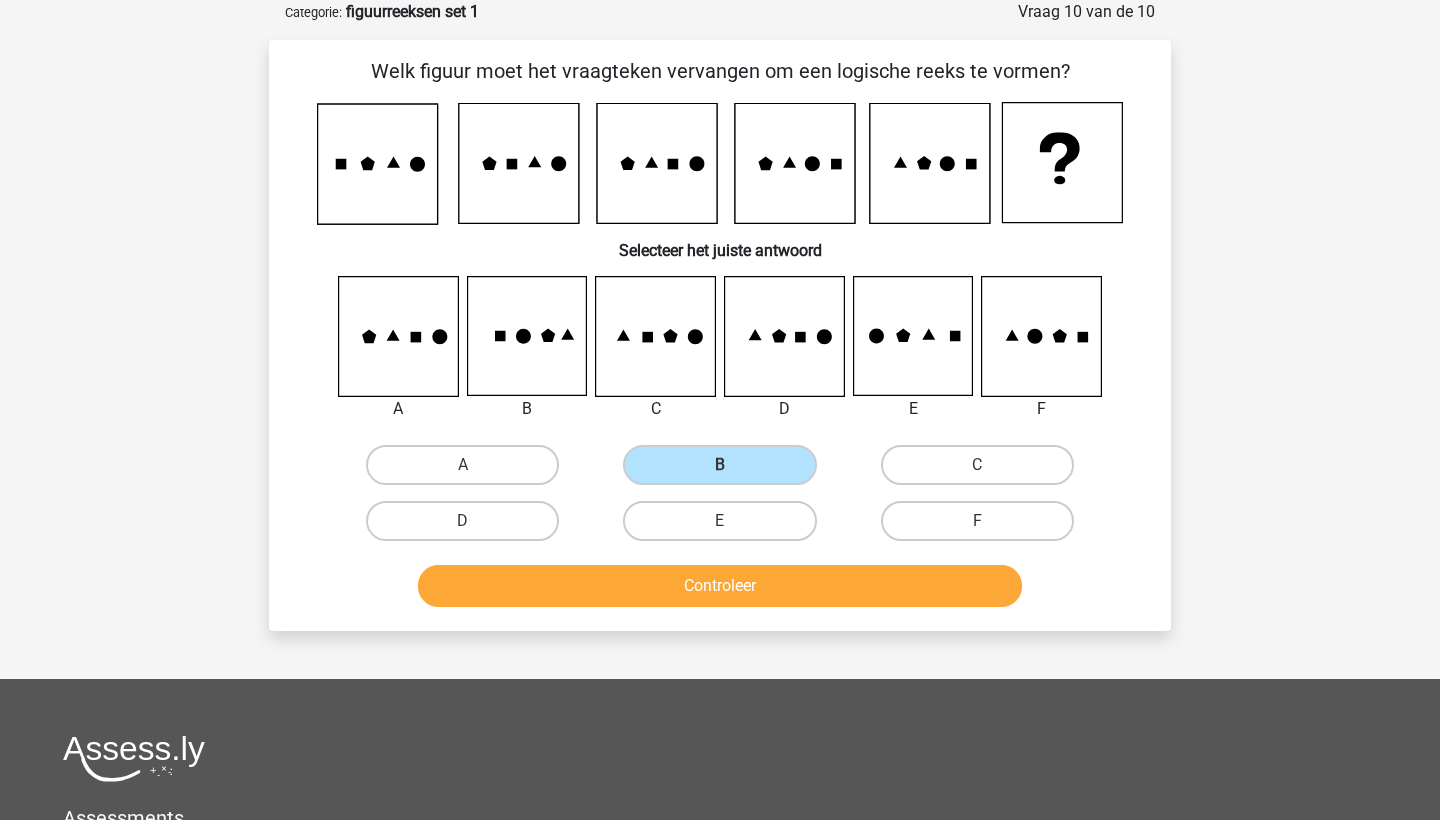 click on "Controleer" at bounding box center (720, 586) 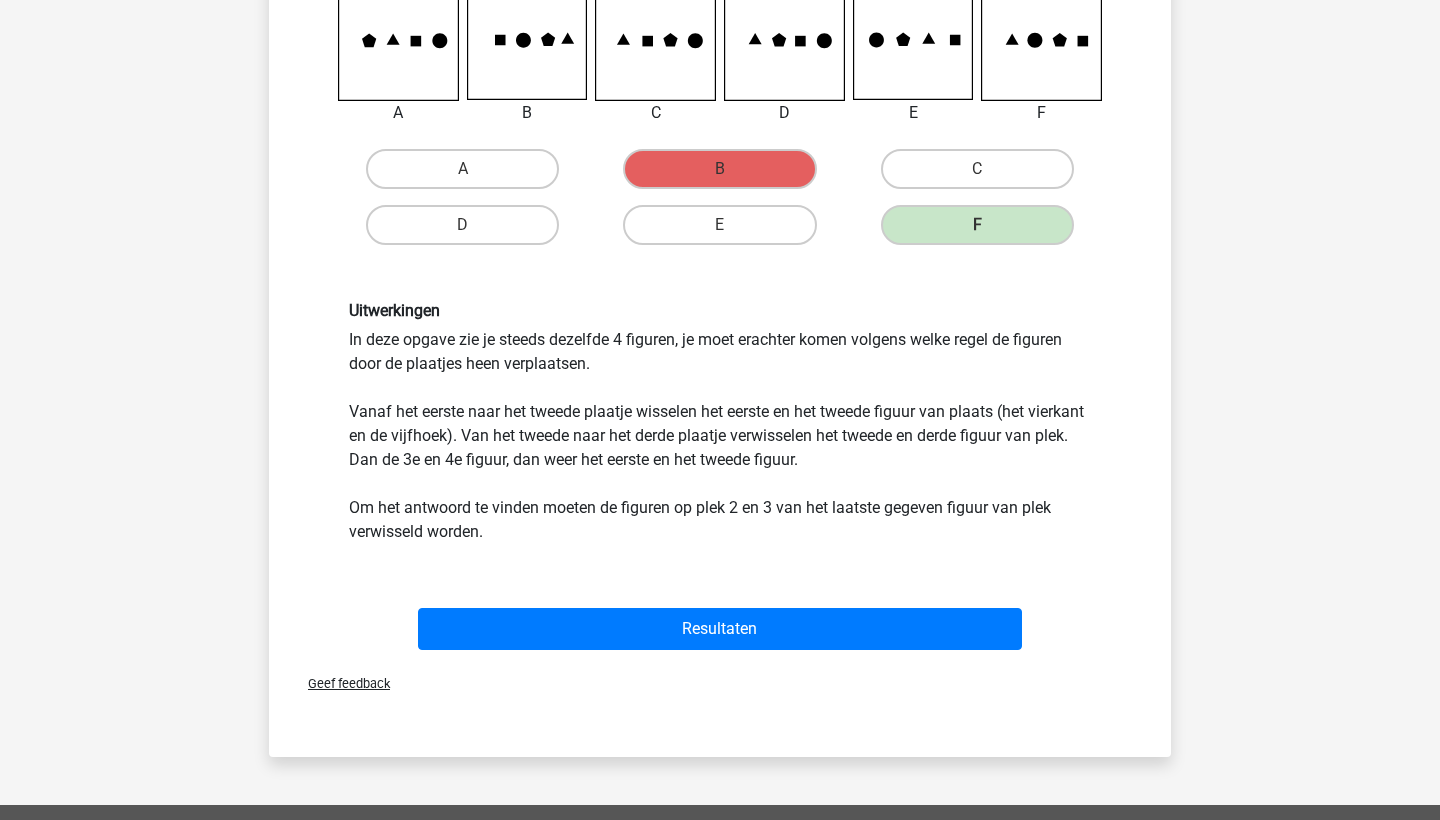 scroll, scrollTop: 396, scrollLeft: 0, axis: vertical 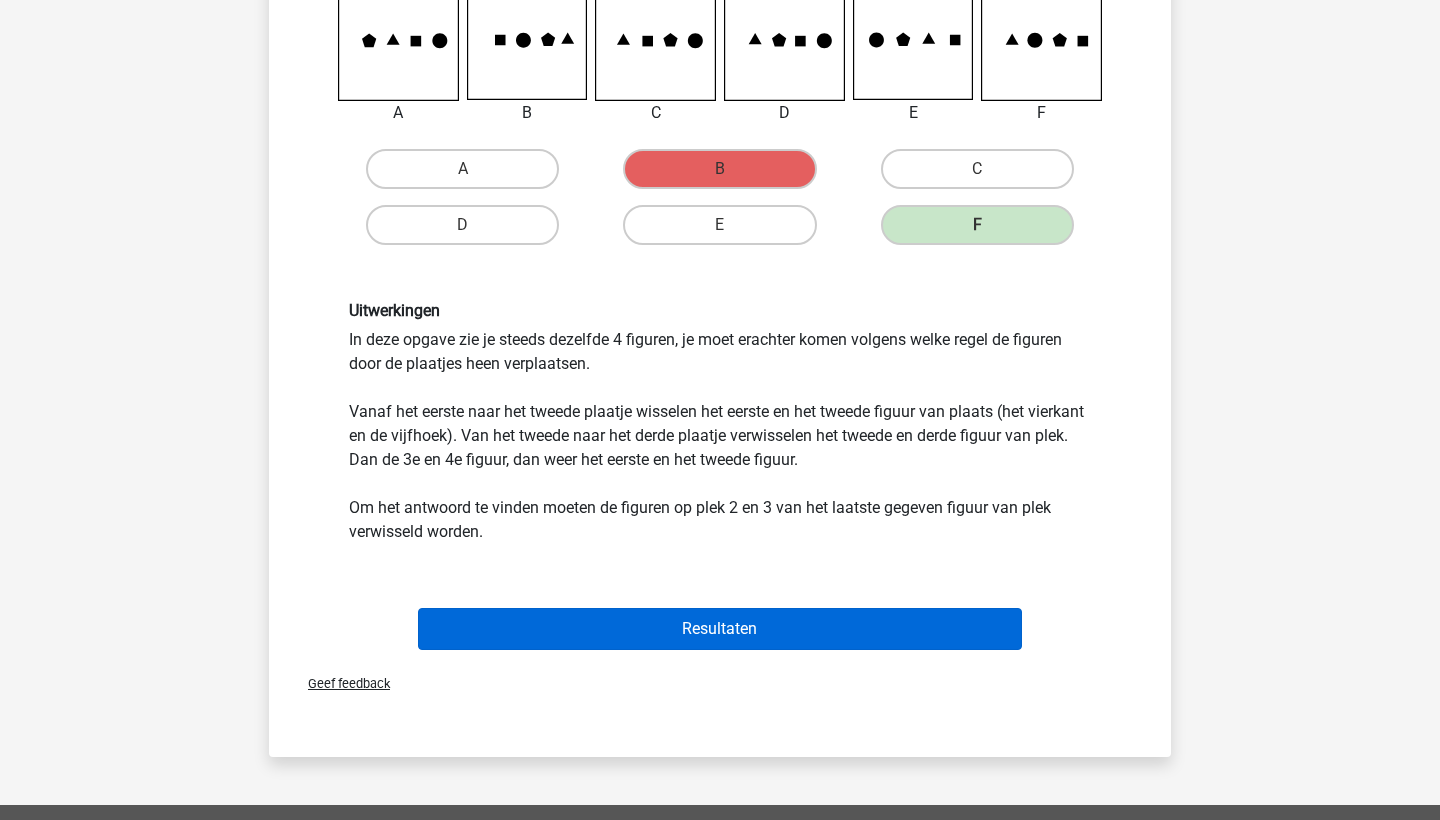 click on "Resultaten" at bounding box center [720, 629] 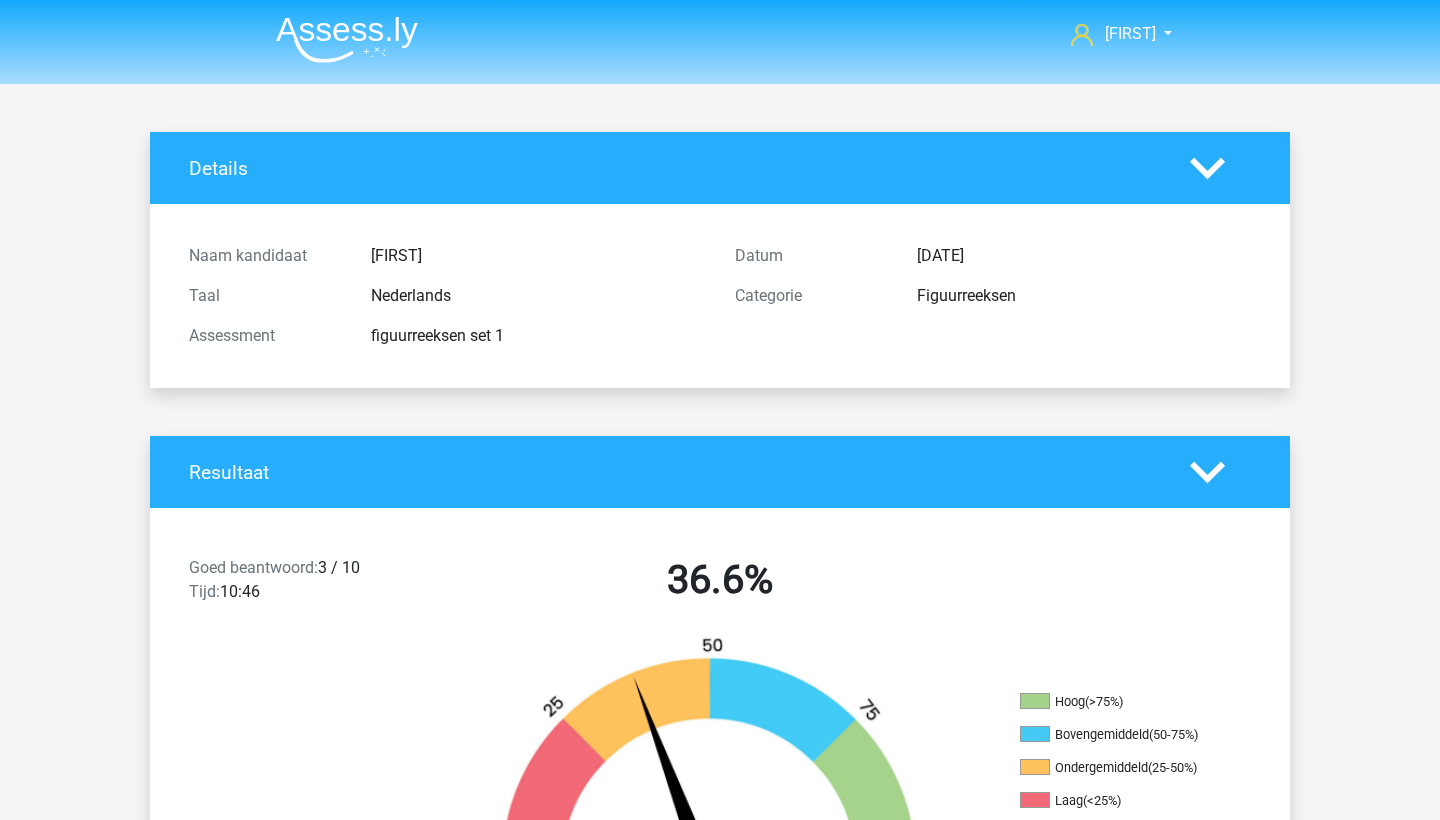 scroll, scrollTop: 0, scrollLeft: 0, axis: both 